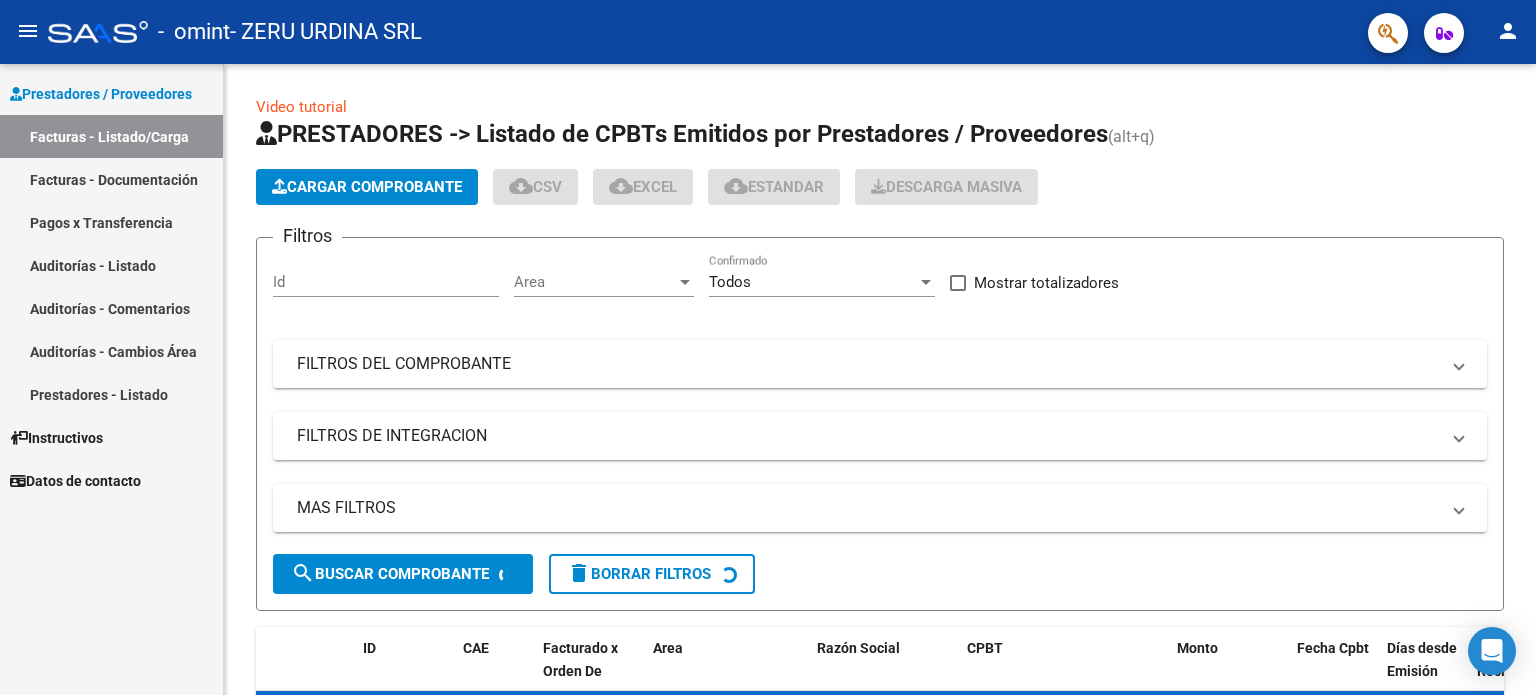 scroll, scrollTop: 0, scrollLeft: 0, axis: both 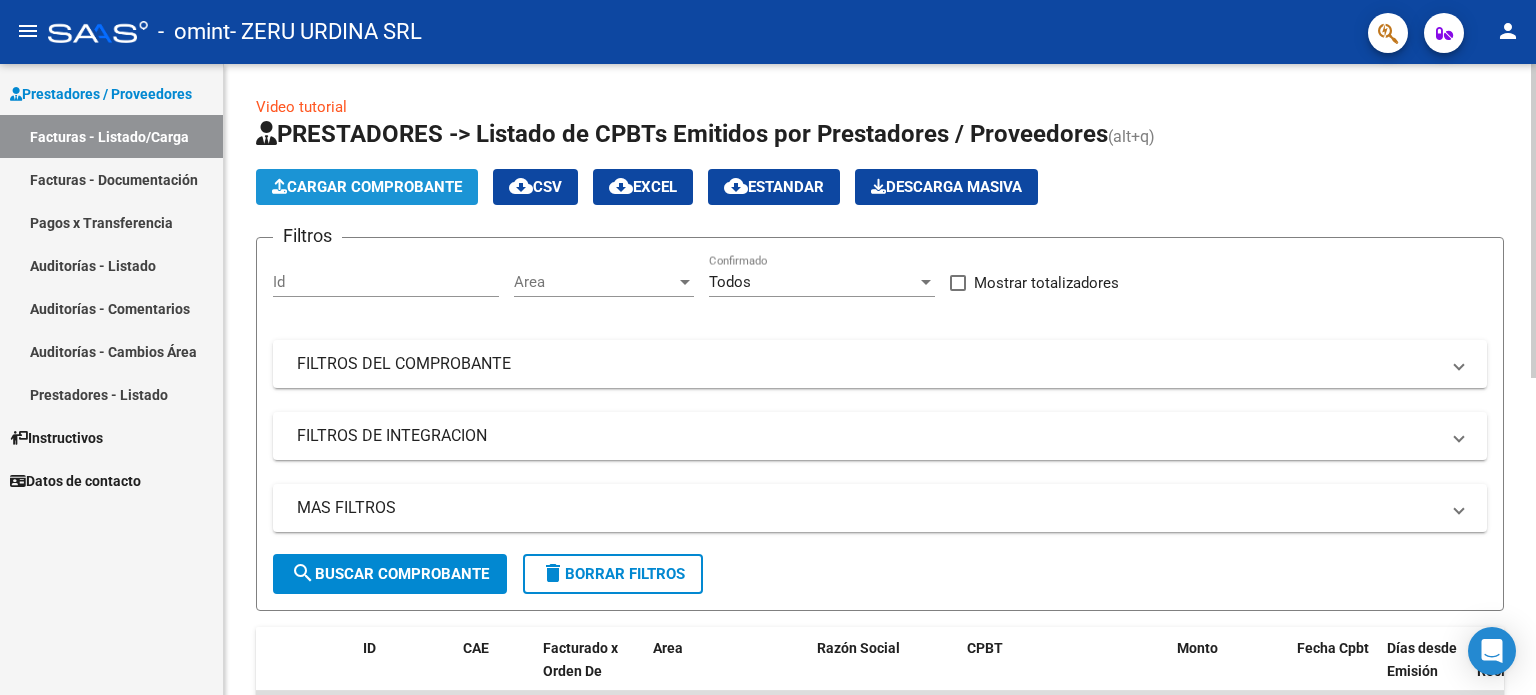 click on "Cargar Comprobante" 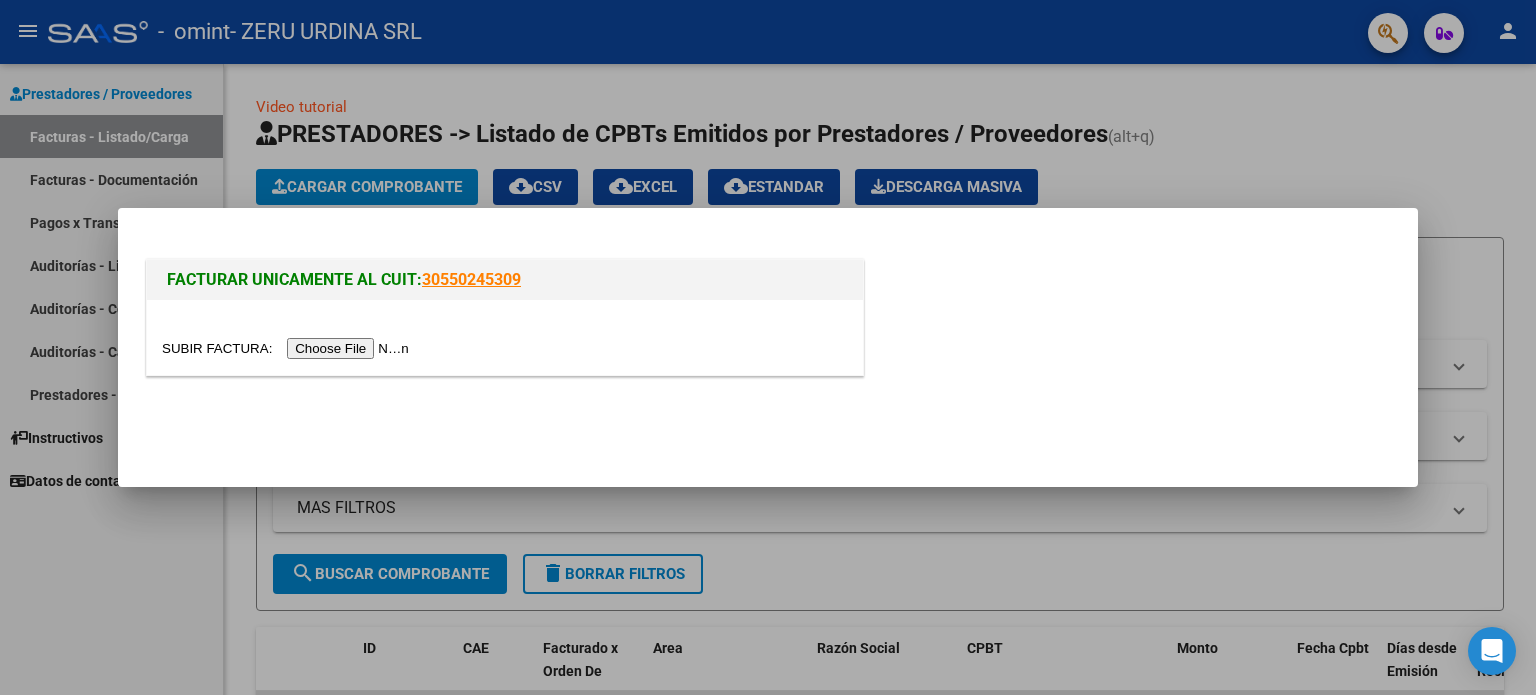 click at bounding box center [288, 348] 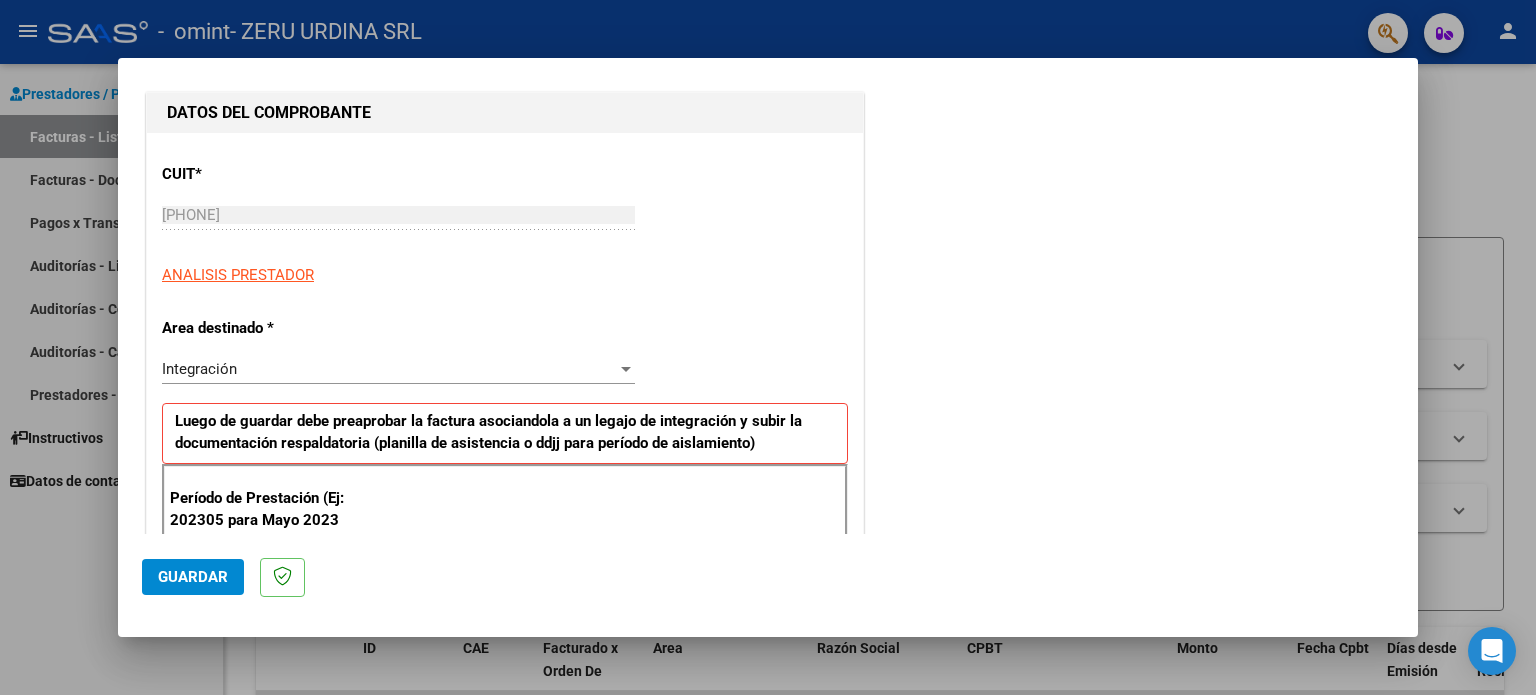 scroll, scrollTop: 452, scrollLeft: 0, axis: vertical 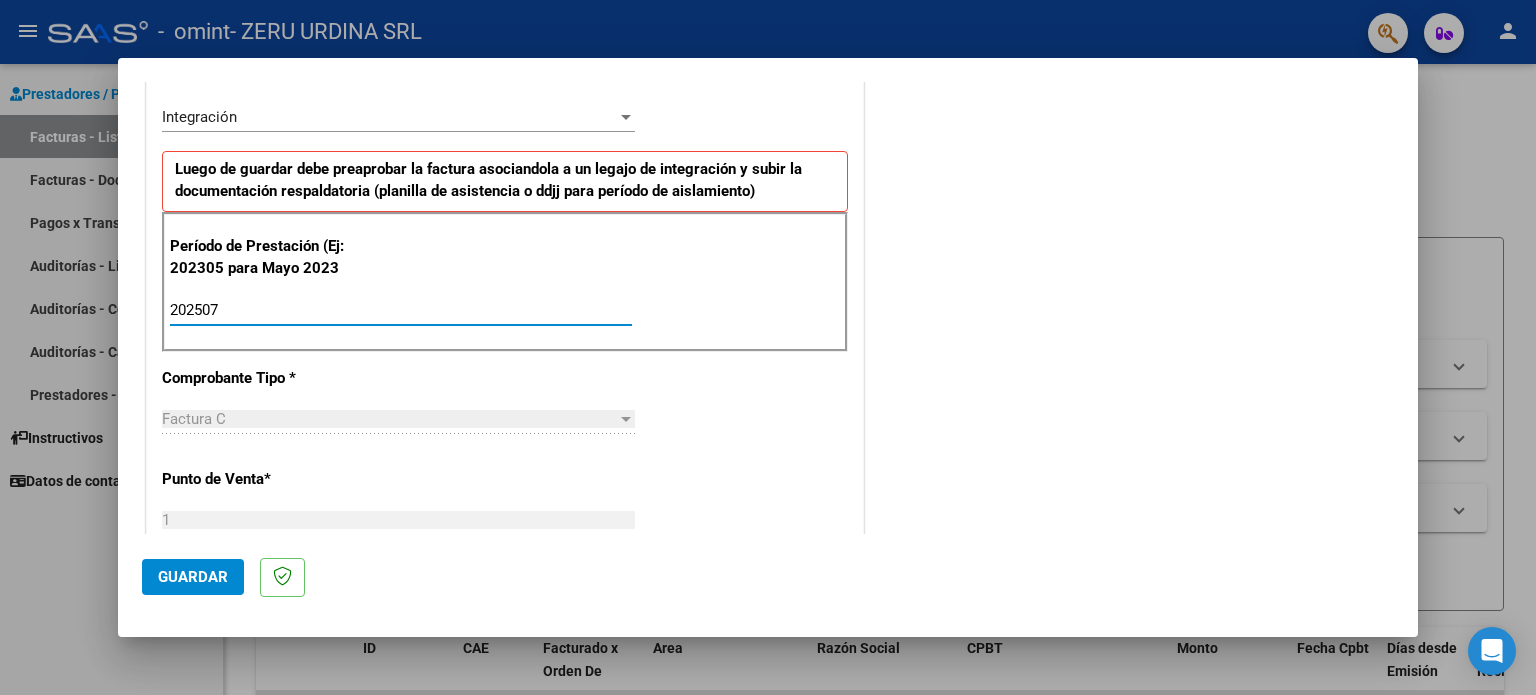 type on "202507" 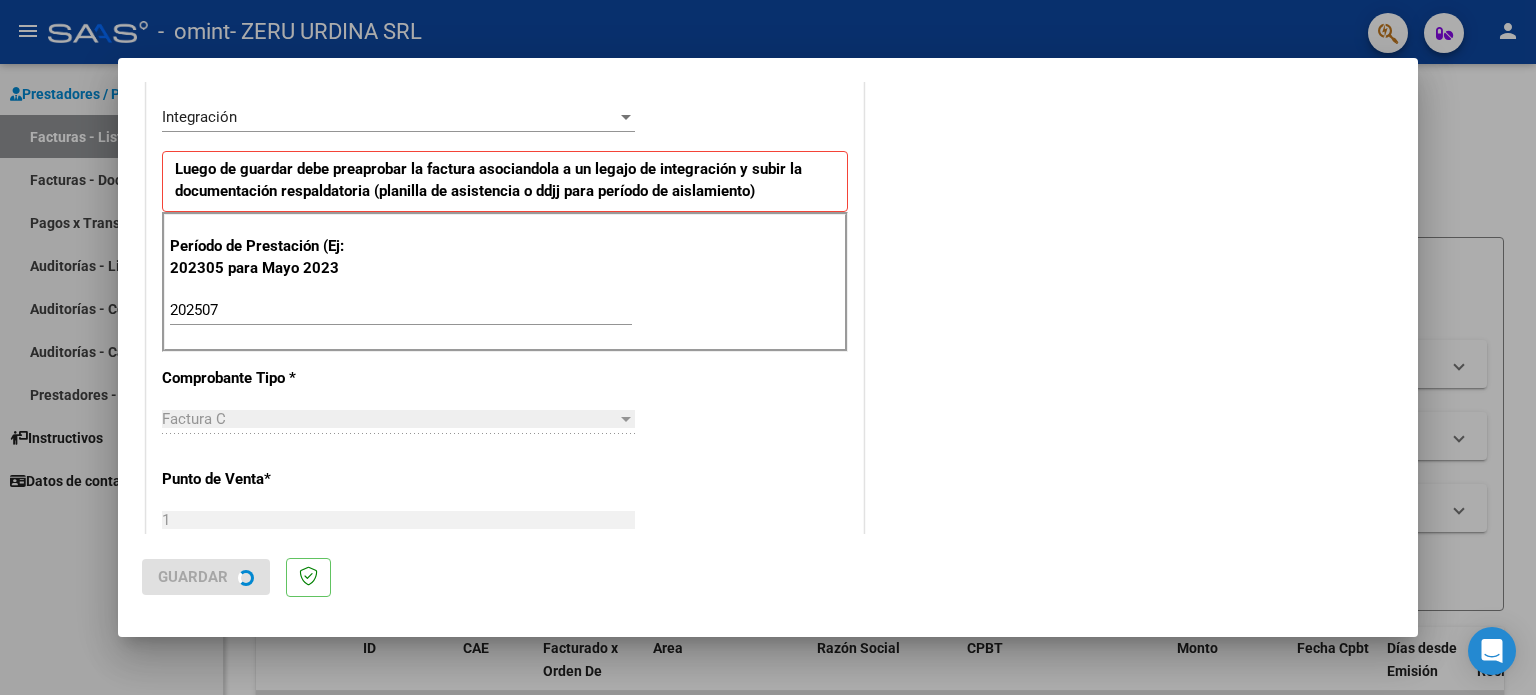 scroll, scrollTop: 0, scrollLeft: 0, axis: both 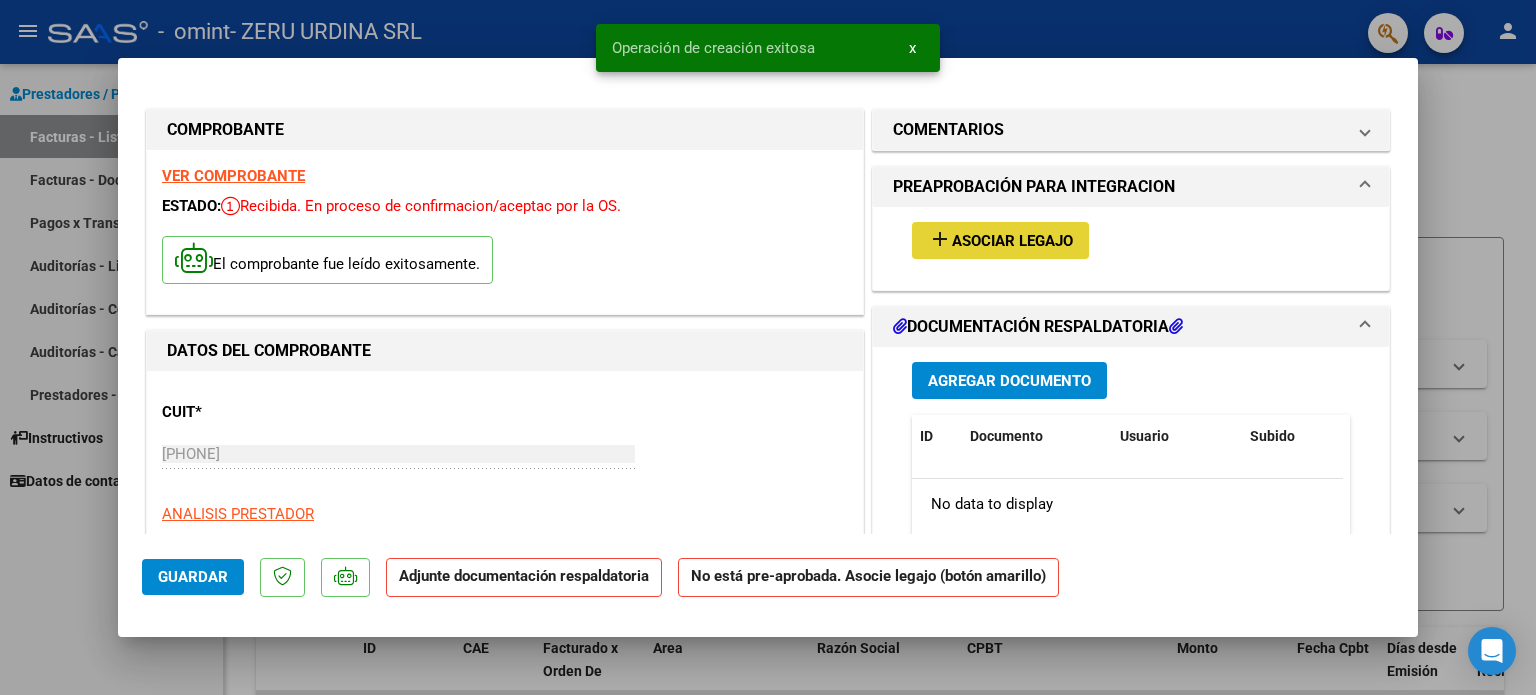 click on "Asociar Legajo" at bounding box center [1012, 241] 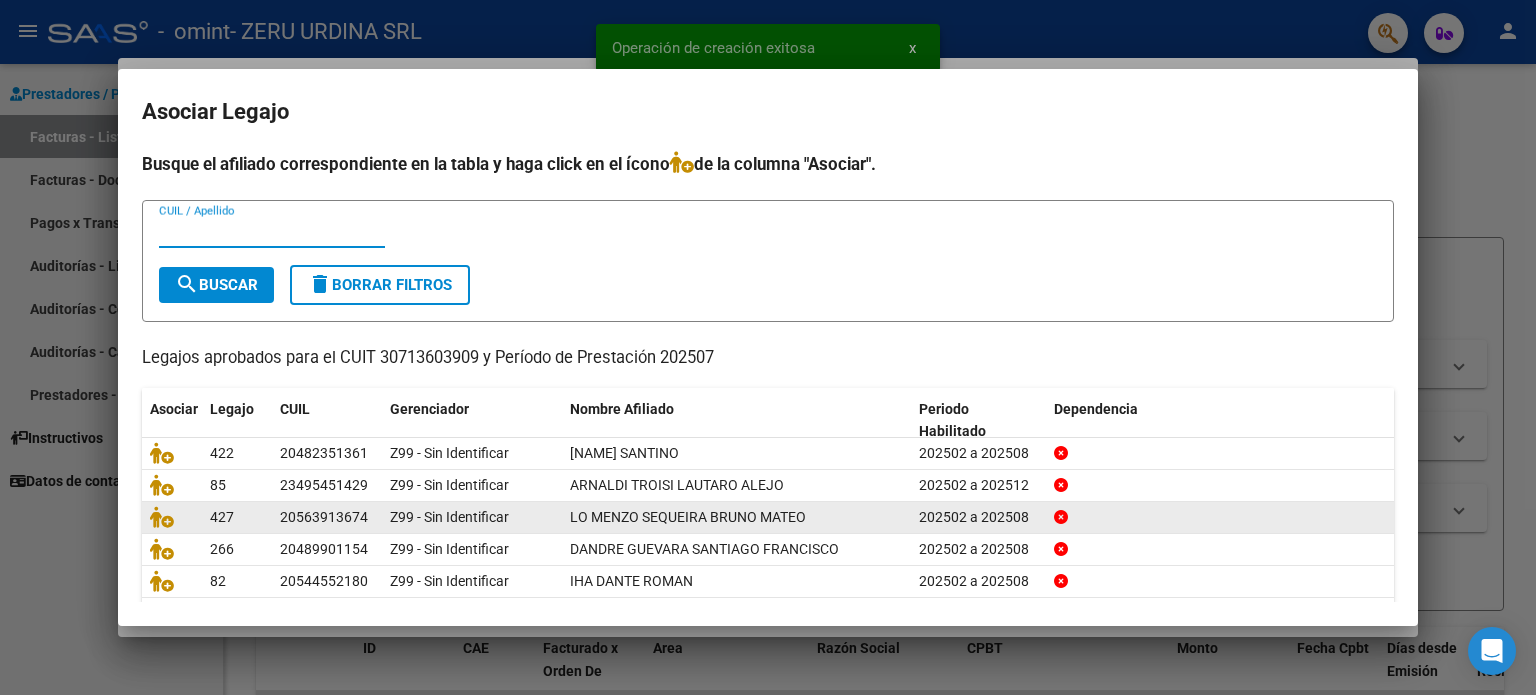 scroll, scrollTop: 67, scrollLeft: 0, axis: vertical 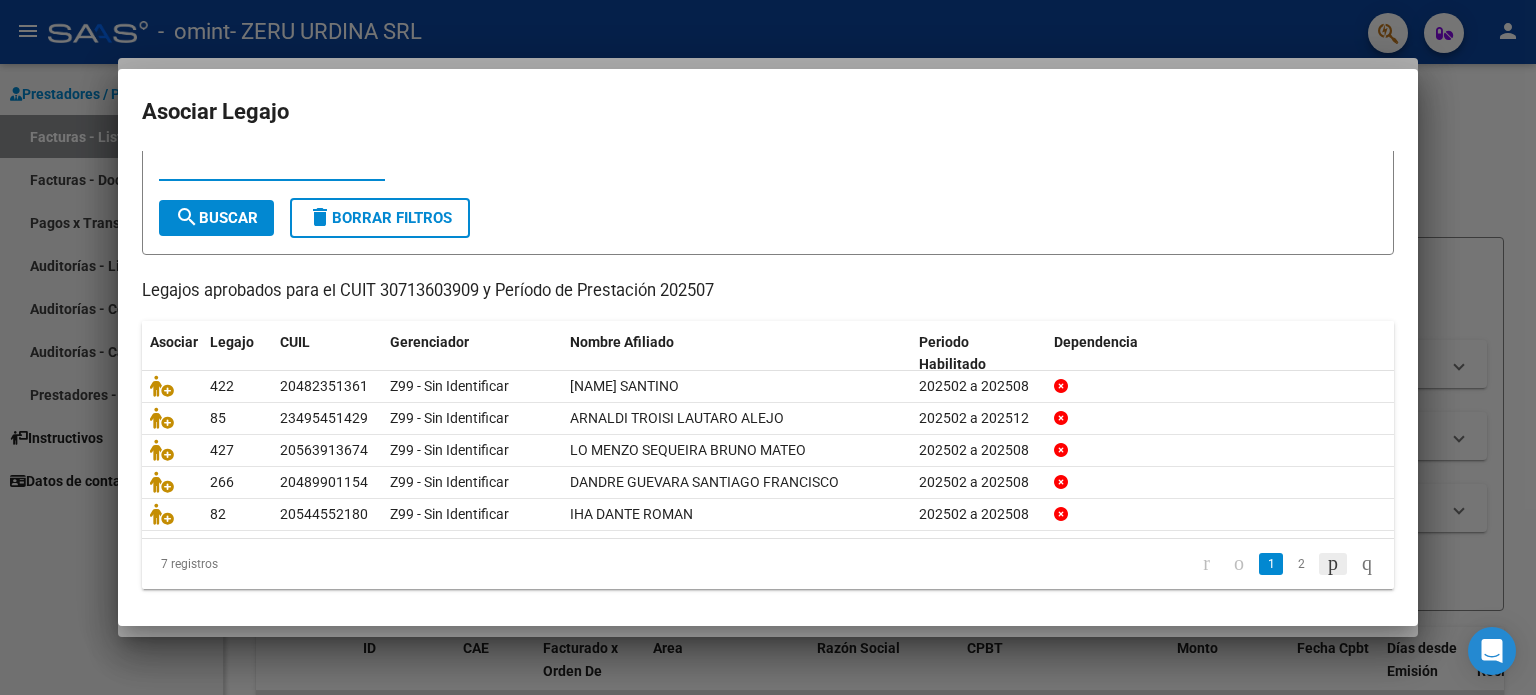 click 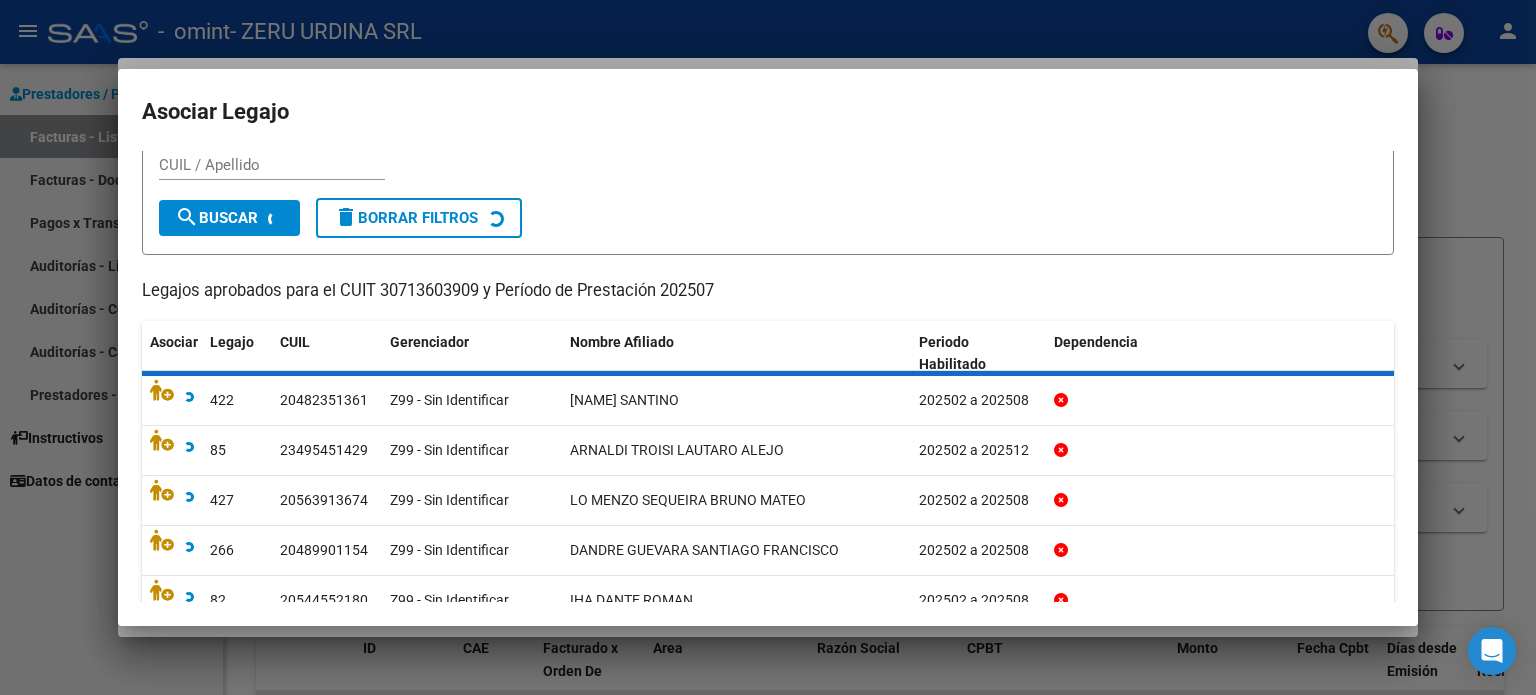 scroll, scrollTop: 0, scrollLeft: 0, axis: both 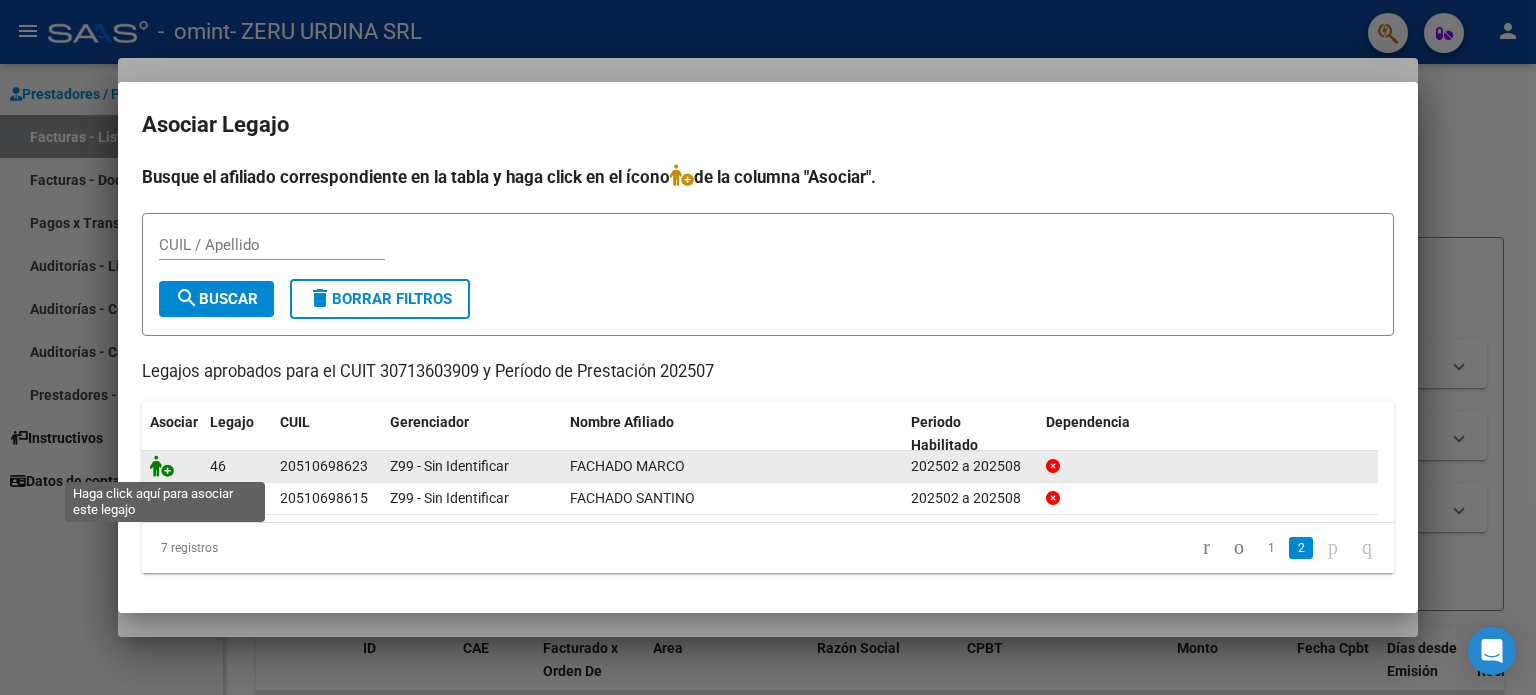 click 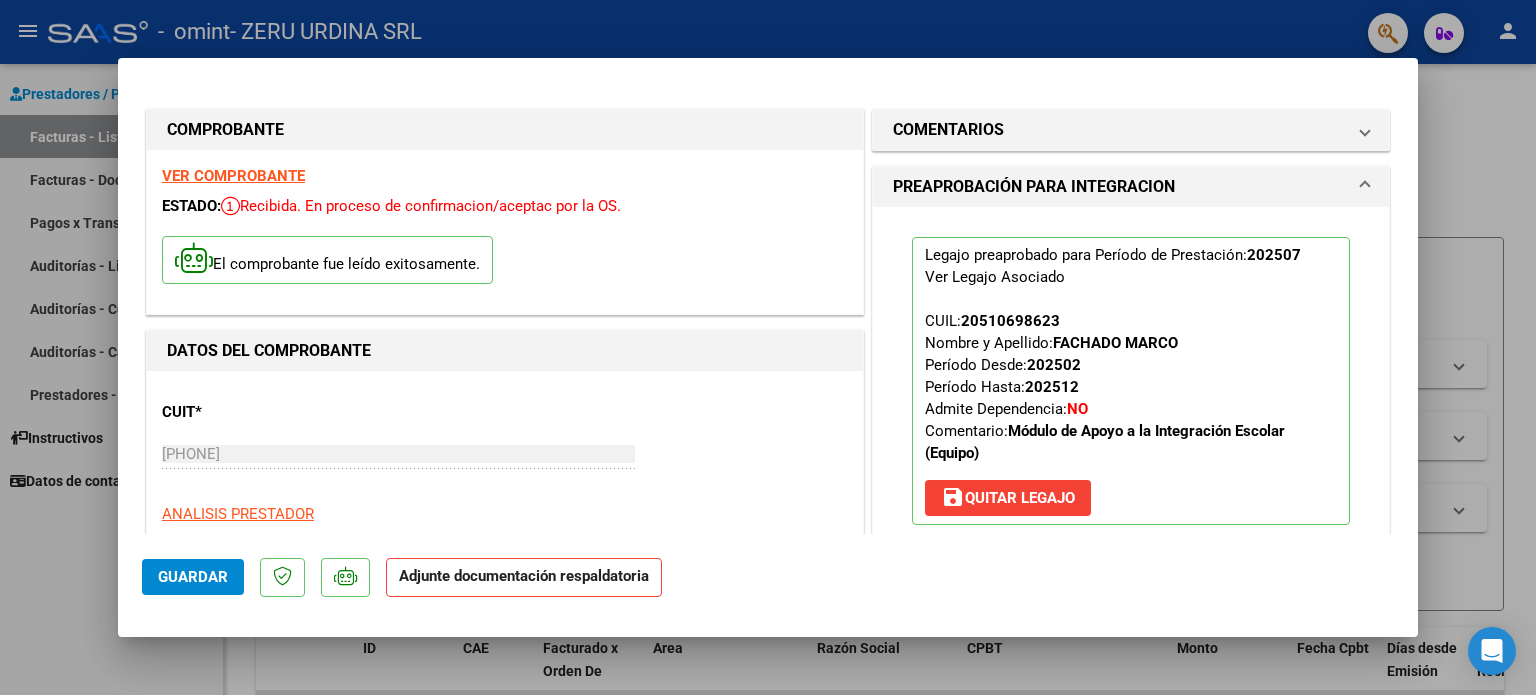scroll, scrollTop: 200, scrollLeft: 0, axis: vertical 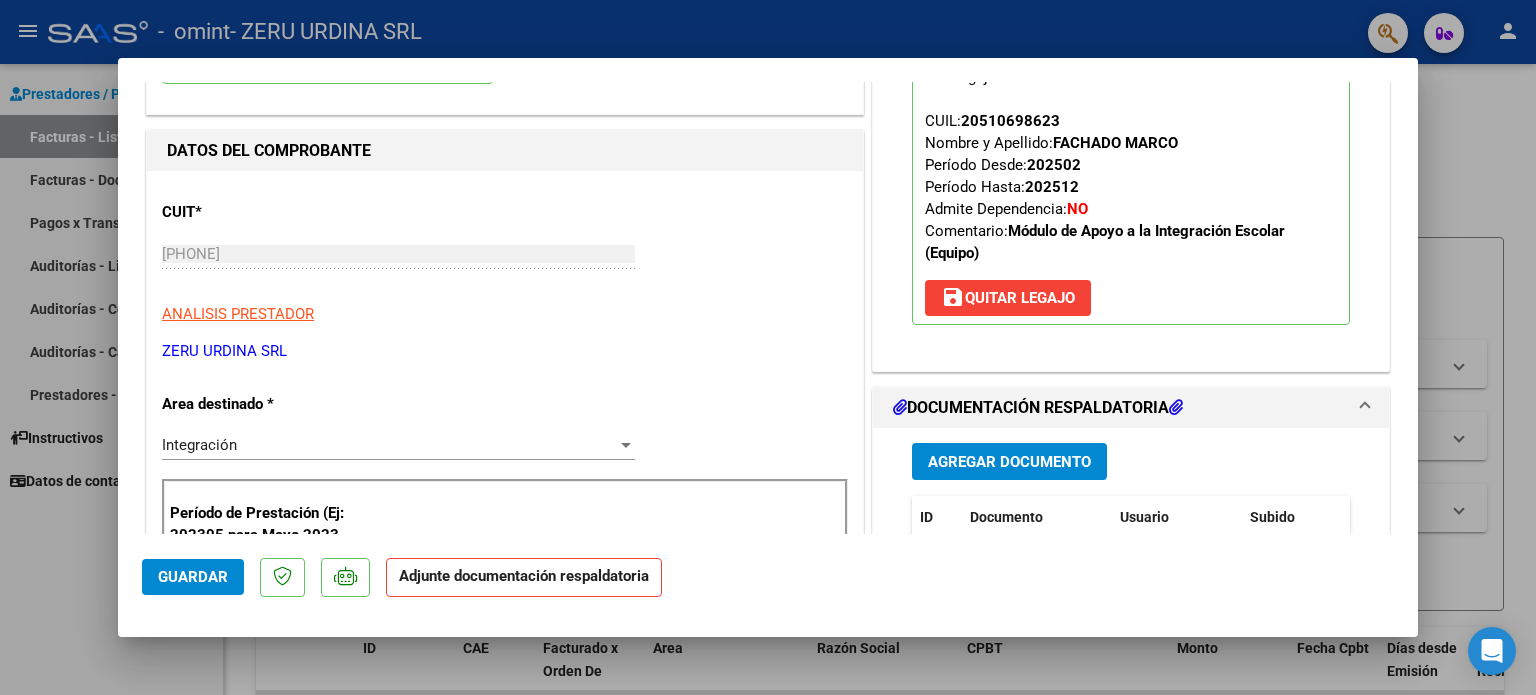 click on "Agregar Documento" at bounding box center (1009, 462) 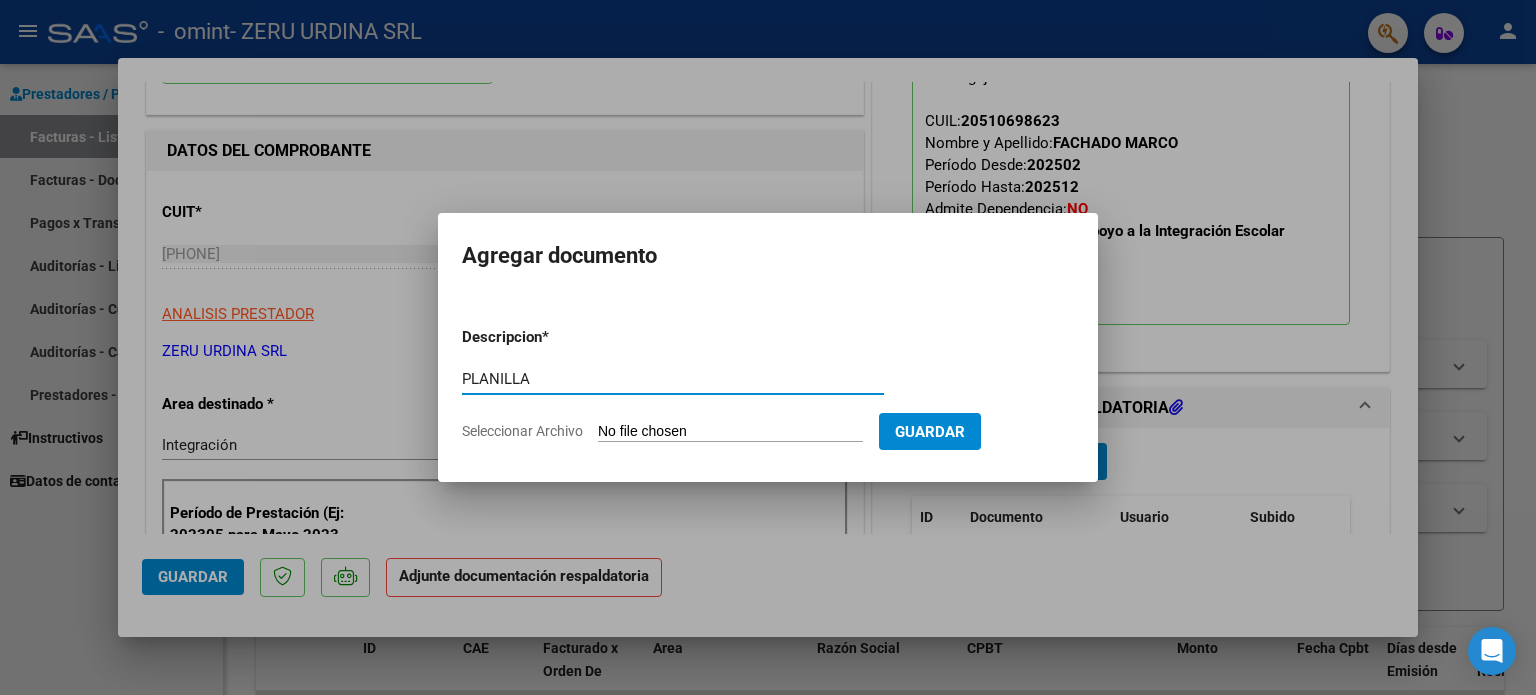 type on "PLANILLA" 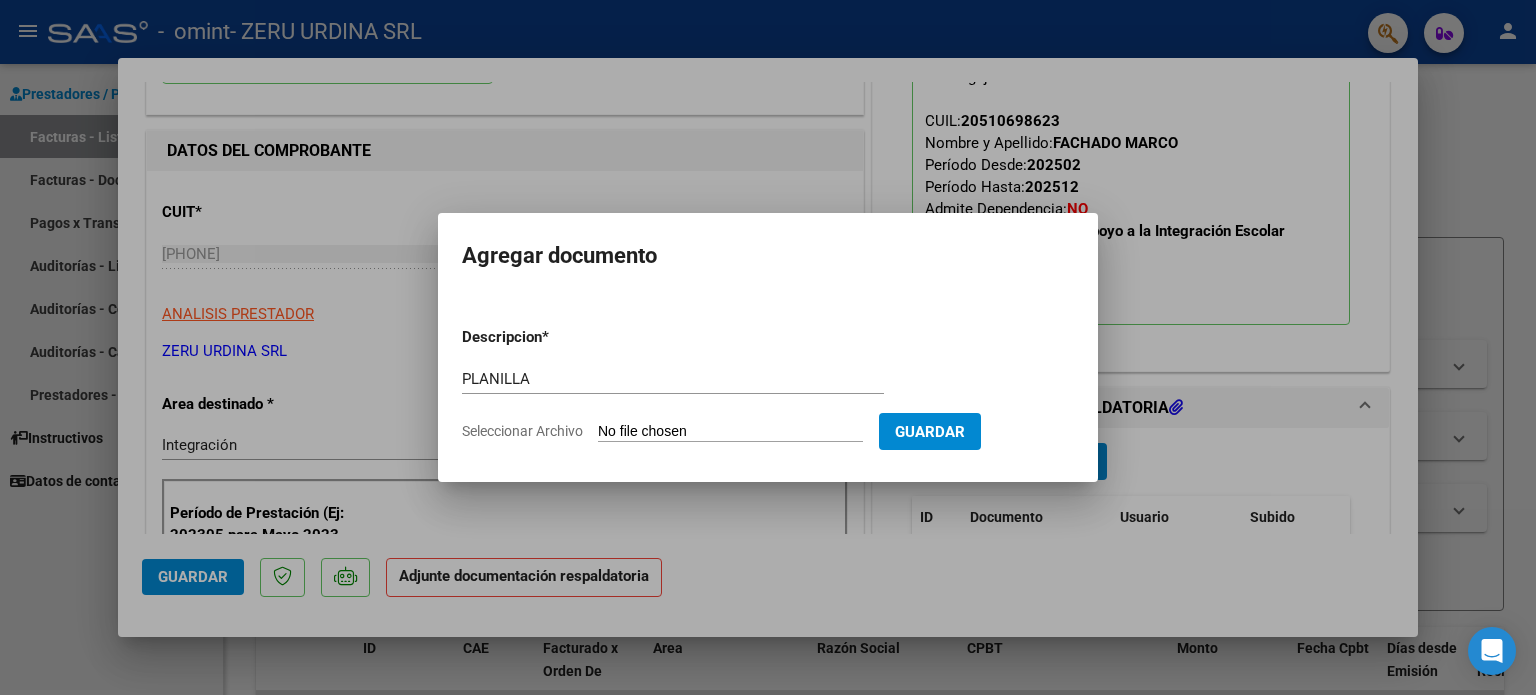 click on "Seleccionar Archivo" at bounding box center (730, 432) 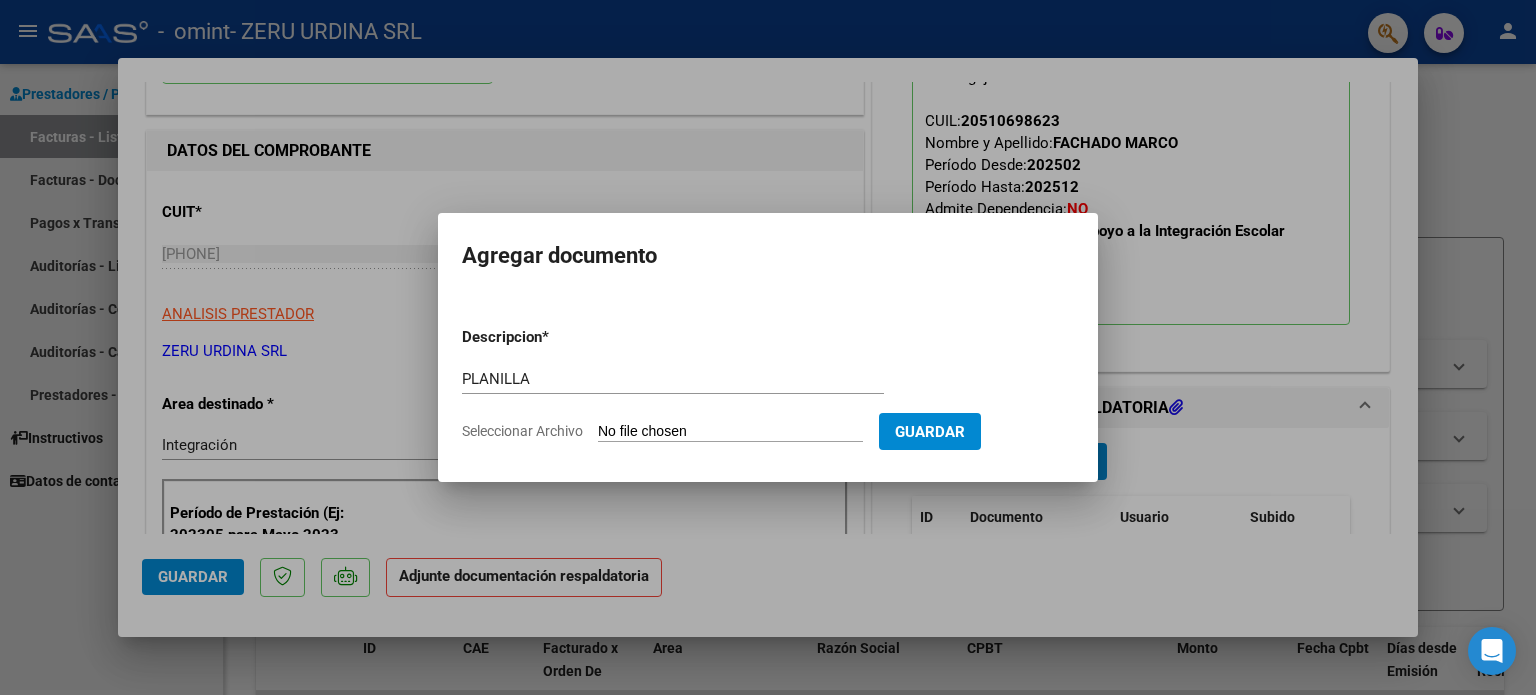 type on "C:\fakepath\FACHADO MARCO - PA JUL.pdf" 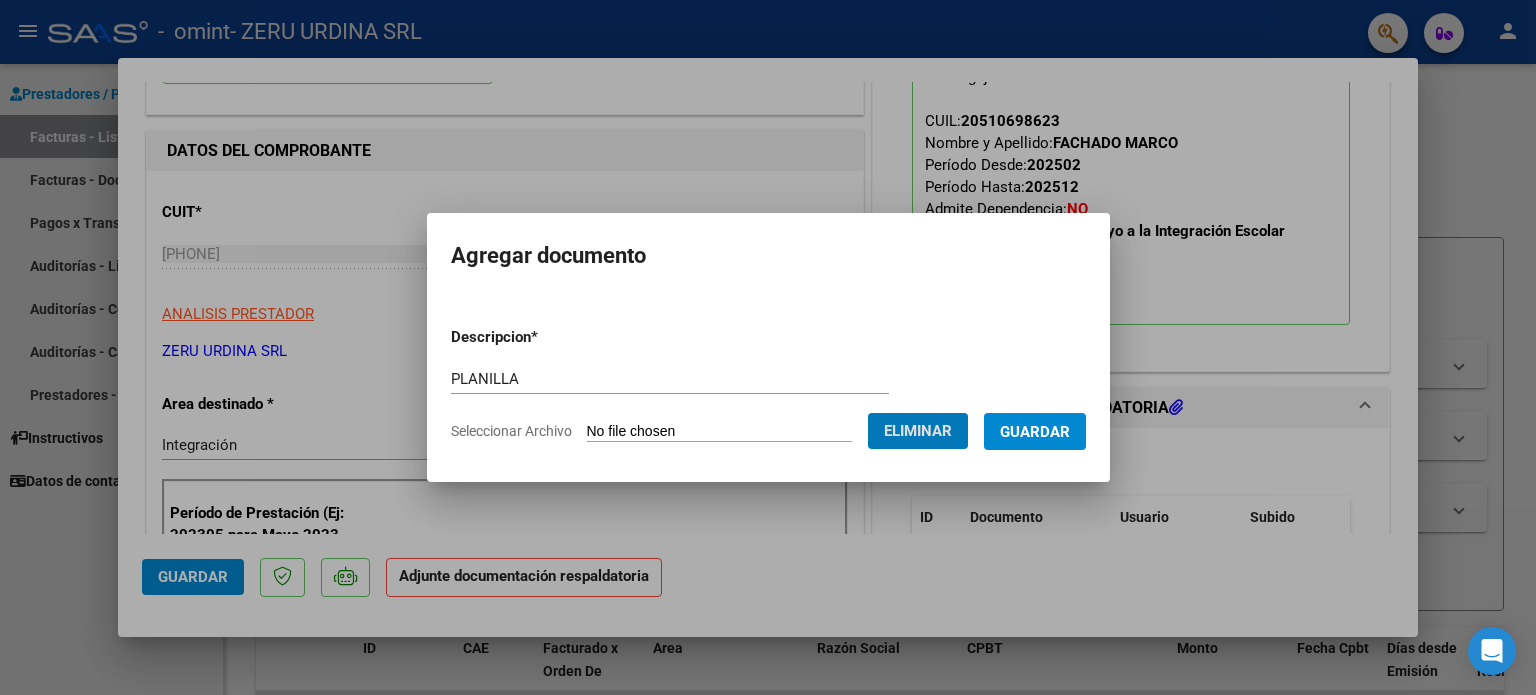 type 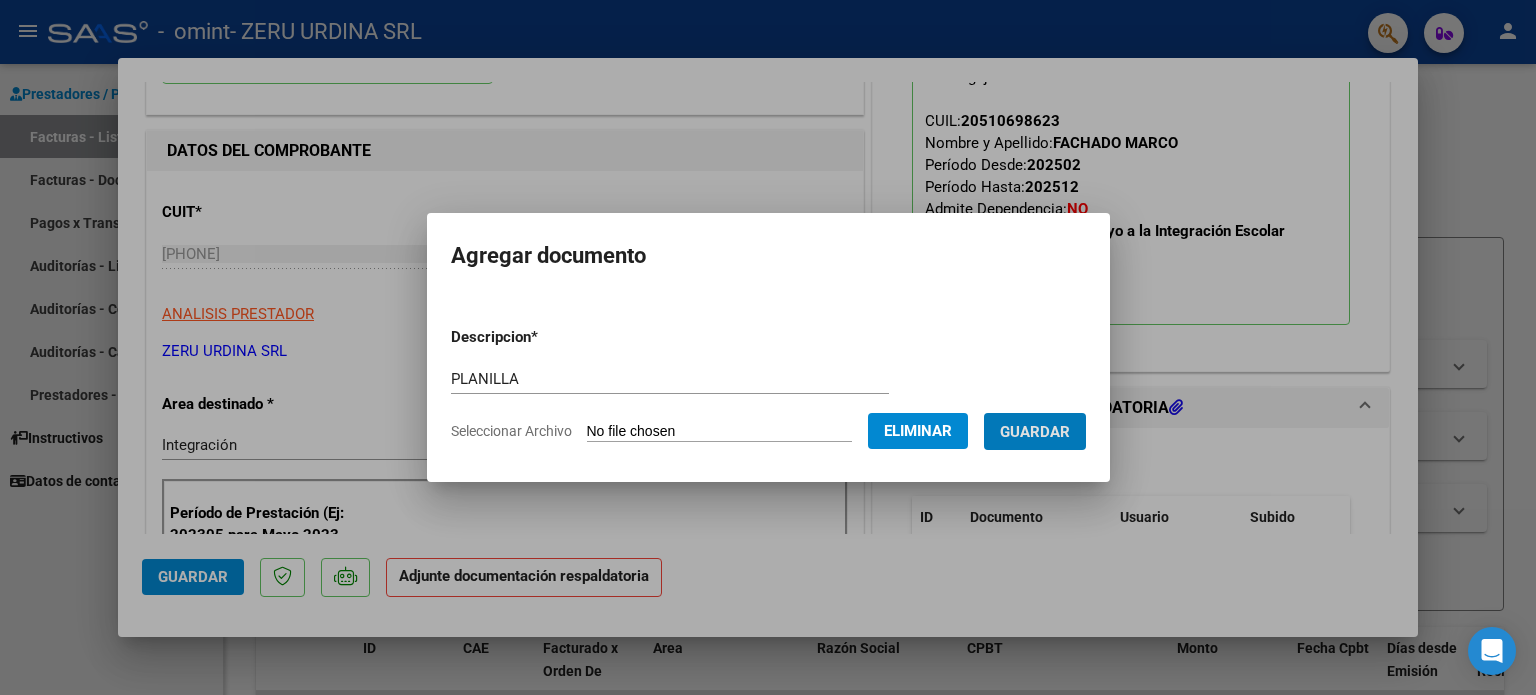 type 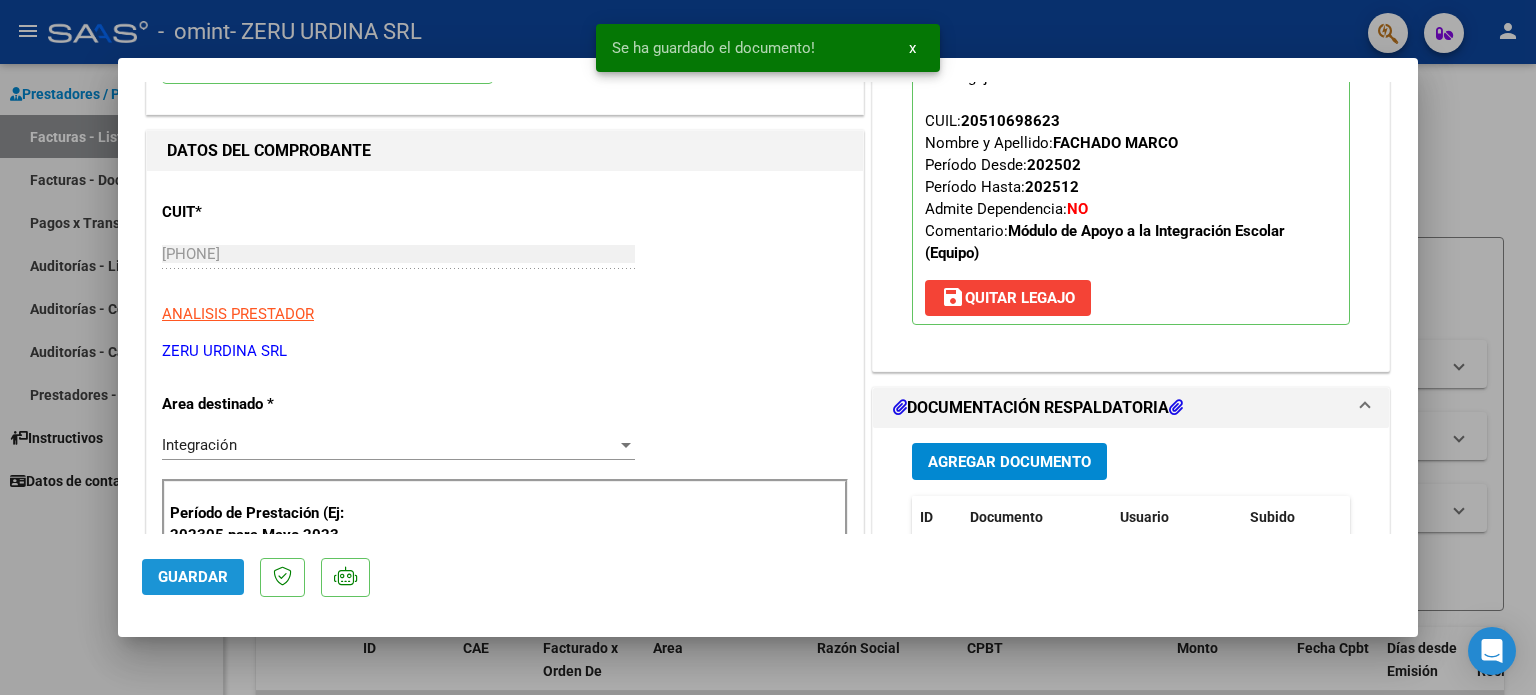 click on "Guardar" 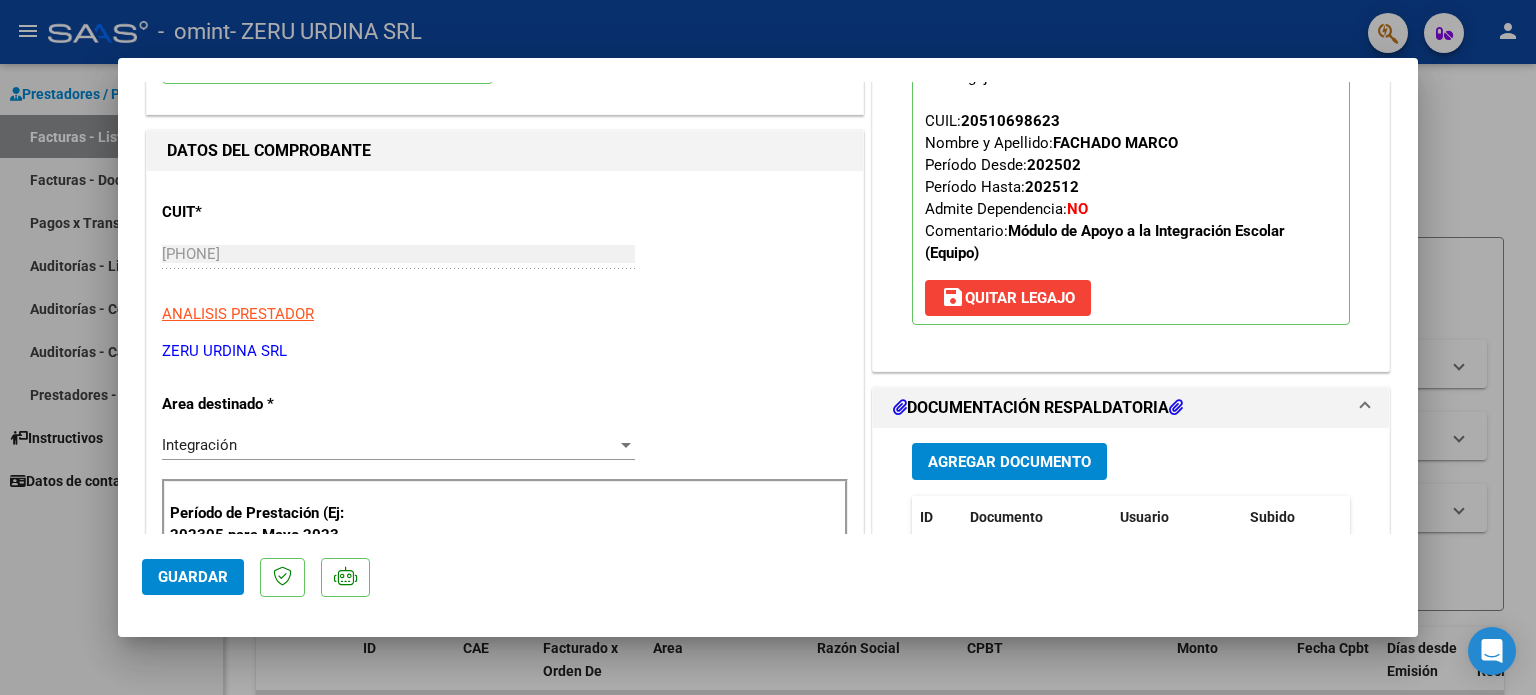 click at bounding box center [768, 347] 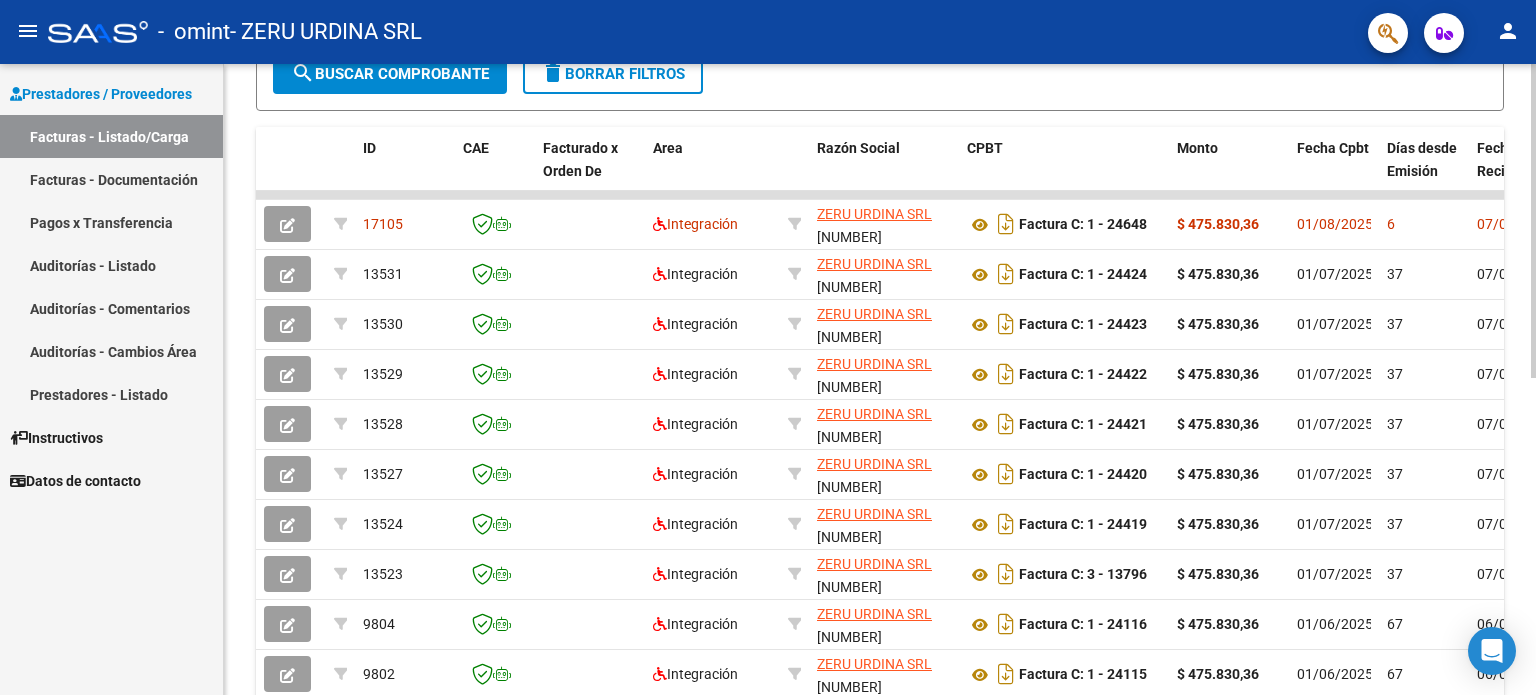 scroll, scrollTop: 0, scrollLeft: 0, axis: both 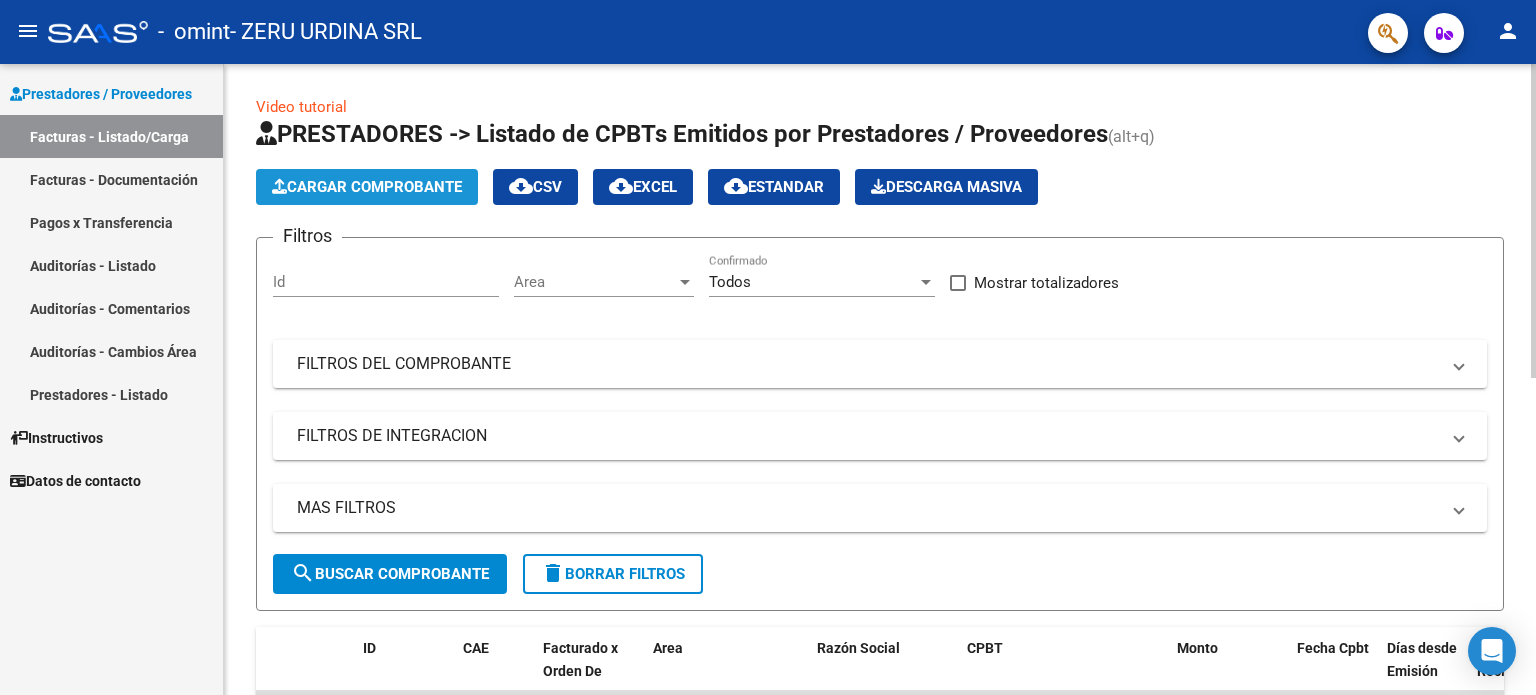 click on "Cargar Comprobante" 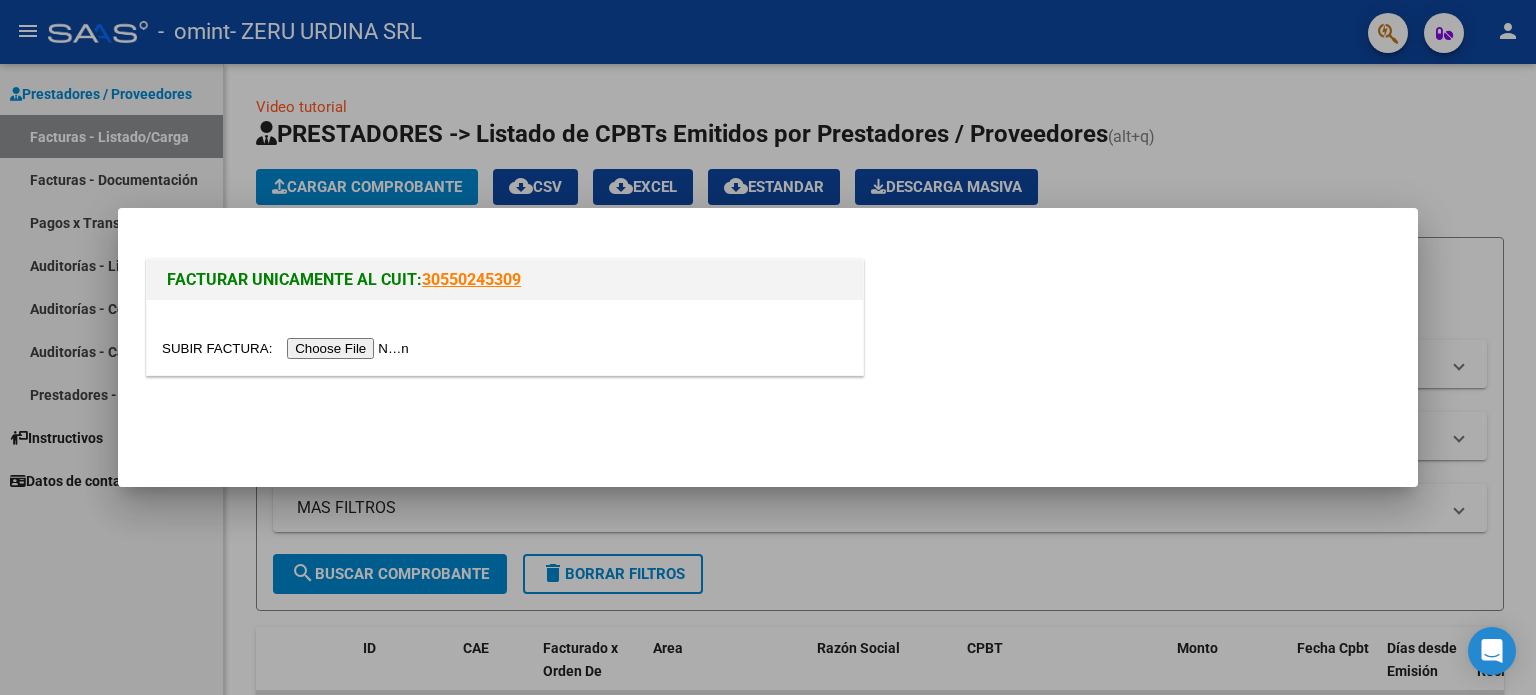 click at bounding box center (288, 348) 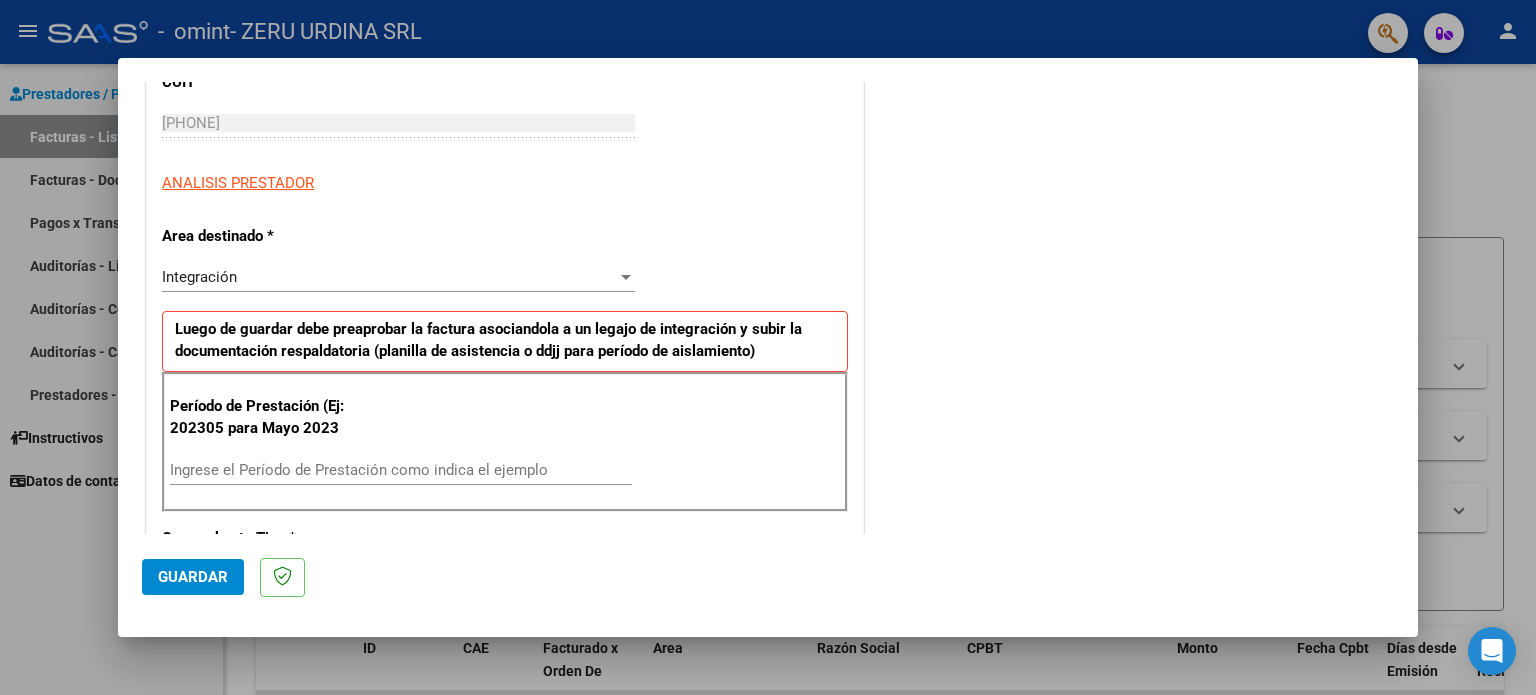 scroll, scrollTop: 400, scrollLeft: 0, axis: vertical 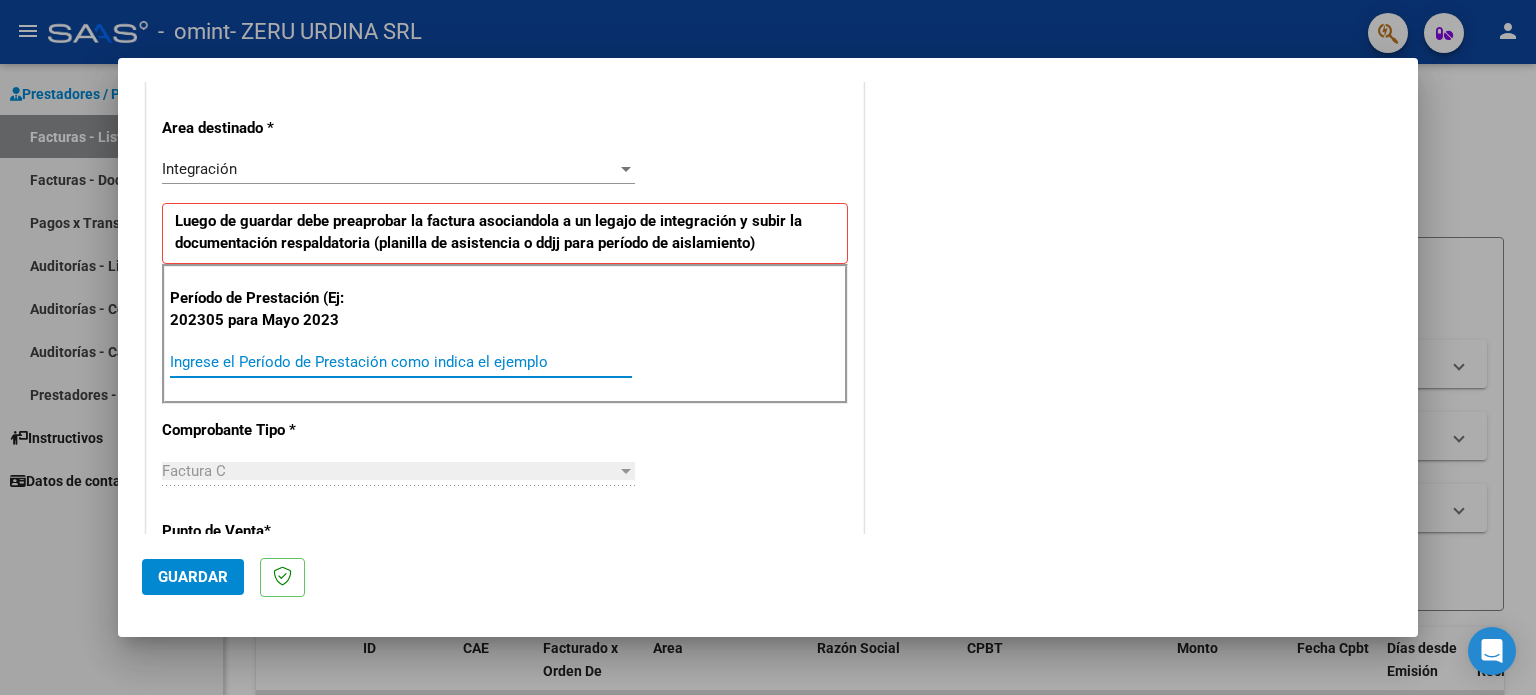 click on "Ingrese el Período de Prestación como indica el ejemplo" at bounding box center [401, 362] 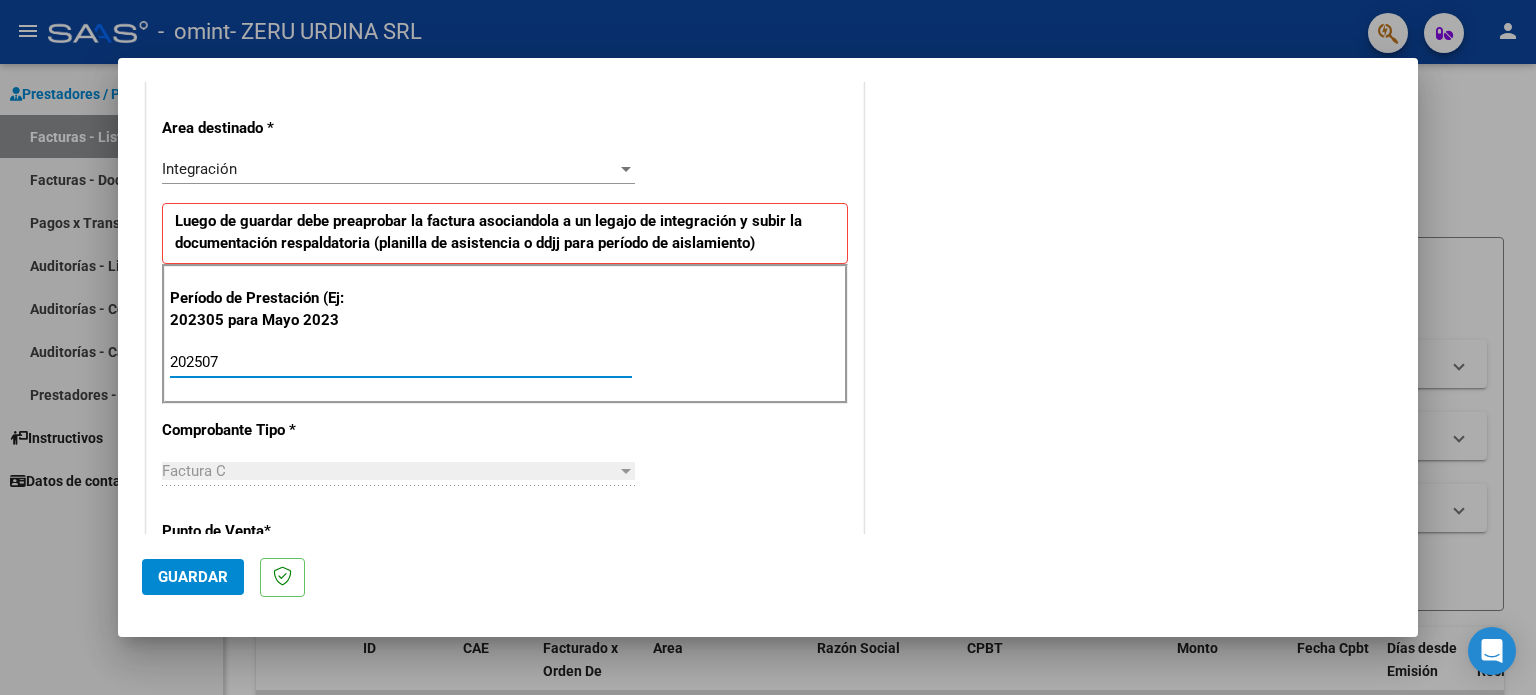 type on "202507" 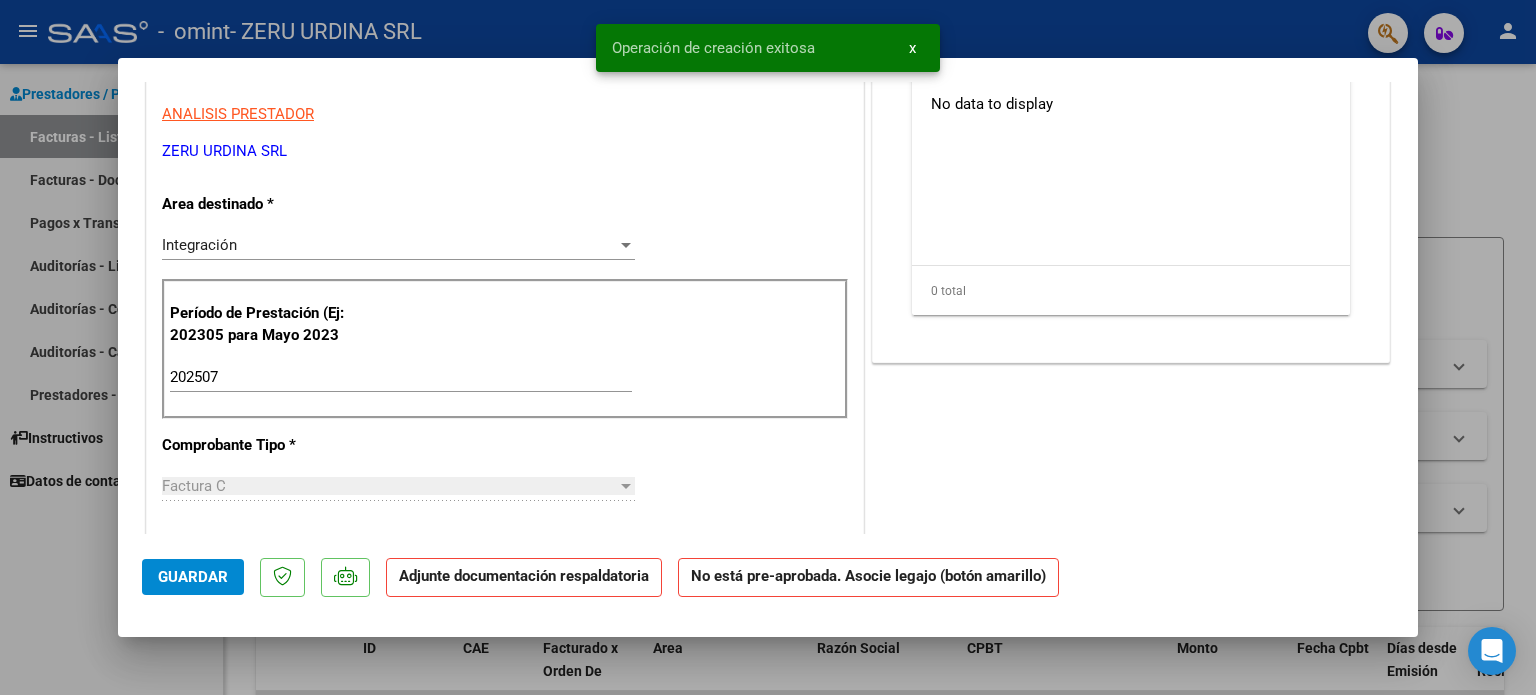 scroll, scrollTop: 0, scrollLeft: 0, axis: both 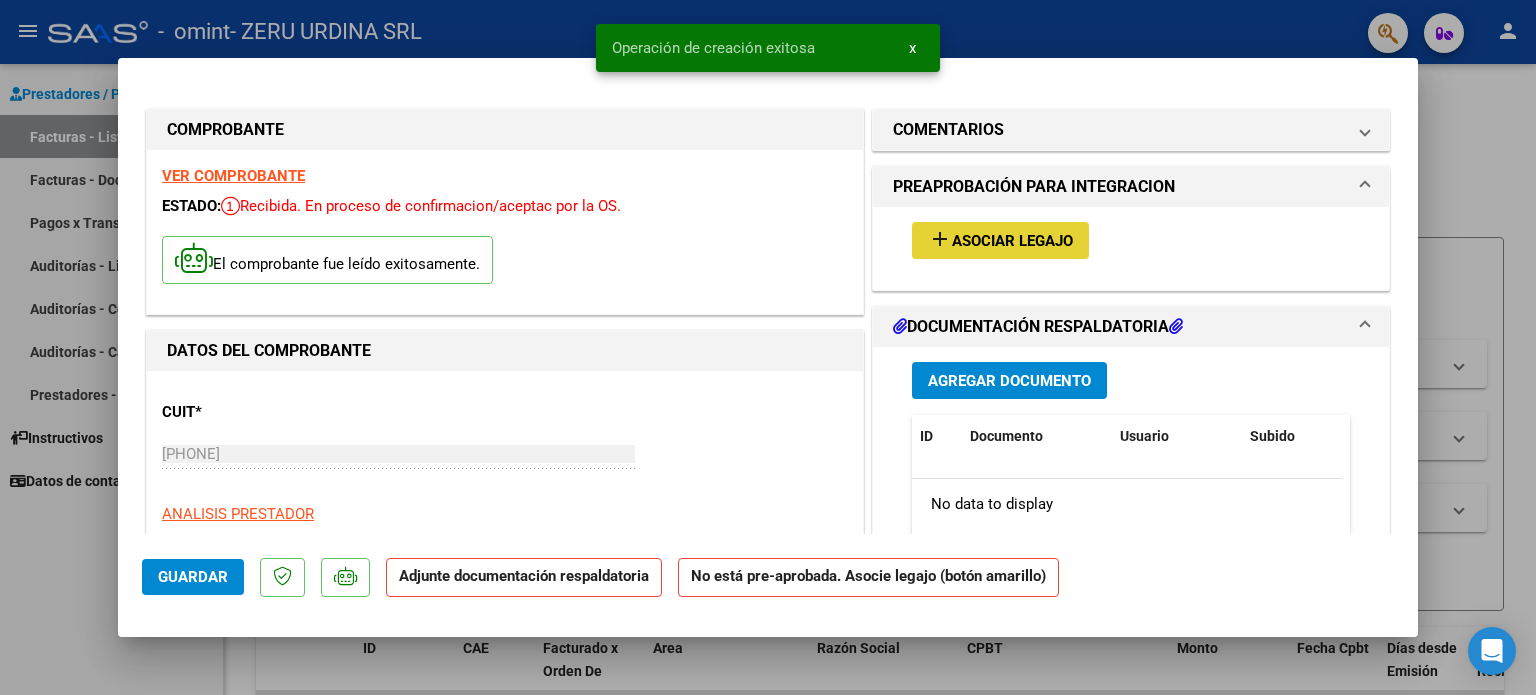 click on "Asociar Legajo" at bounding box center [1012, 241] 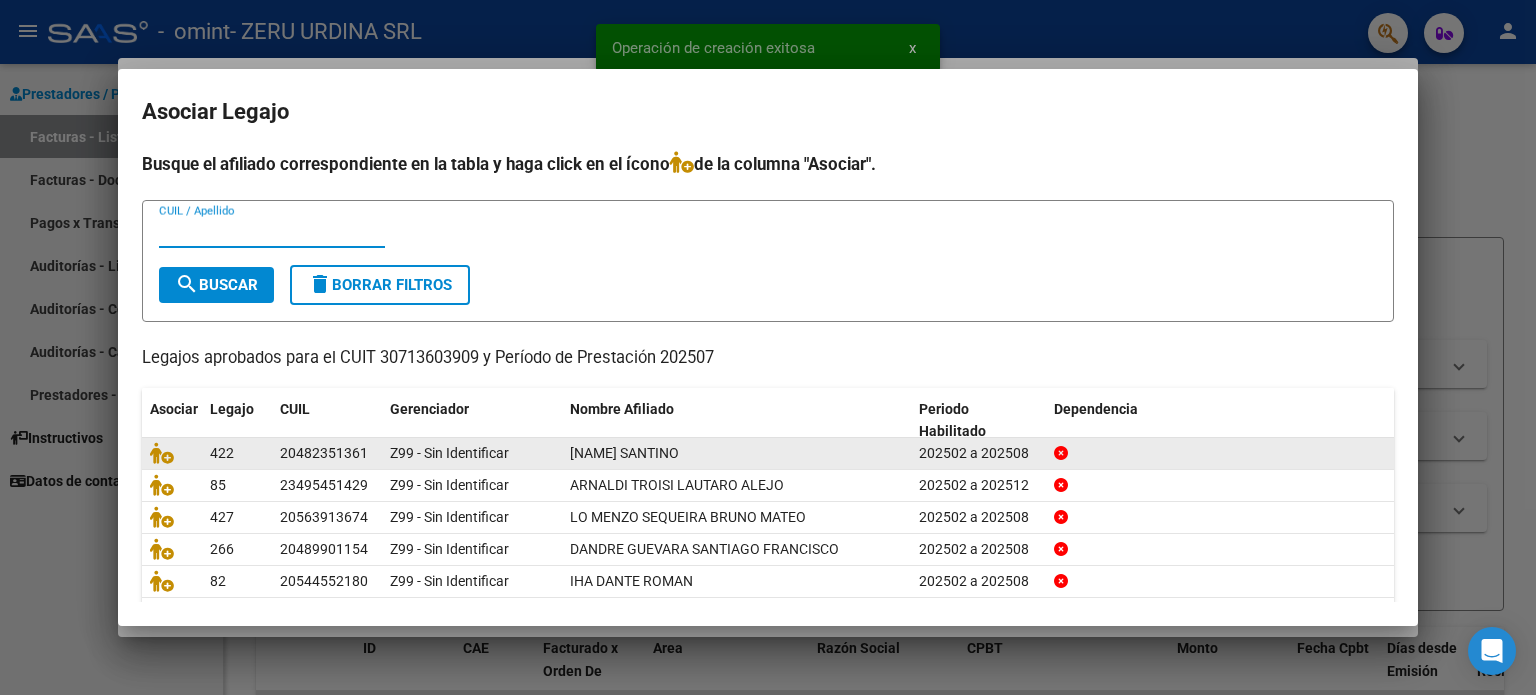 scroll, scrollTop: 67, scrollLeft: 0, axis: vertical 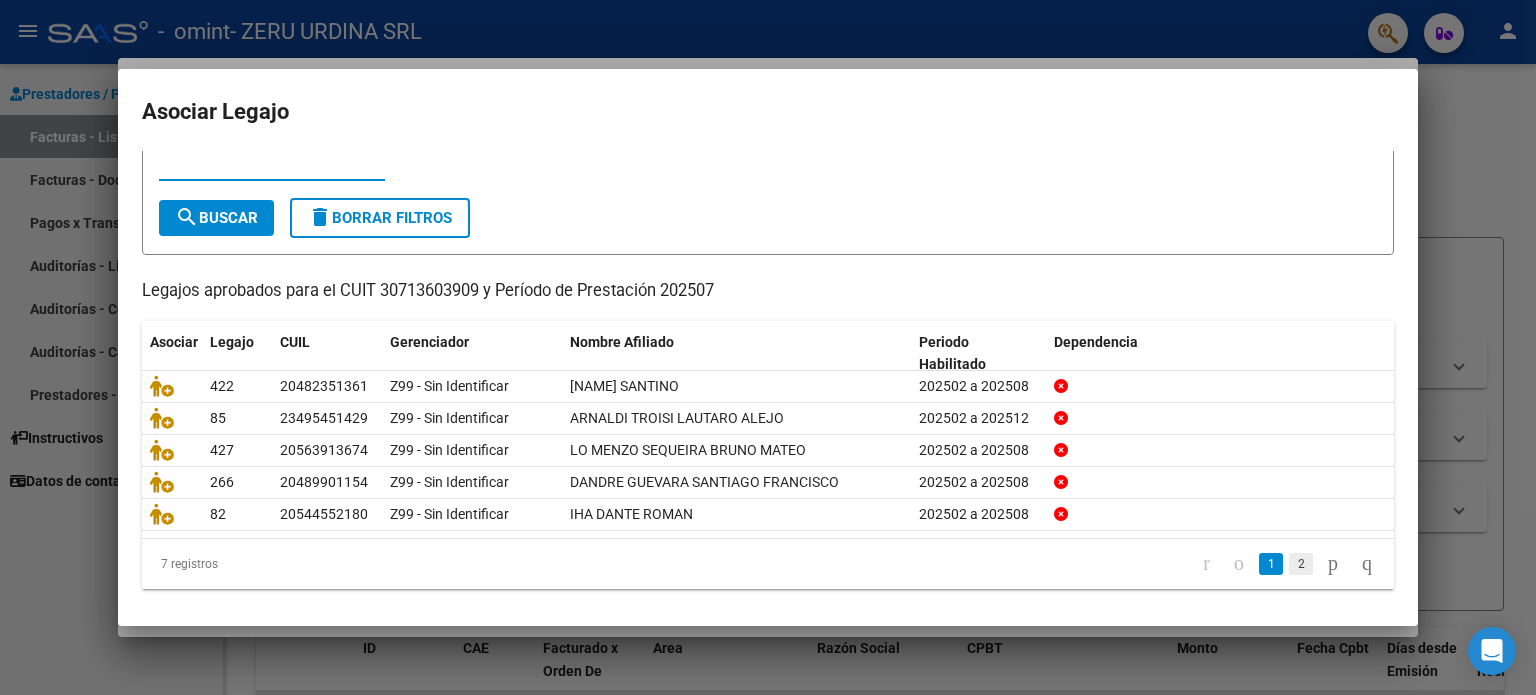 click on "2" 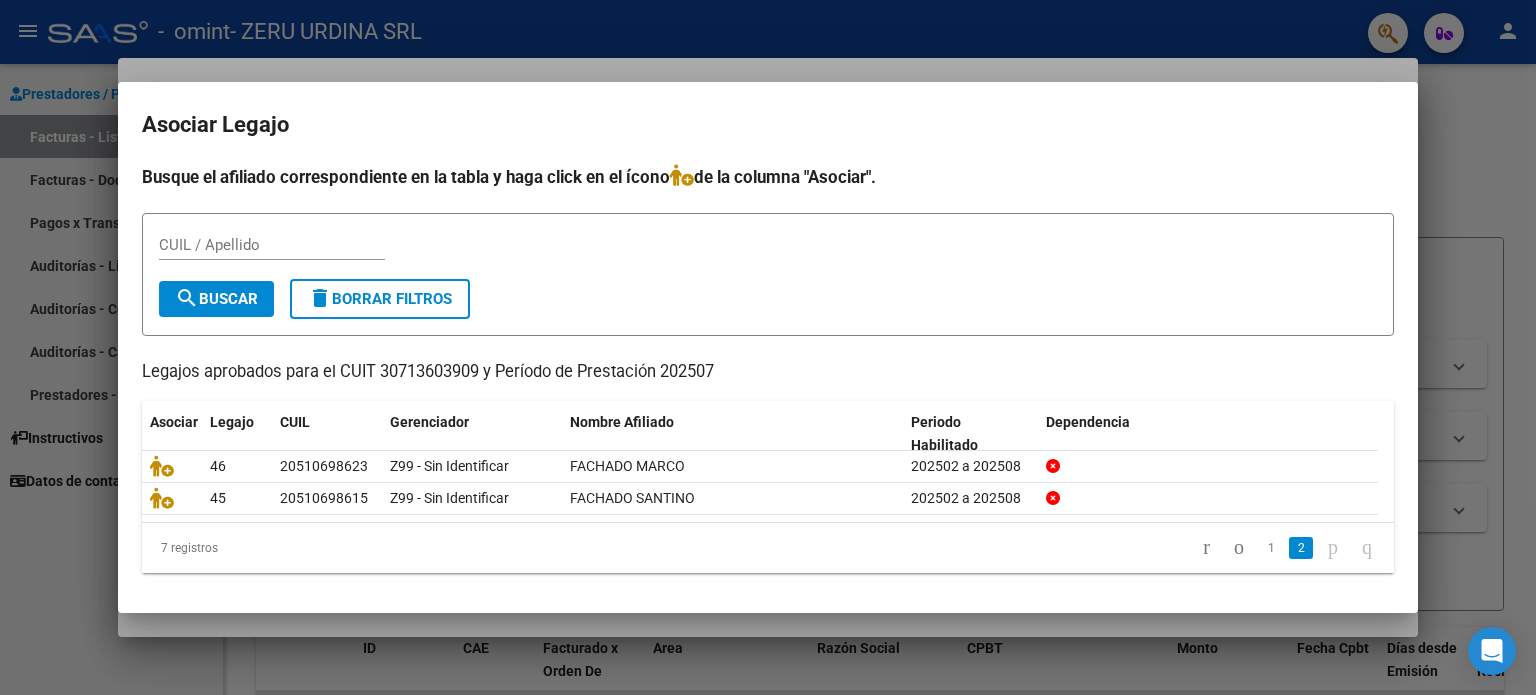 scroll, scrollTop: 0, scrollLeft: 0, axis: both 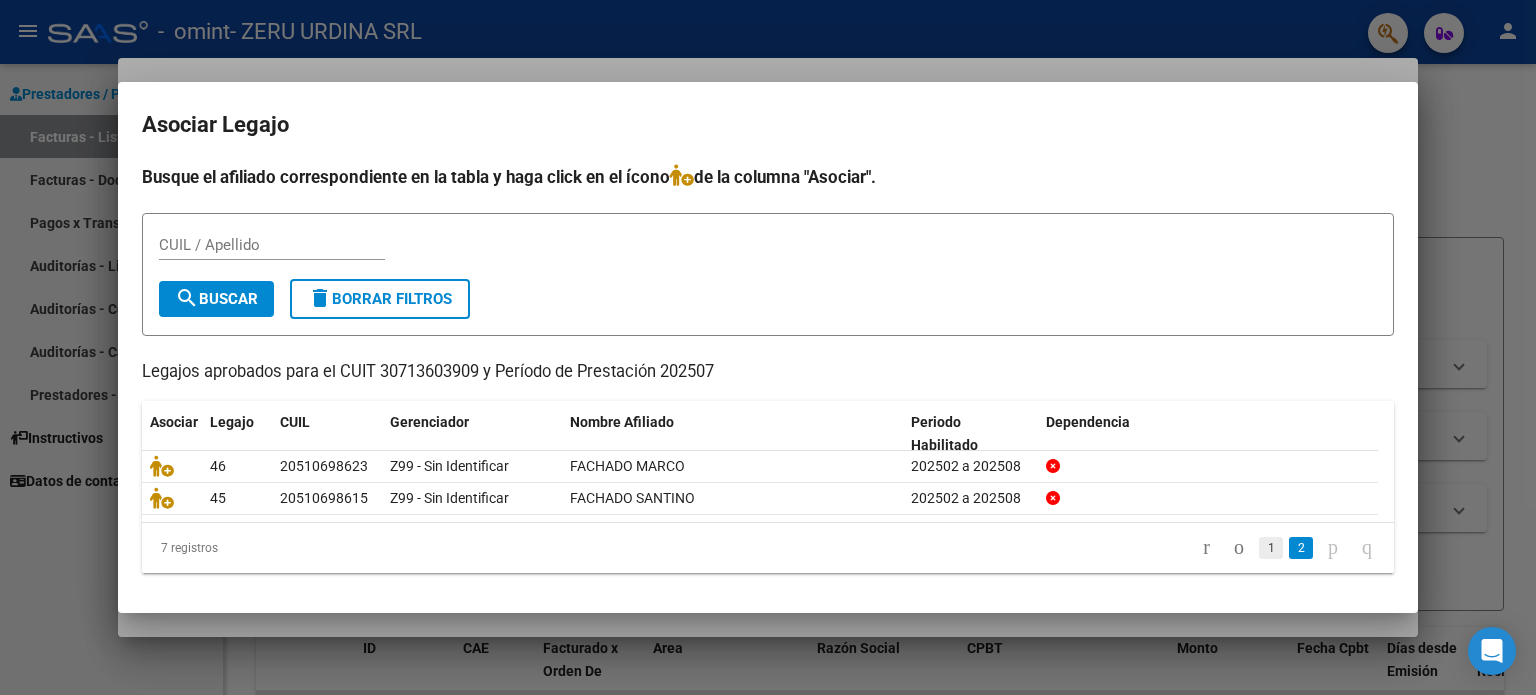 click on "1" 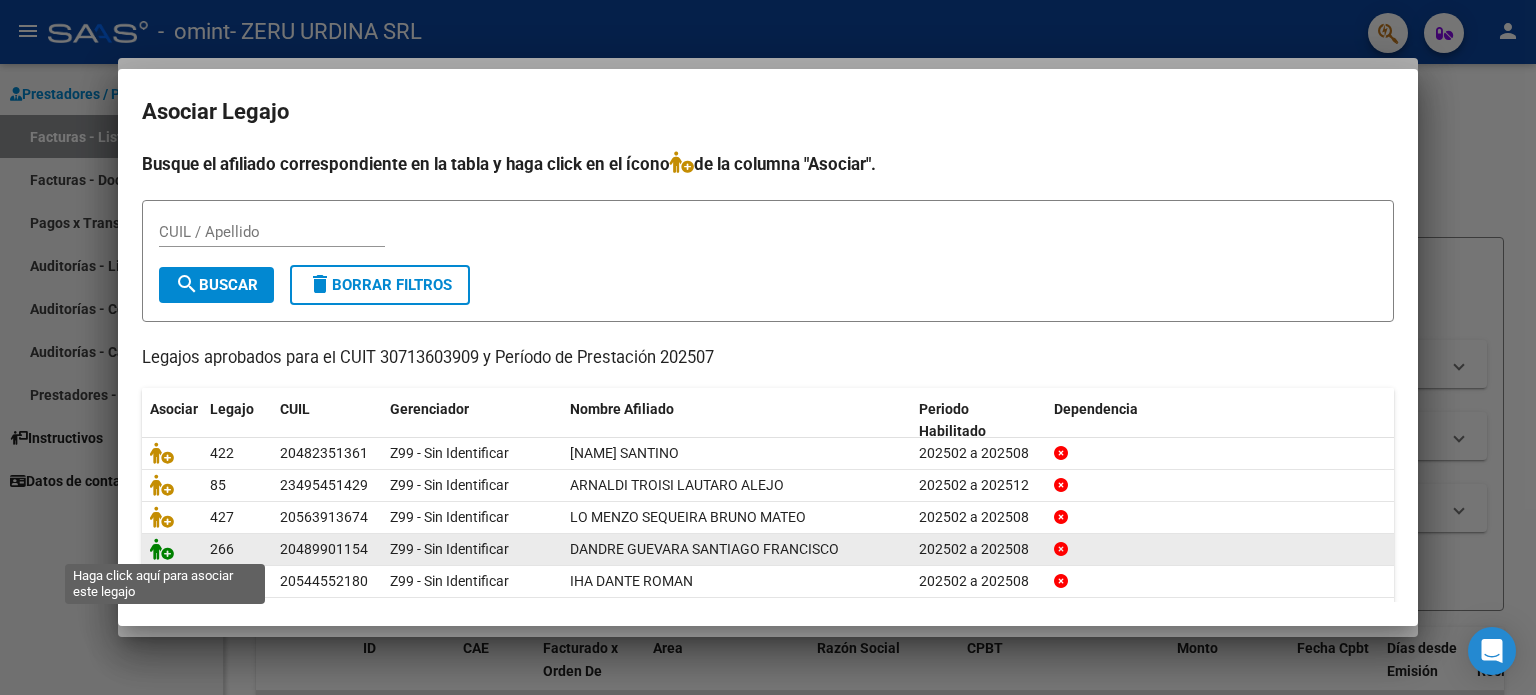click 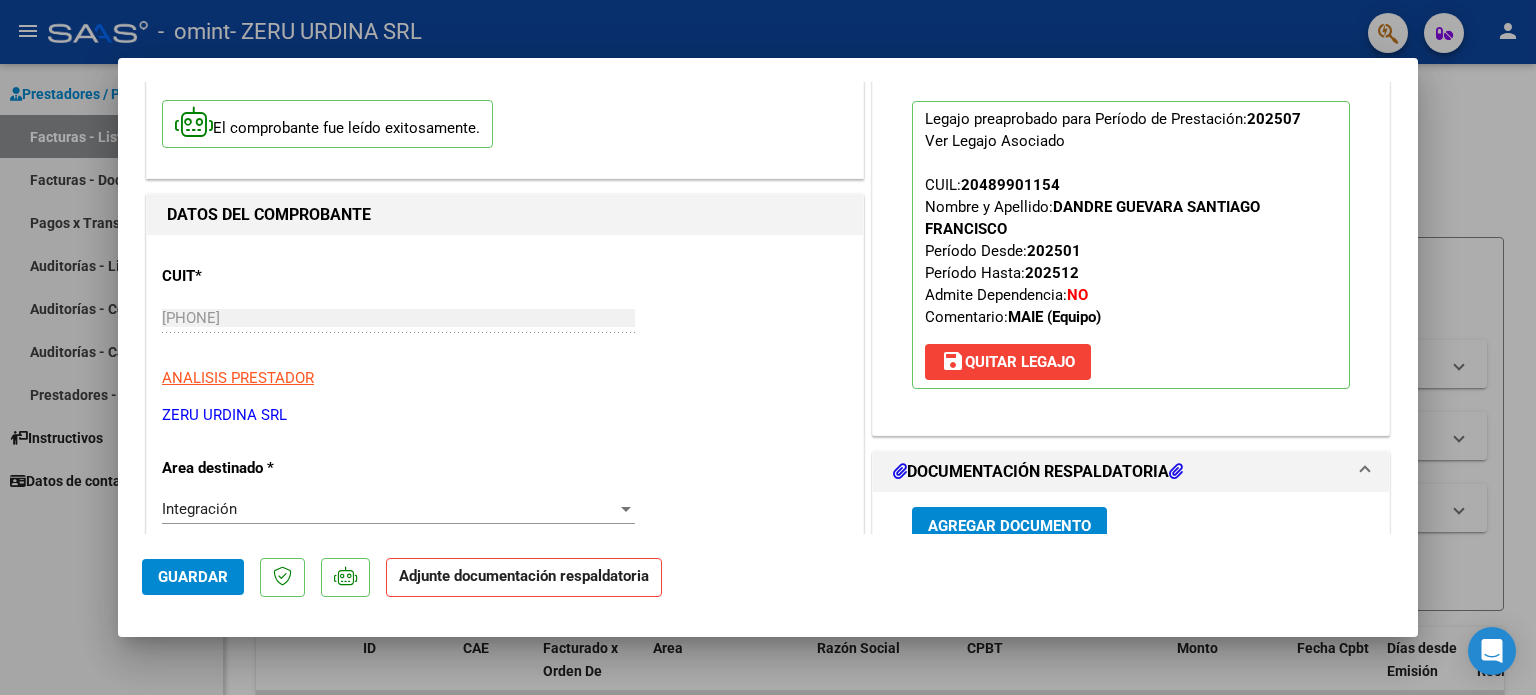 scroll, scrollTop: 300, scrollLeft: 0, axis: vertical 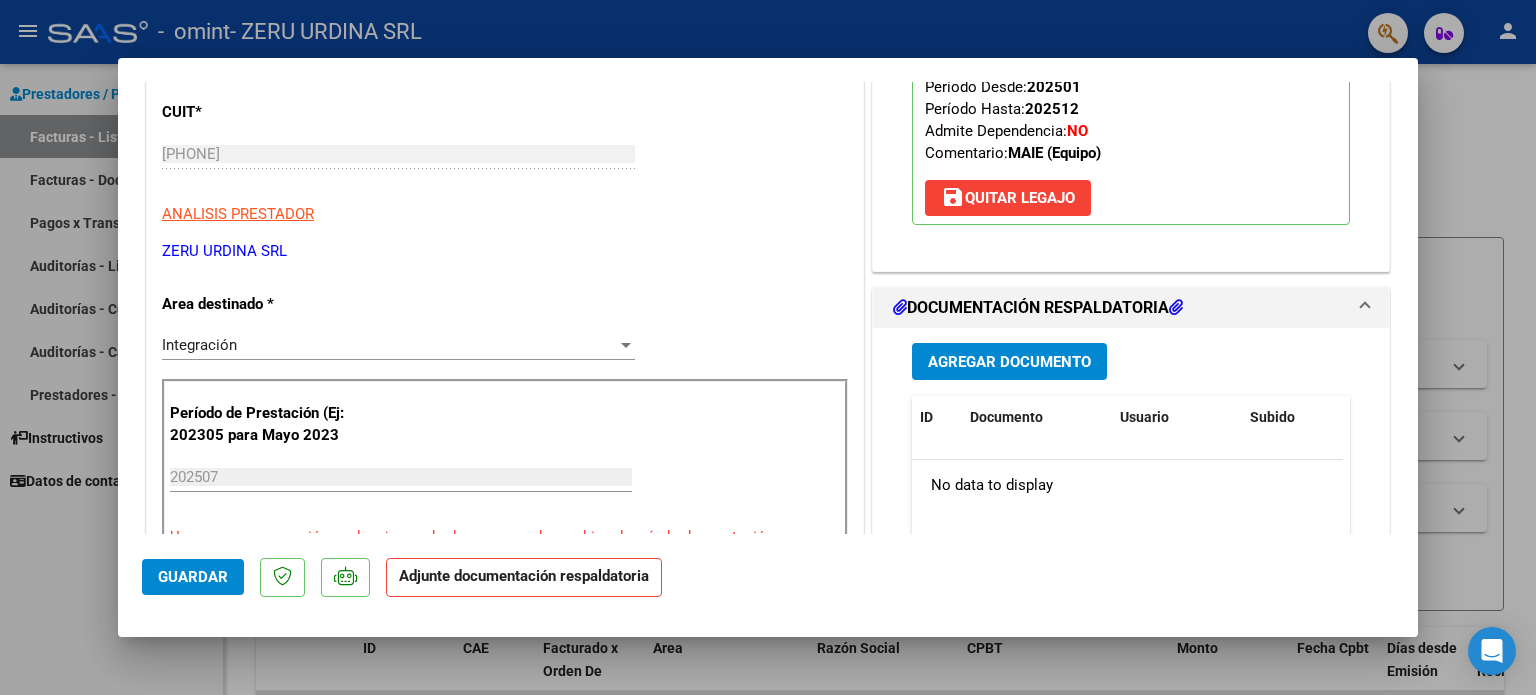 click on "Agregar Documento" at bounding box center (1009, 362) 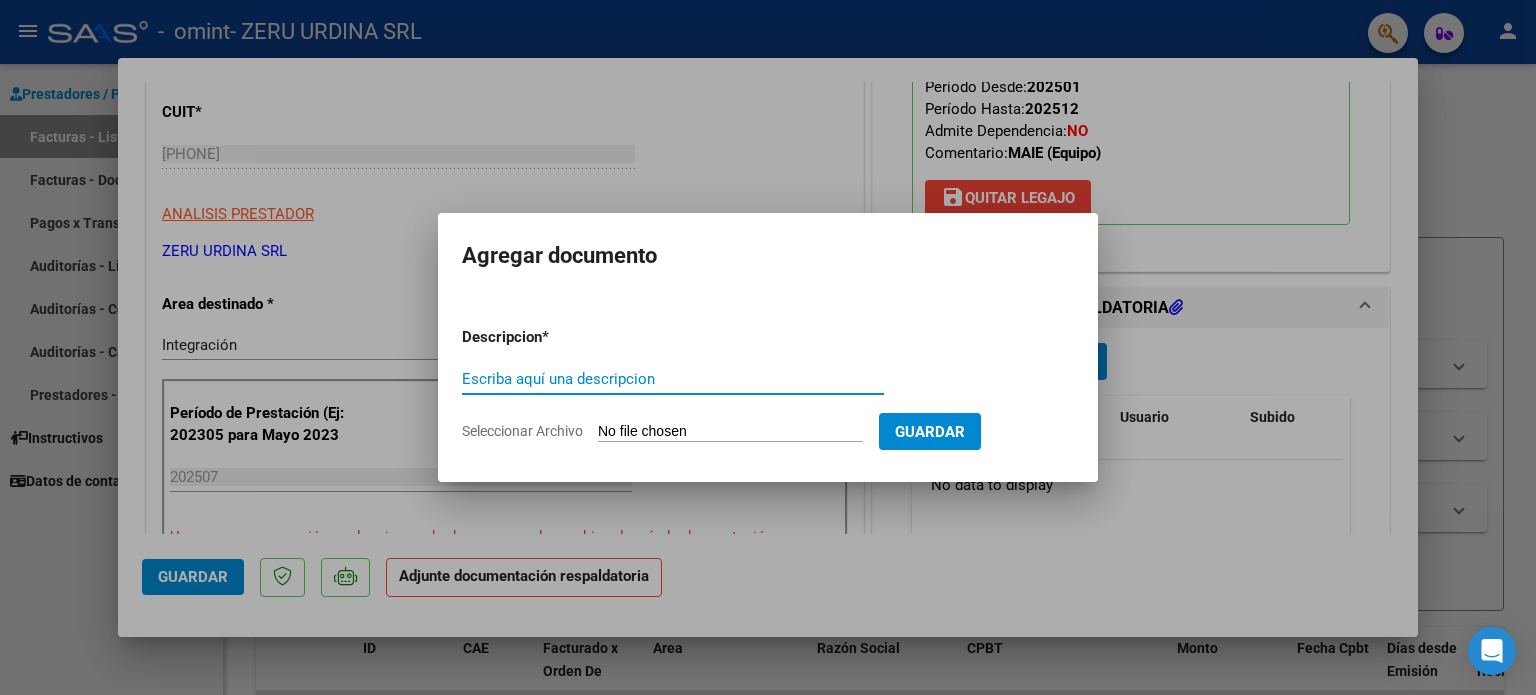 click on "Escriba aquí una descripcion" at bounding box center (673, 379) 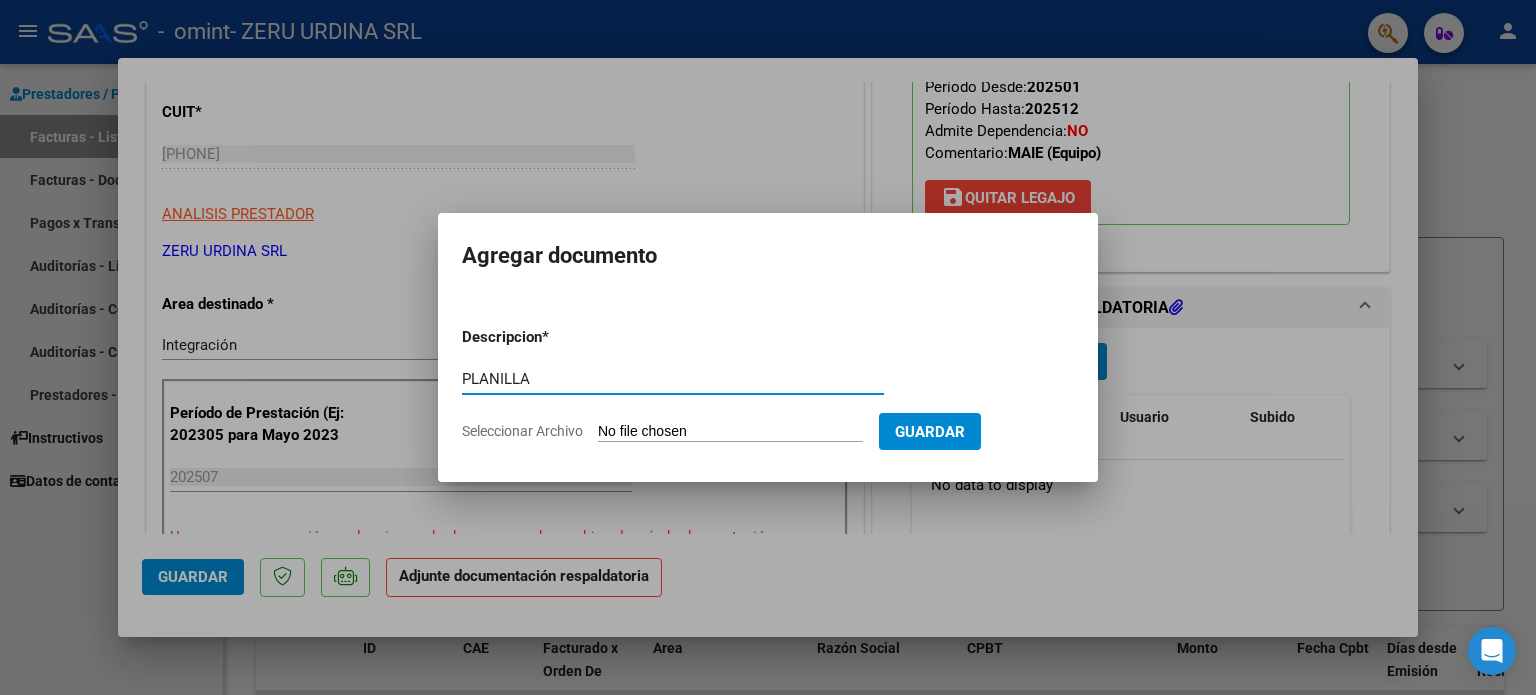 type on "PLANILLA" 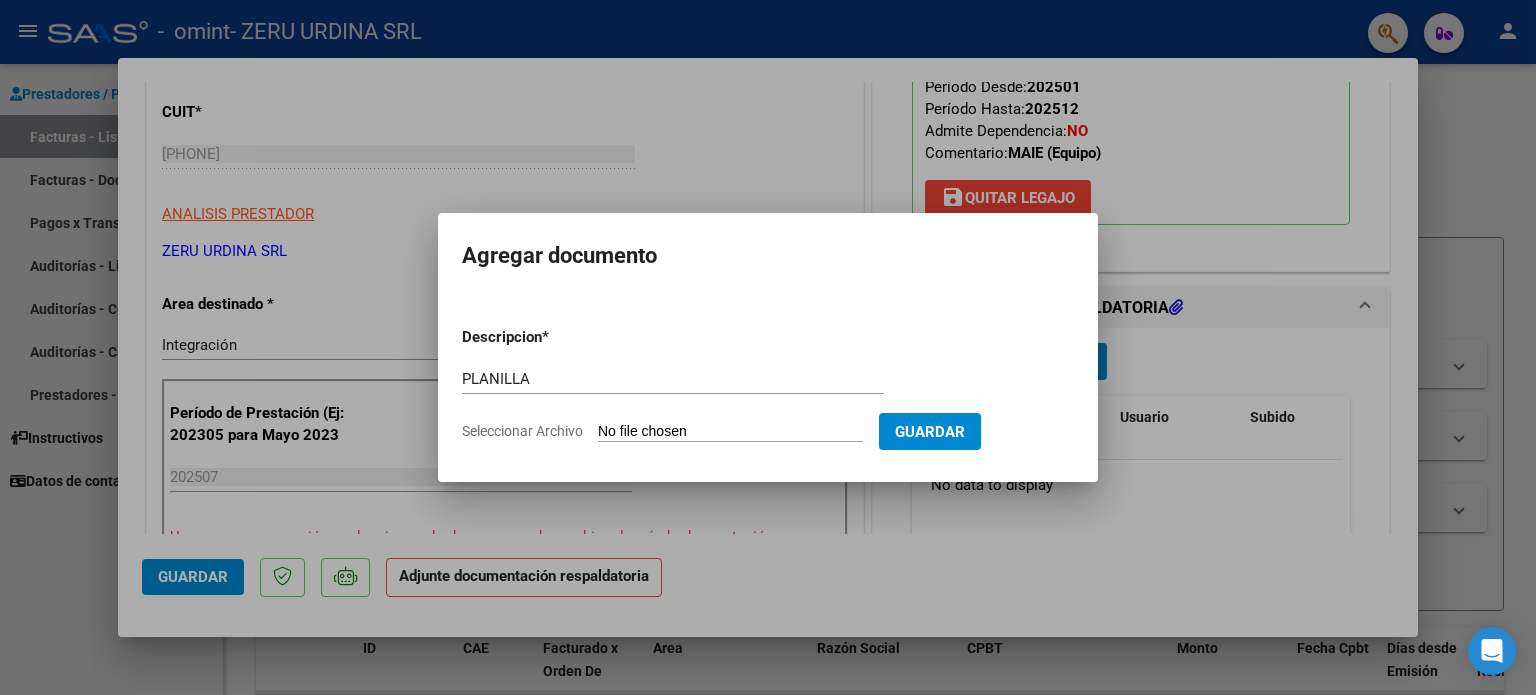 click on "Seleccionar Archivo" at bounding box center (730, 432) 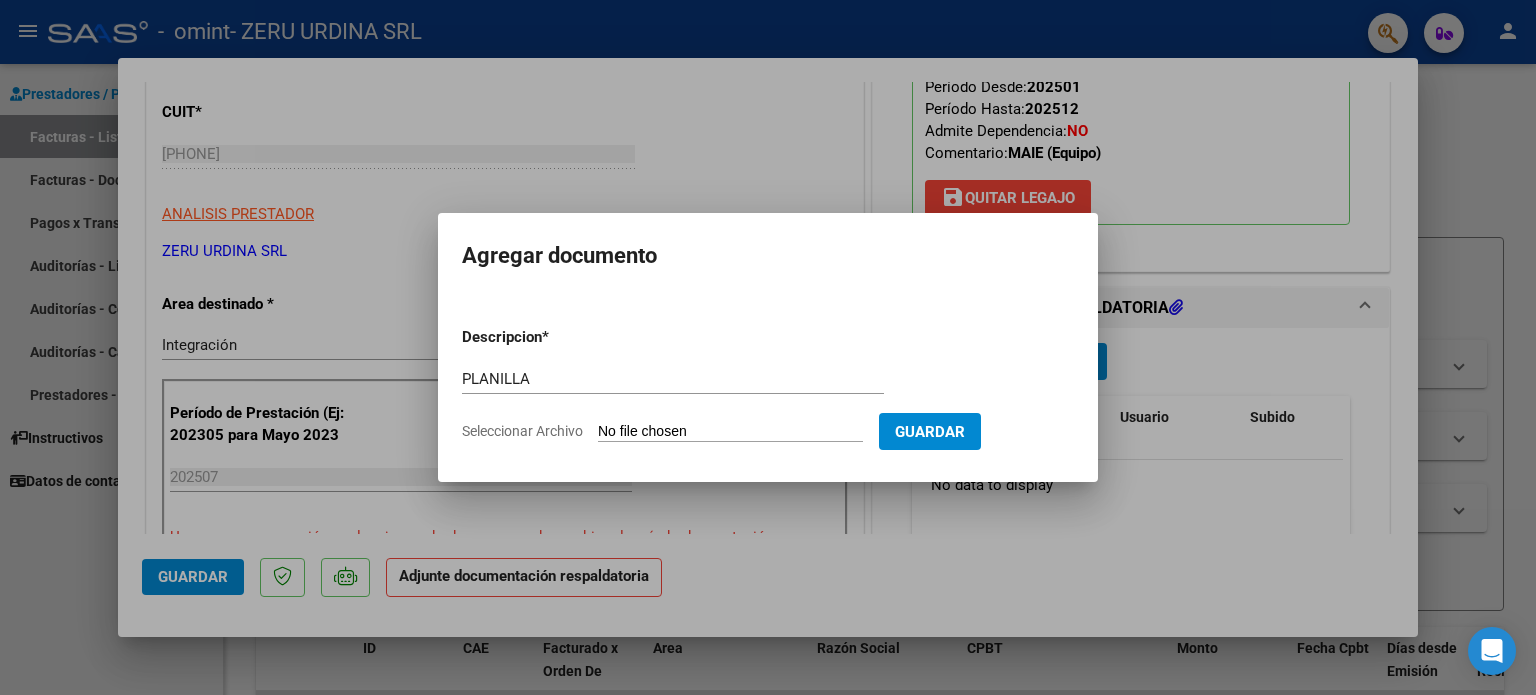 type on "C:\fakepath\DANDRE ASISTENCIA JUL 25.pdf" 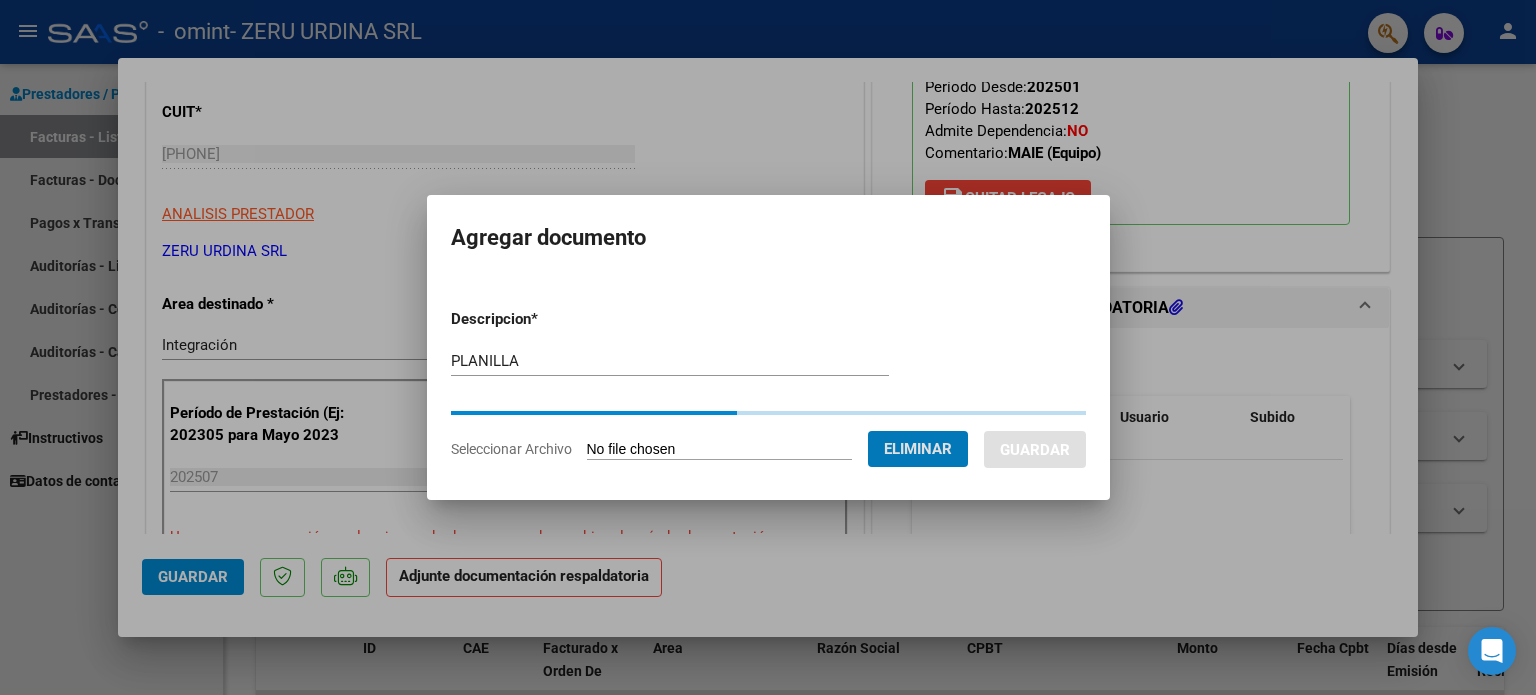type 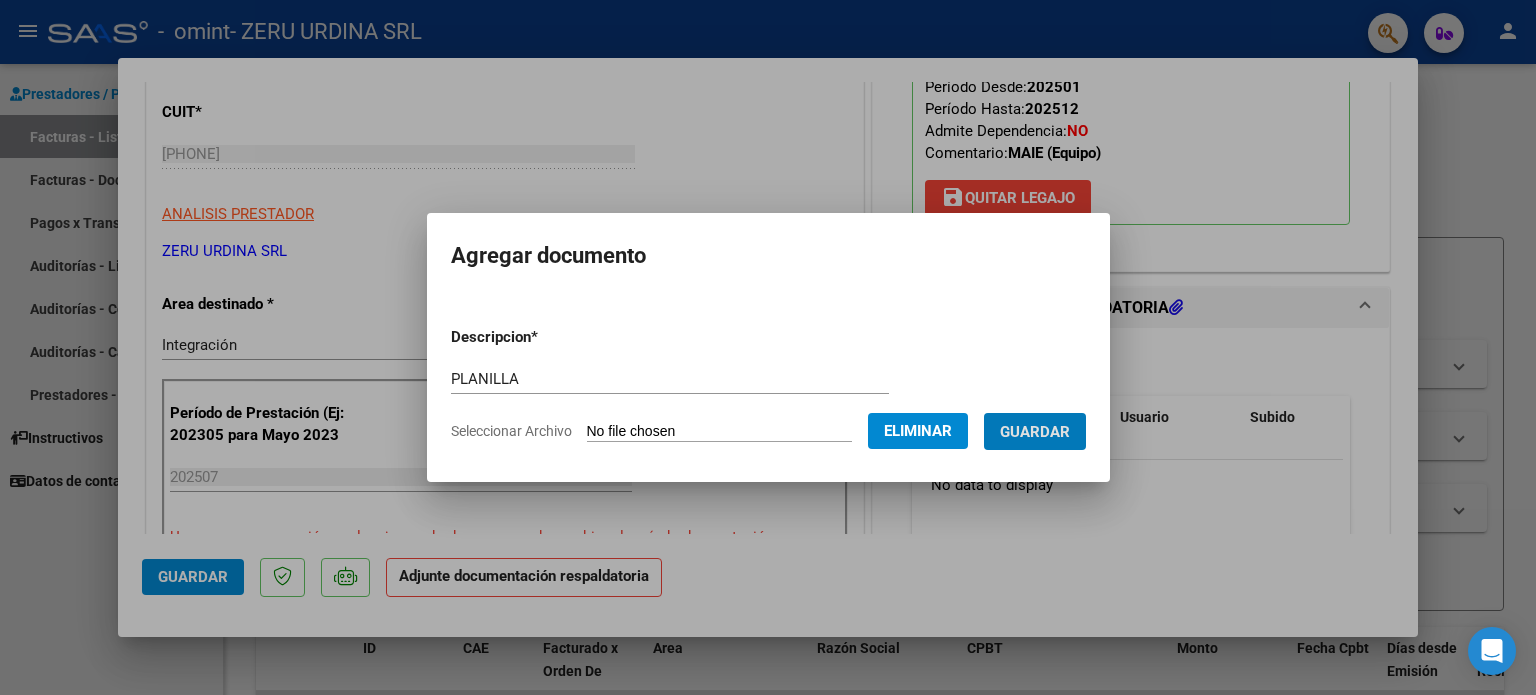 type 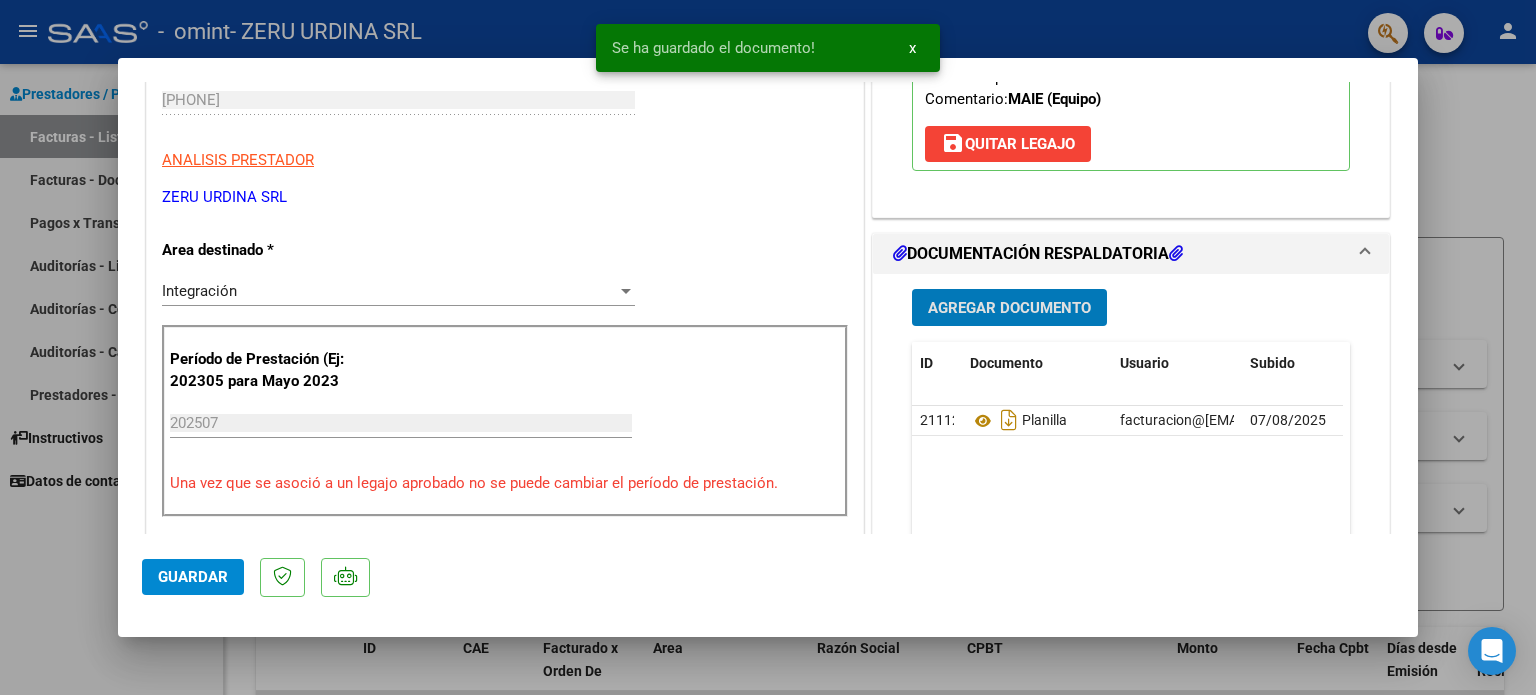 scroll, scrollTop: 400, scrollLeft: 0, axis: vertical 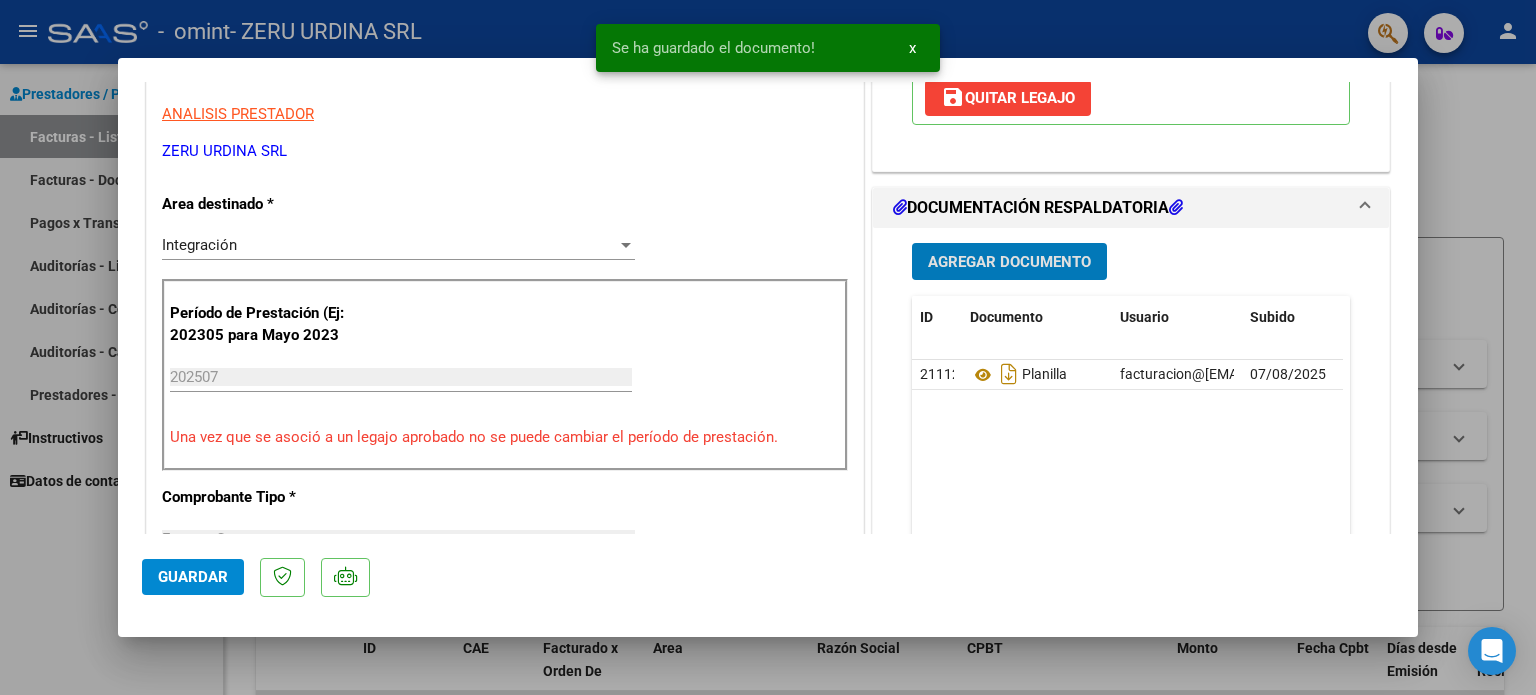 click on "Guardar" 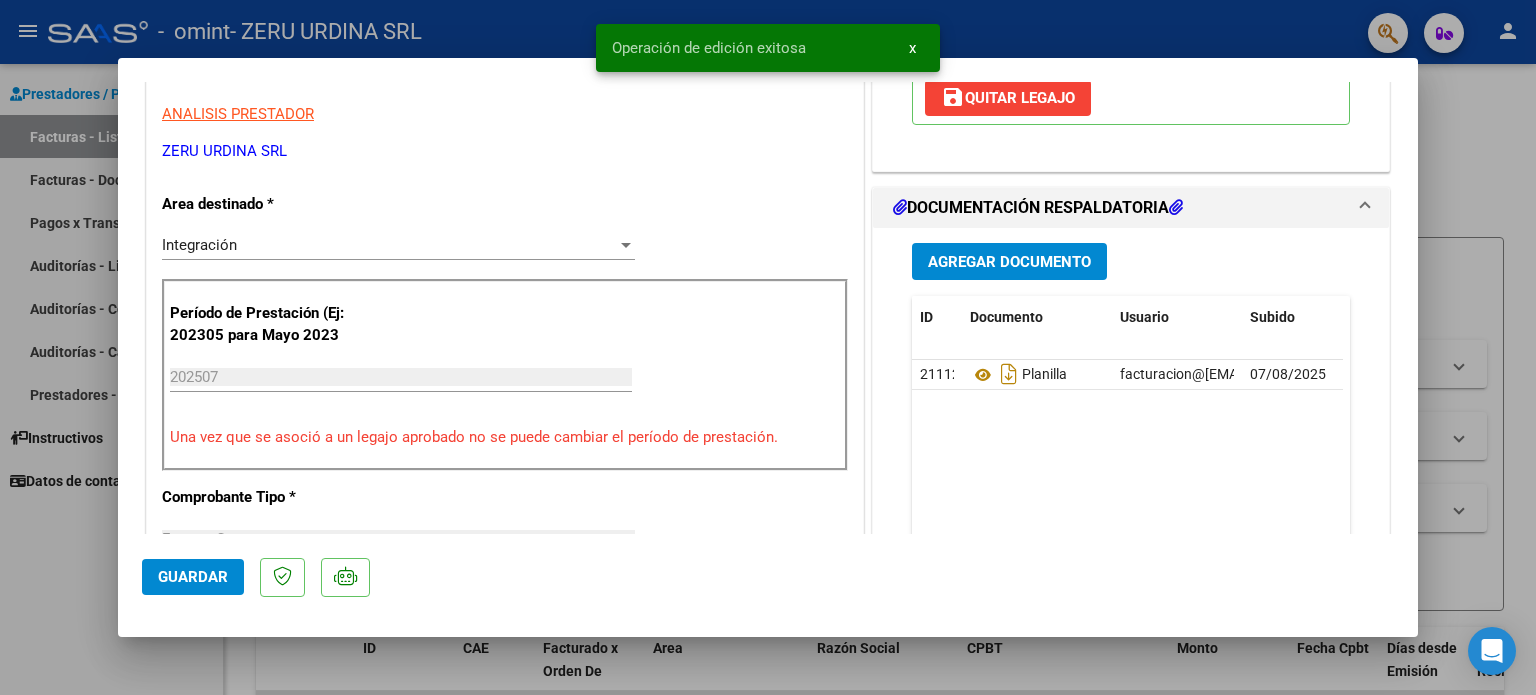 click at bounding box center (768, 347) 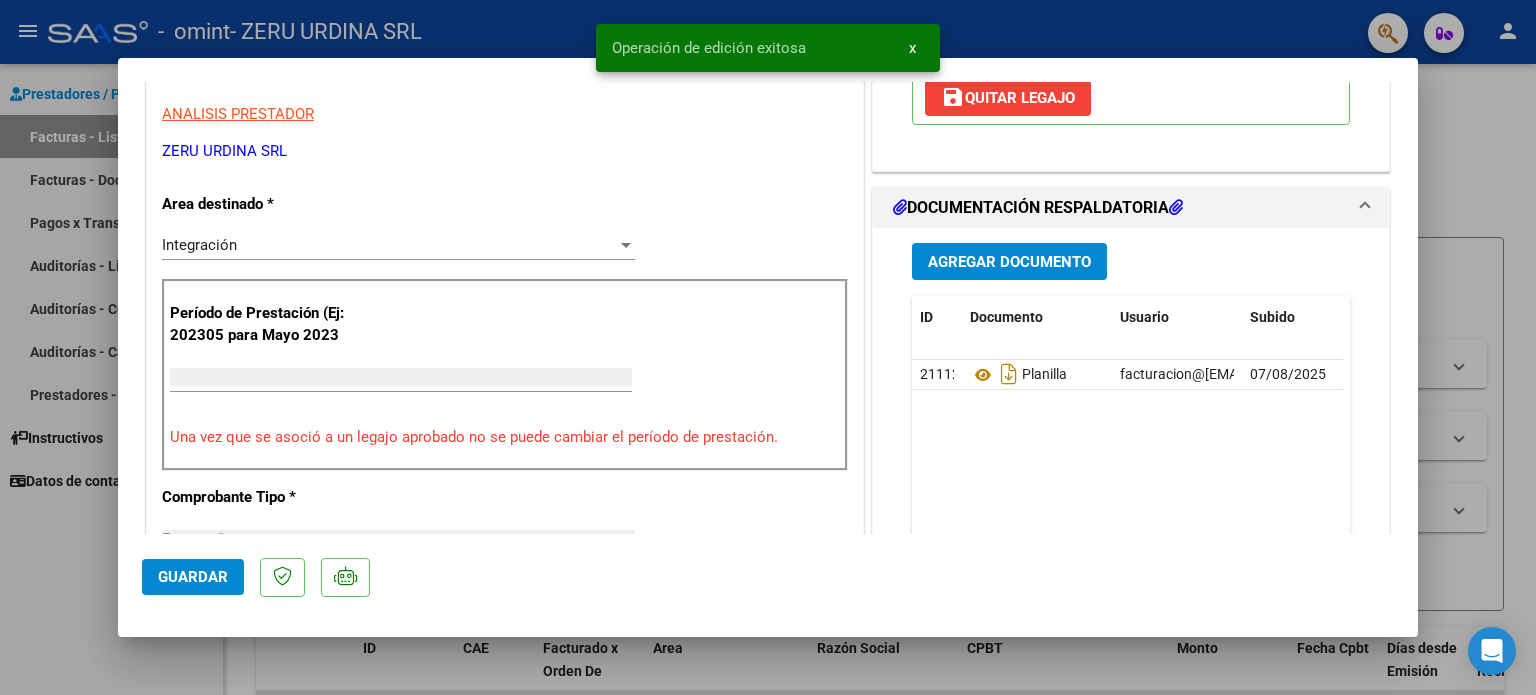 scroll, scrollTop: 0, scrollLeft: 0, axis: both 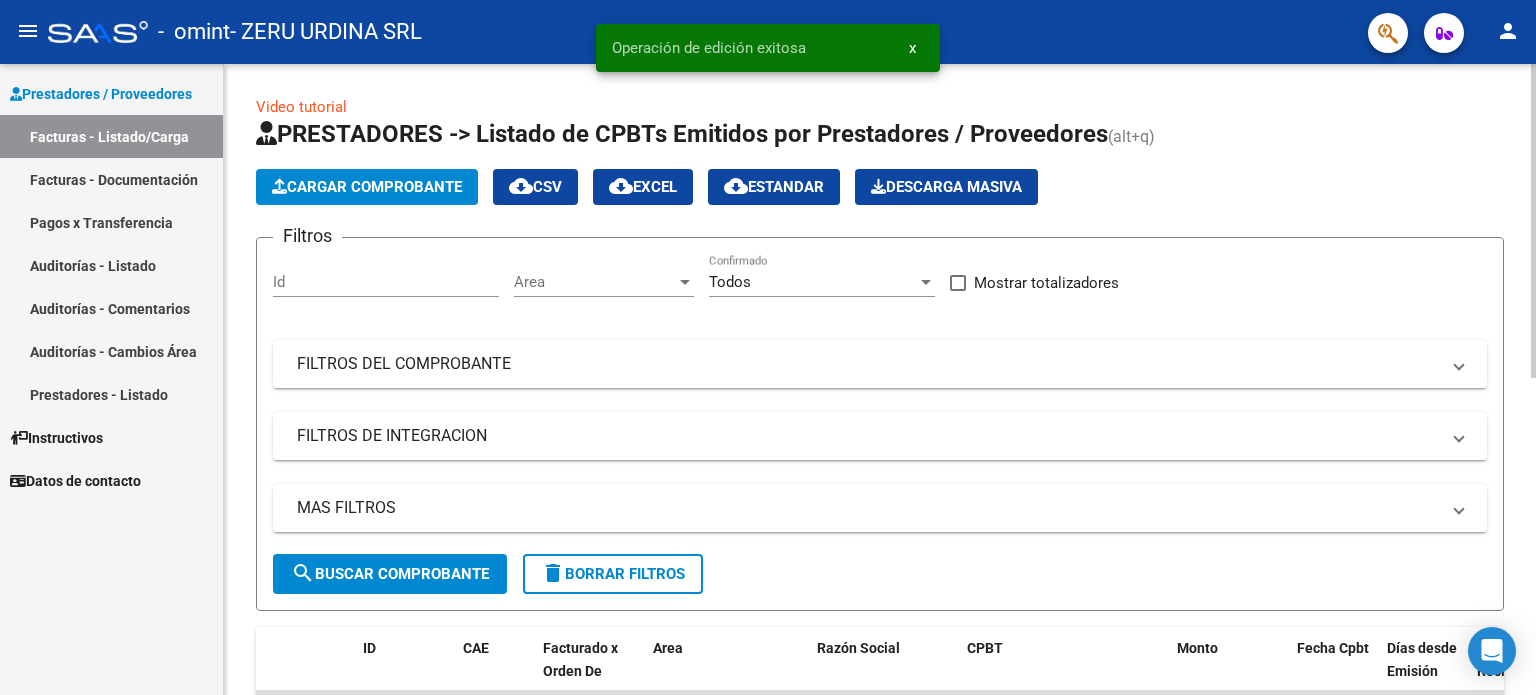 click on "Cargar Comprobante" 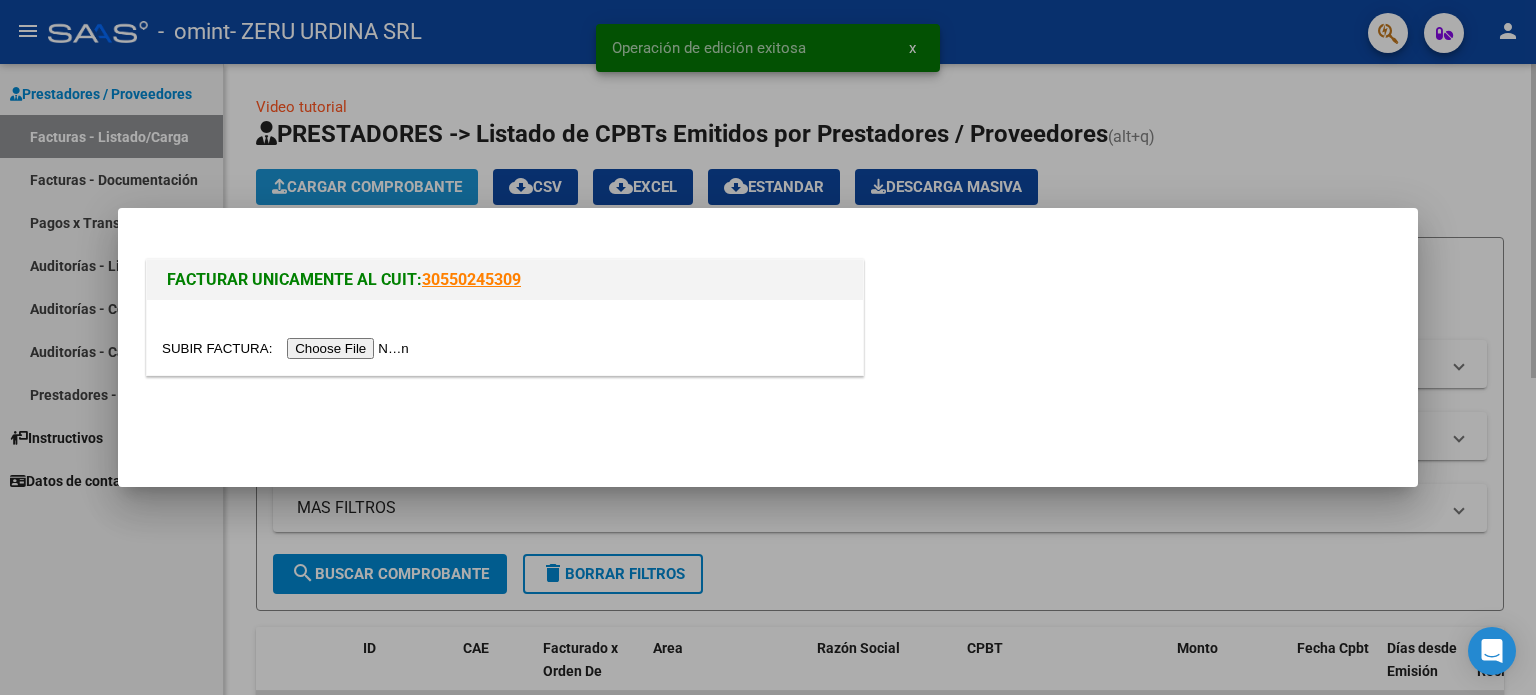 type 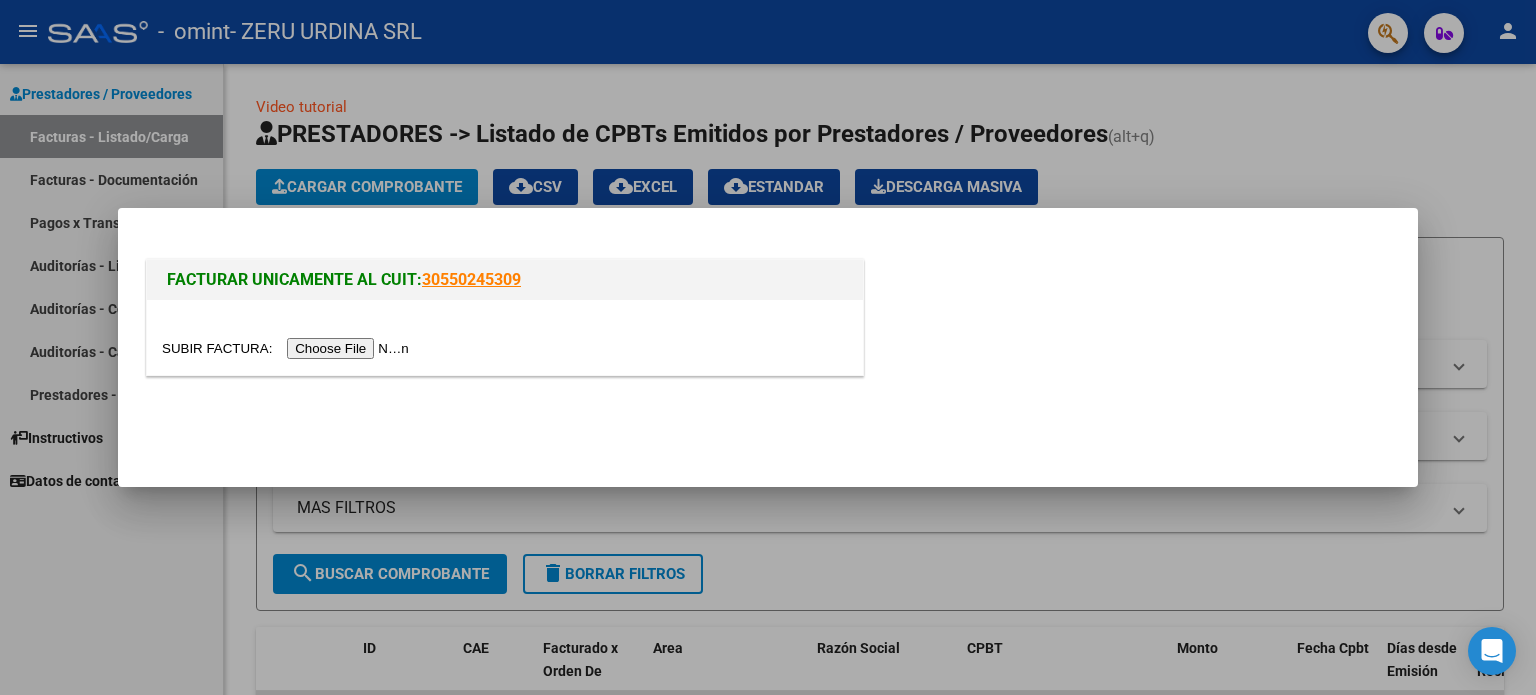 click at bounding box center (288, 348) 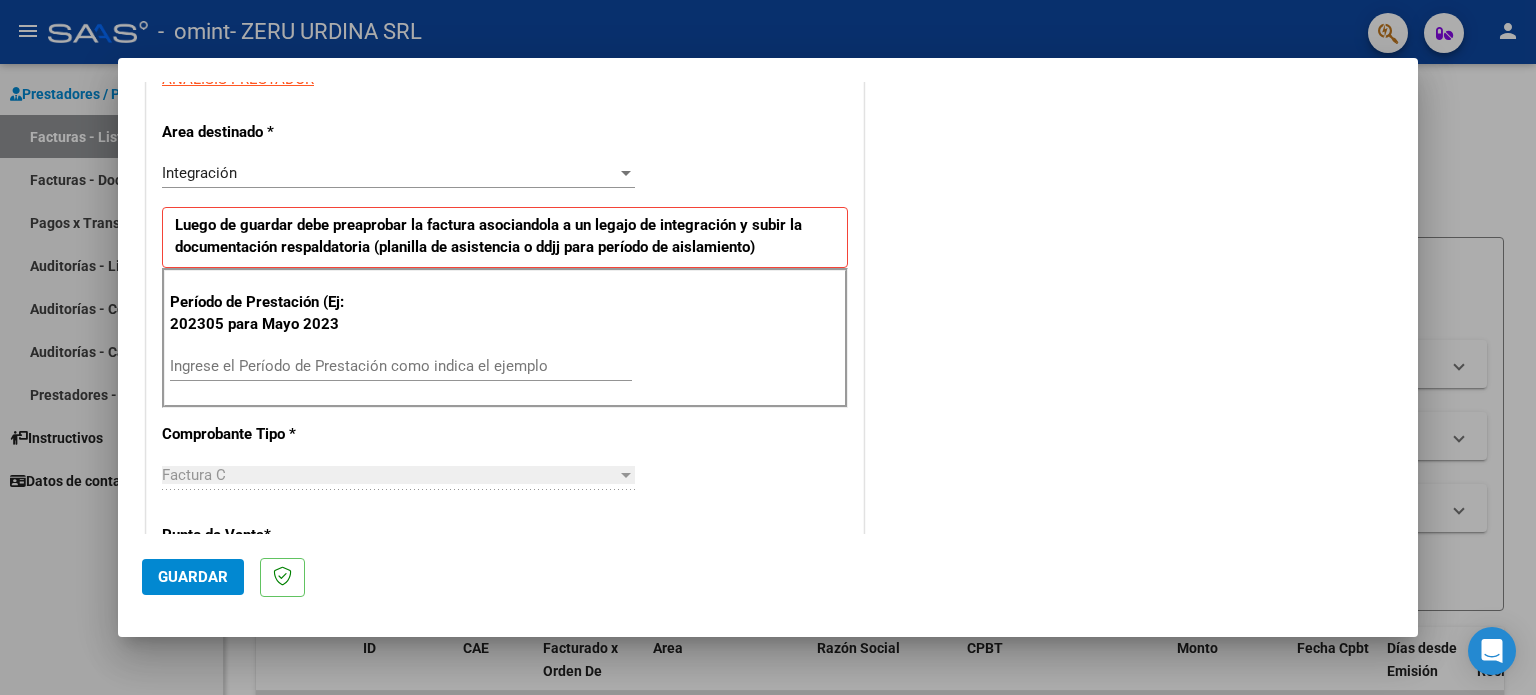 scroll, scrollTop: 400, scrollLeft: 0, axis: vertical 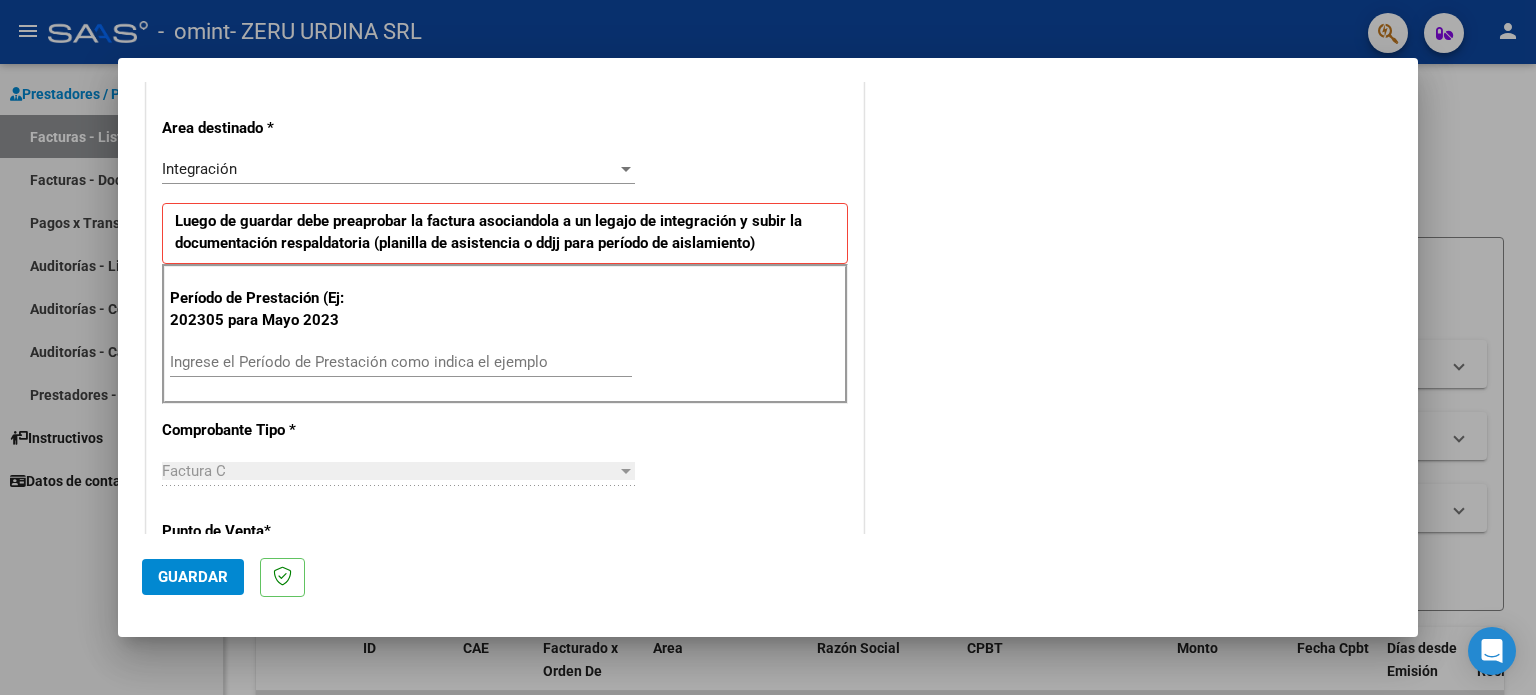 click on "Ingrese el Período de Prestación como indica el ejemplo" at bounding box center [401, 362] 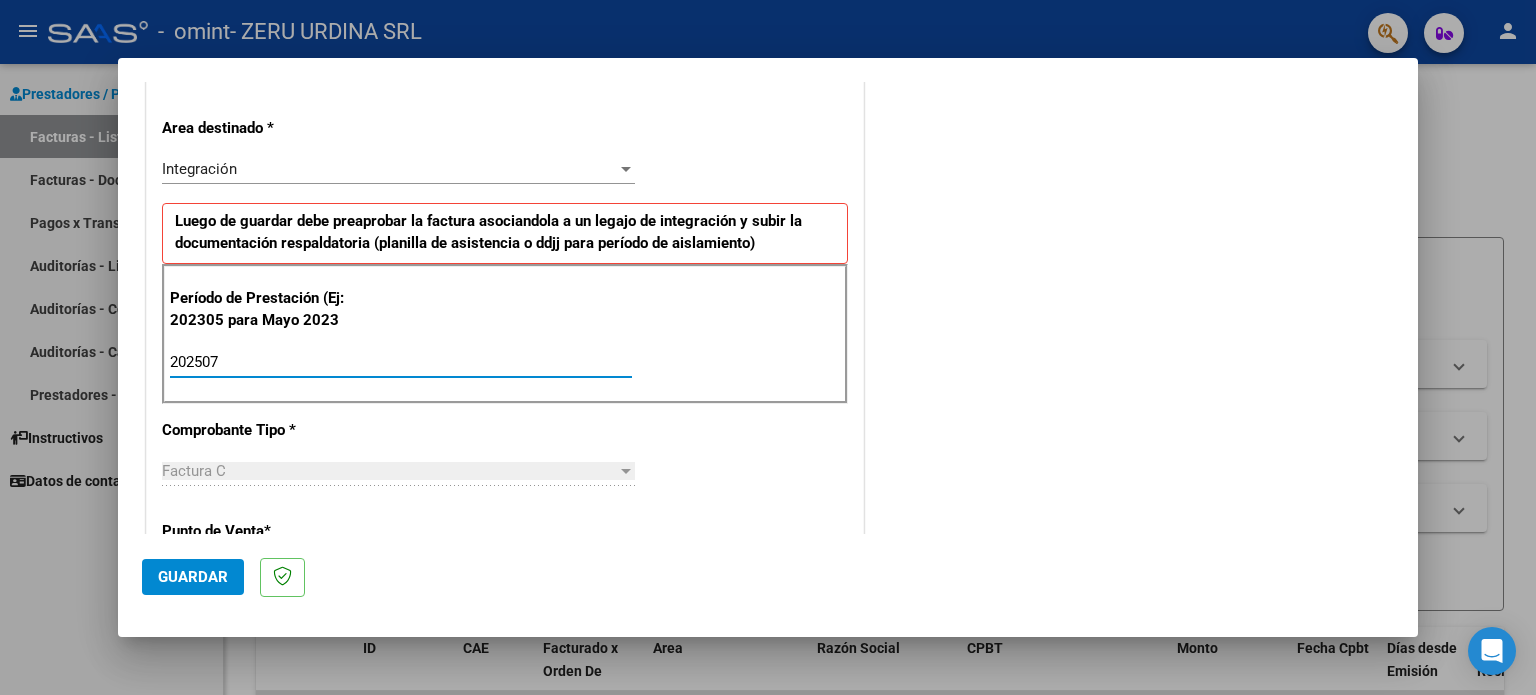 type on "202507" 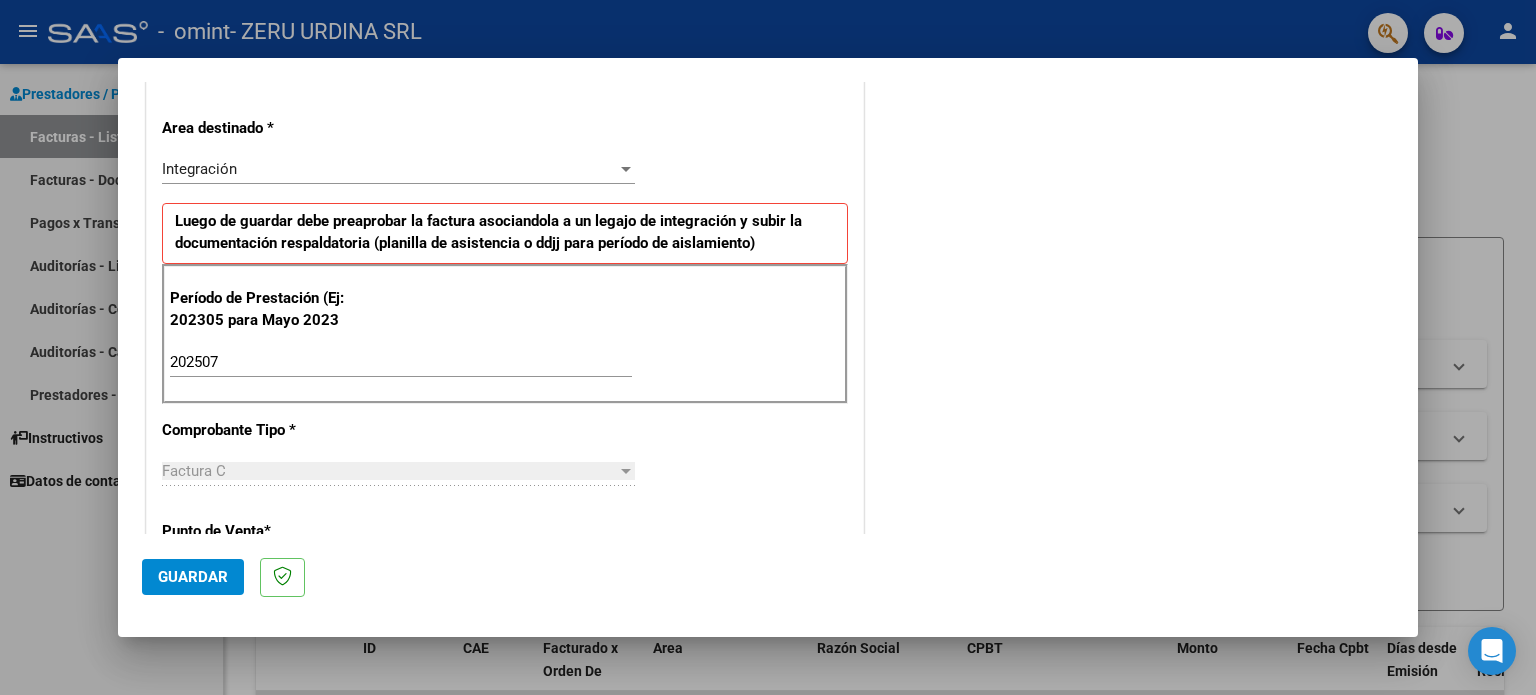 scroll, scrollTop: 1231, scrollLeft: 0, axis: vertical 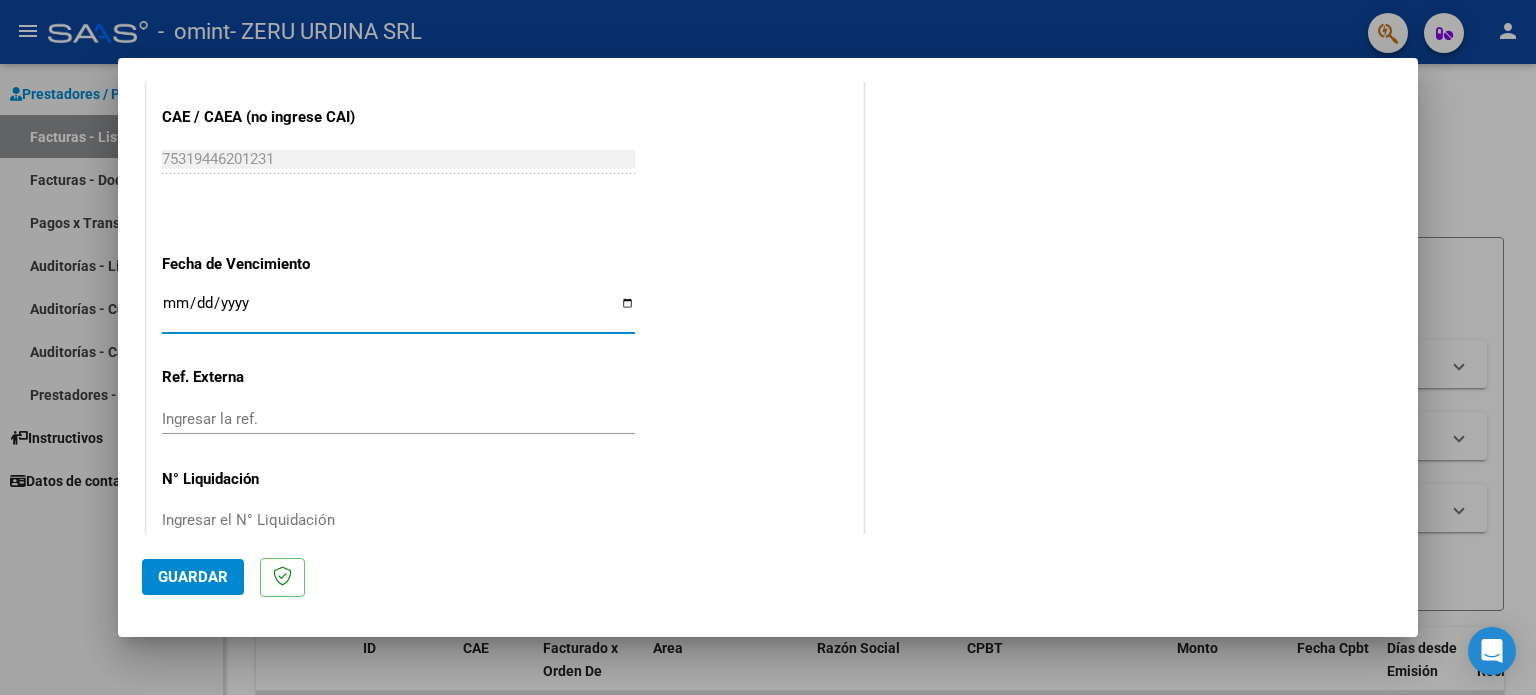 click on "Guardar" 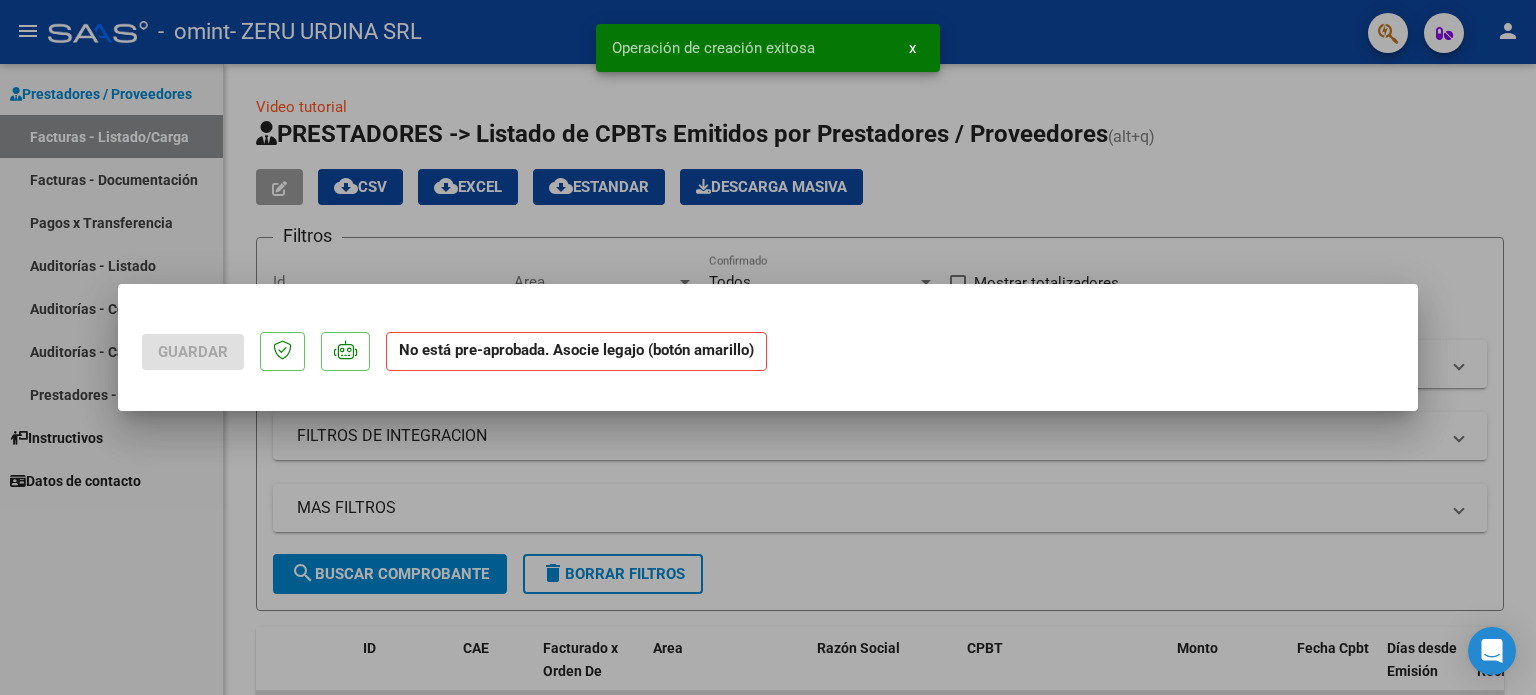 scroll, scrollTop: 0, scrollLeft: 0, axis: both 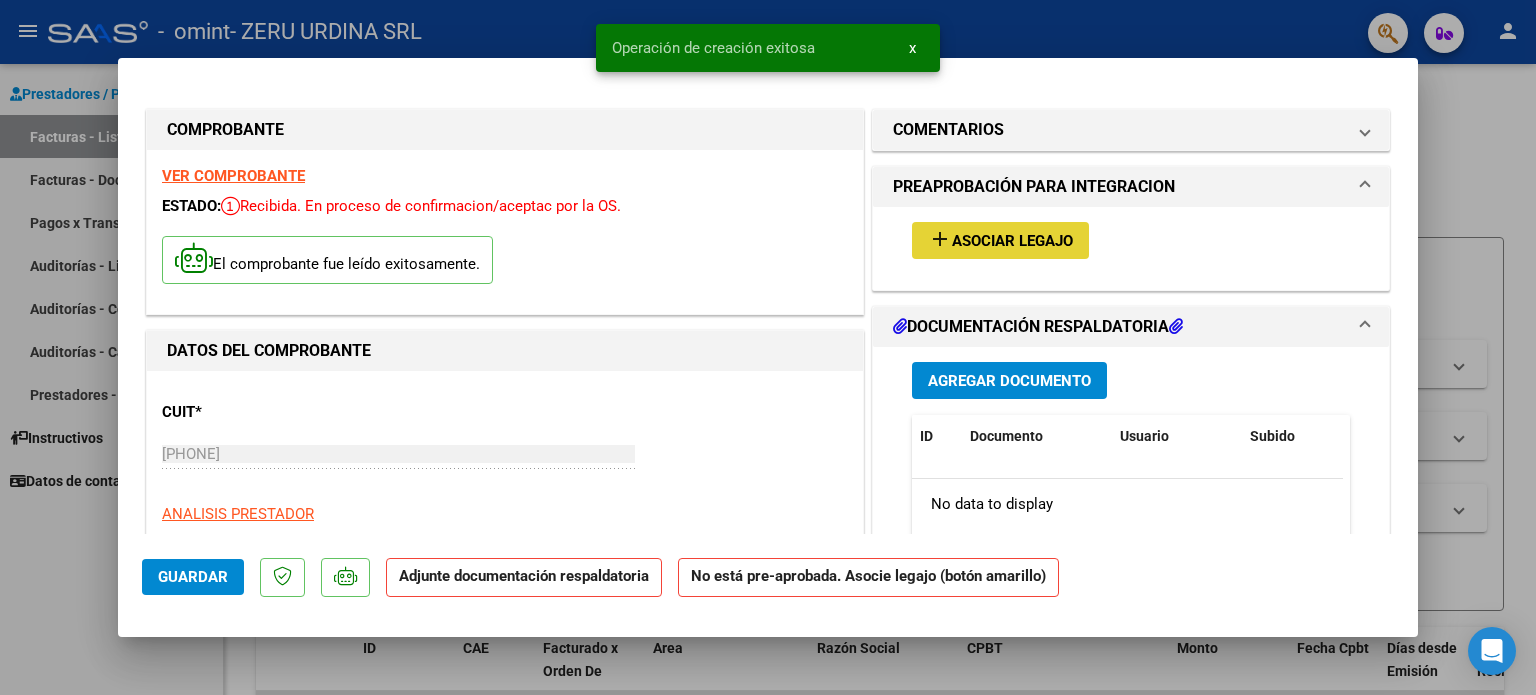 click on "Asociar Legajo" at bounding box center [1012, 241] 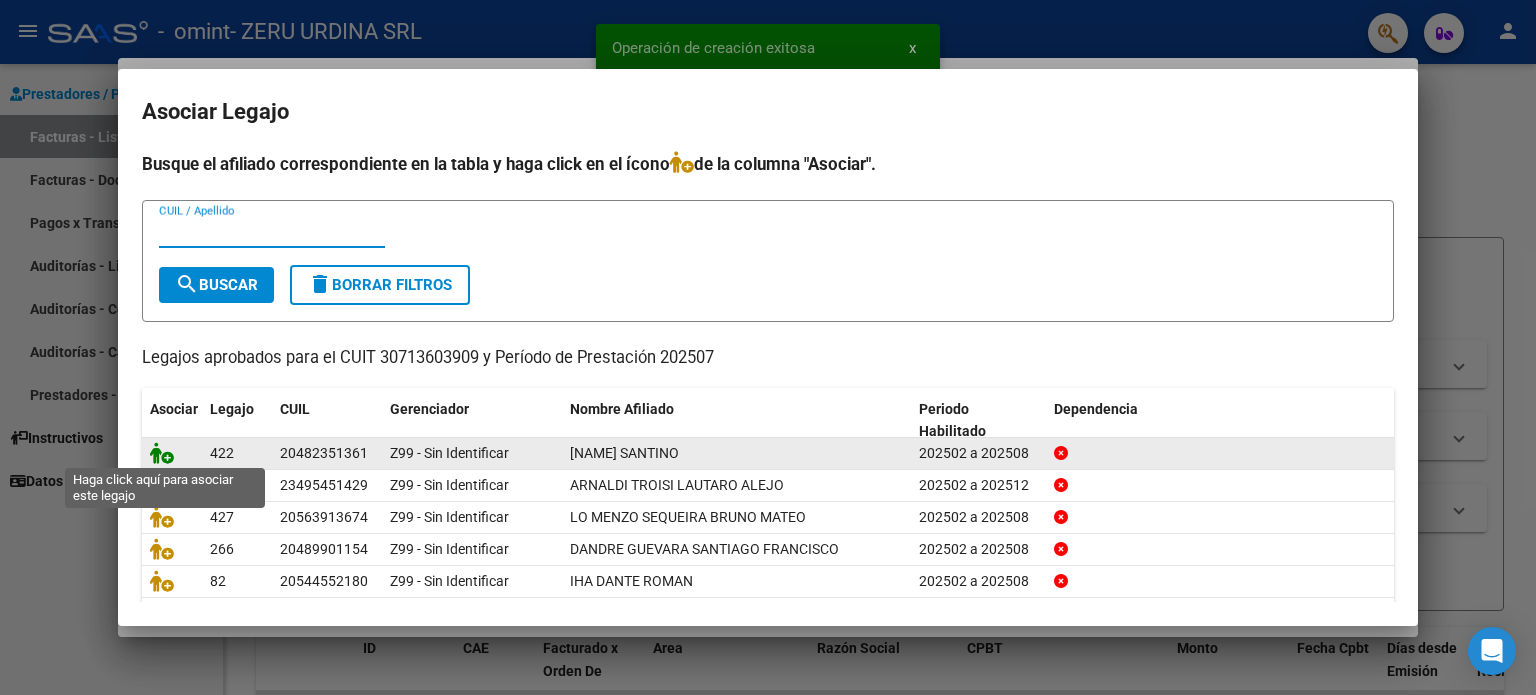 click 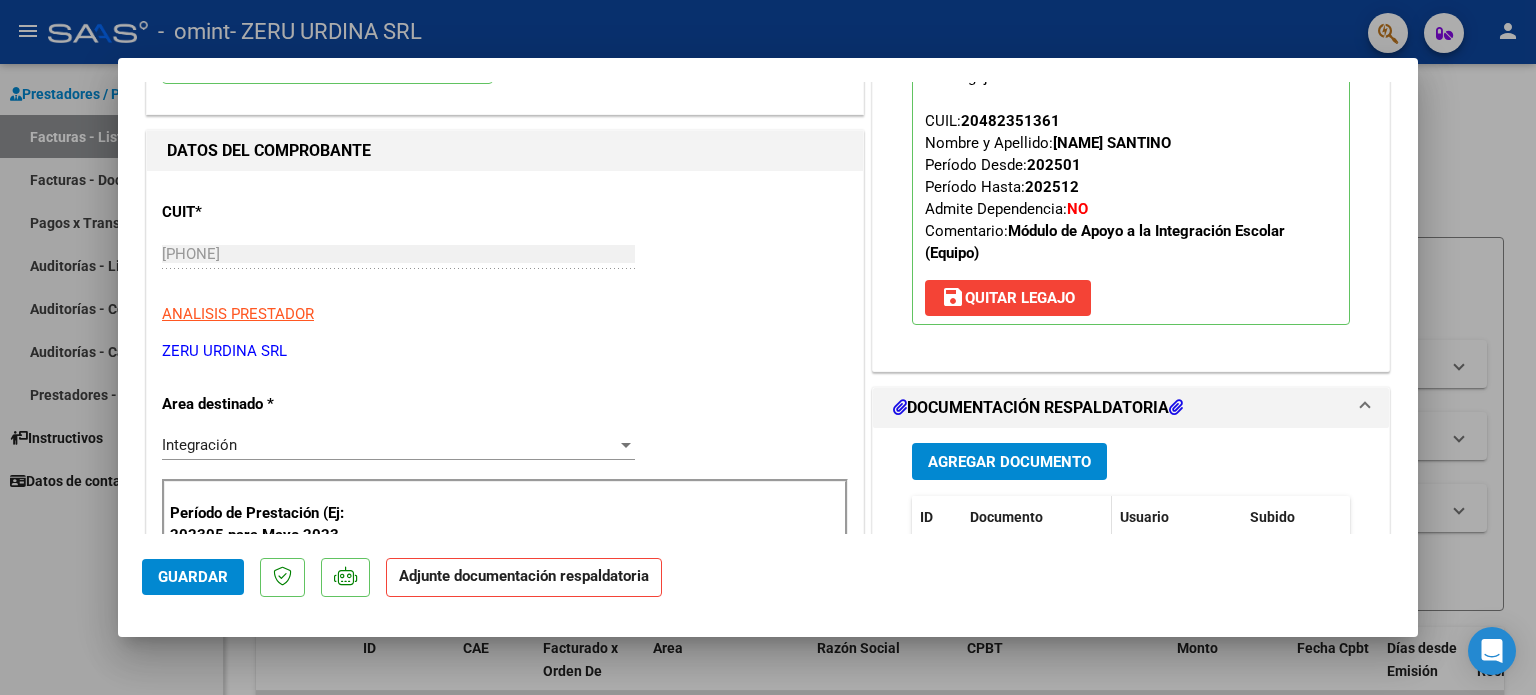 scroll, scrollTop: 300, scrollLeft: 0, axis: vertical 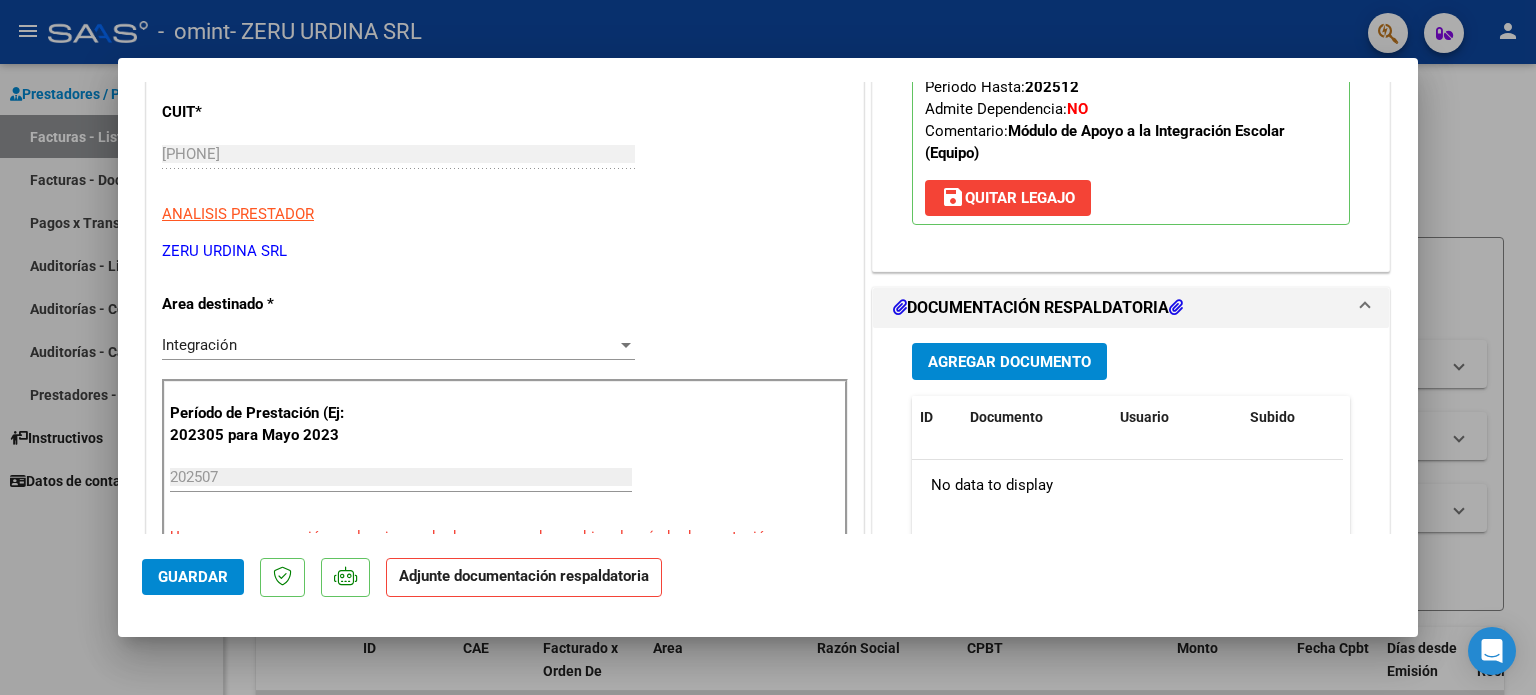 click on "Agregar Documento" at bounding box center (1009, 362) 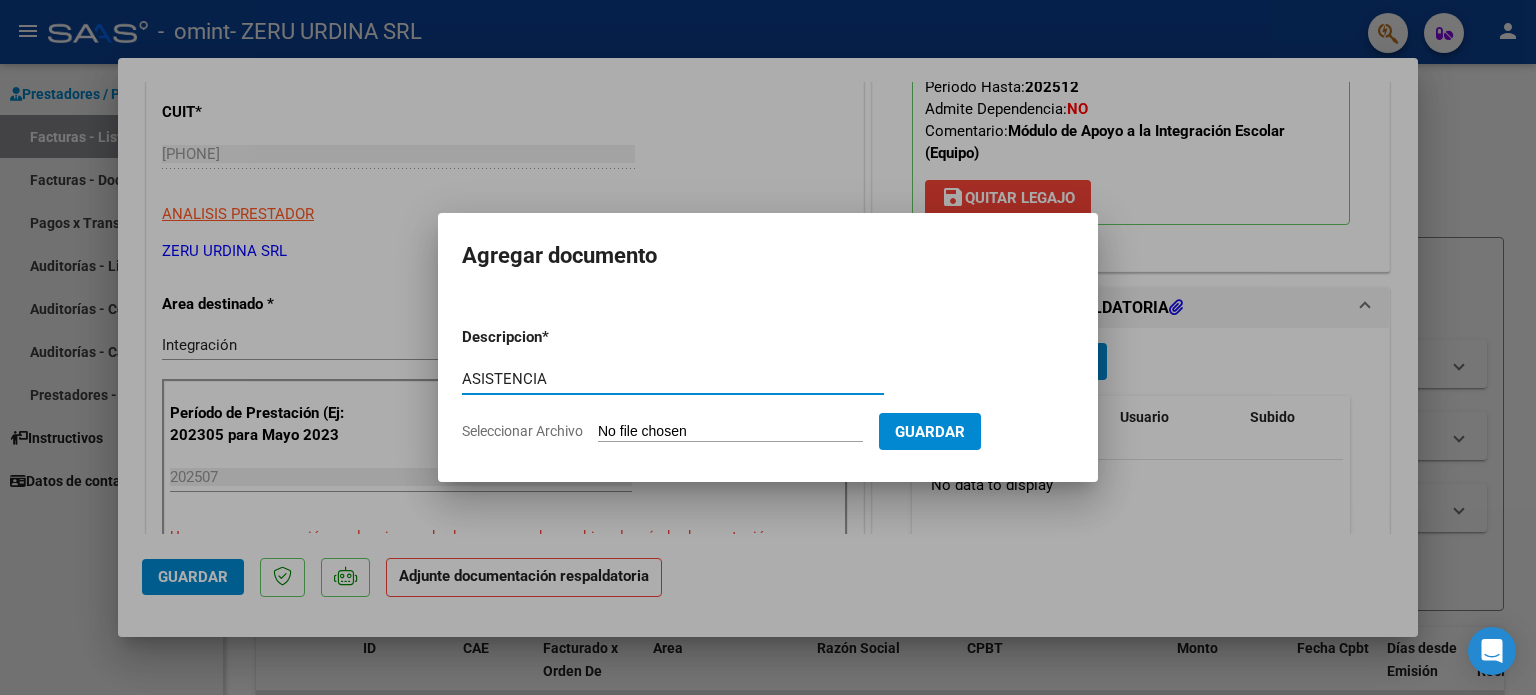 type on "ASISTENCIA" 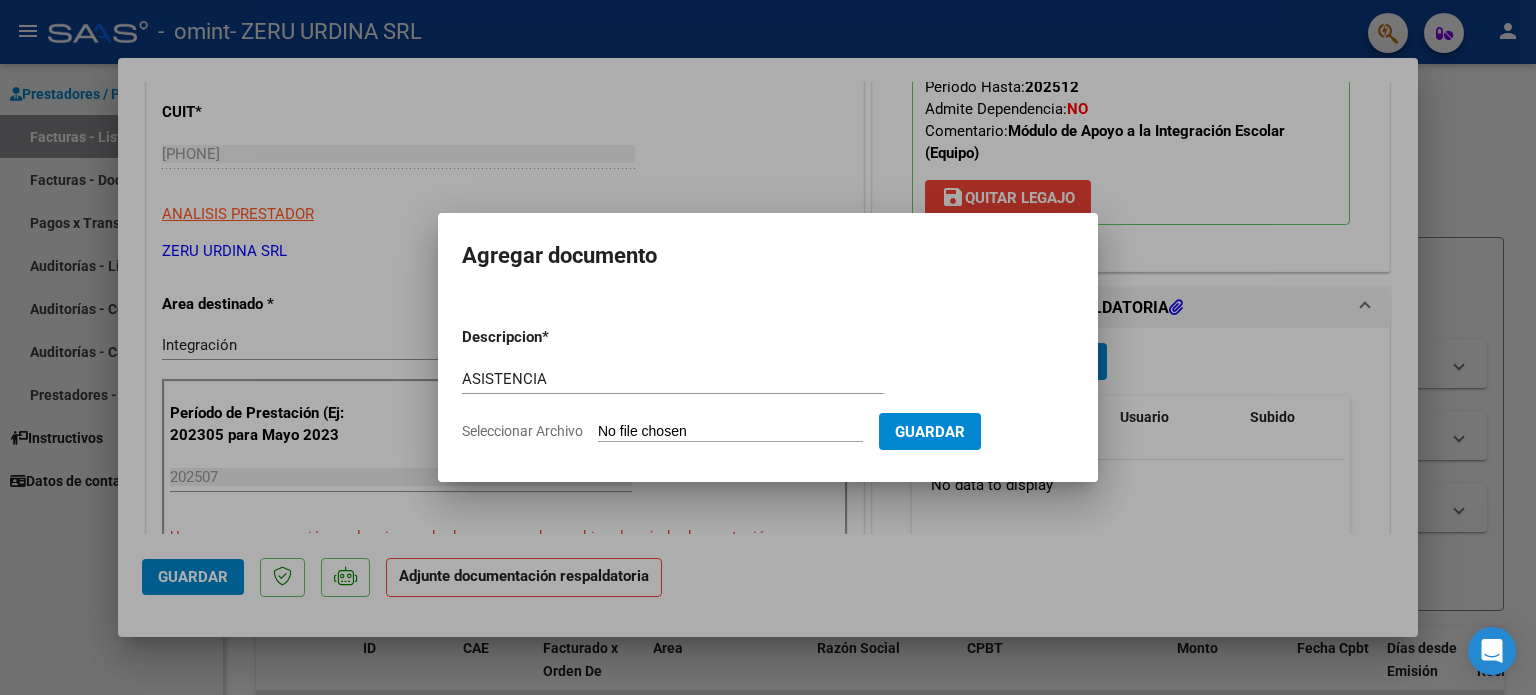 click on "Seleccionar Archivo" at bounding box center (730, 432) 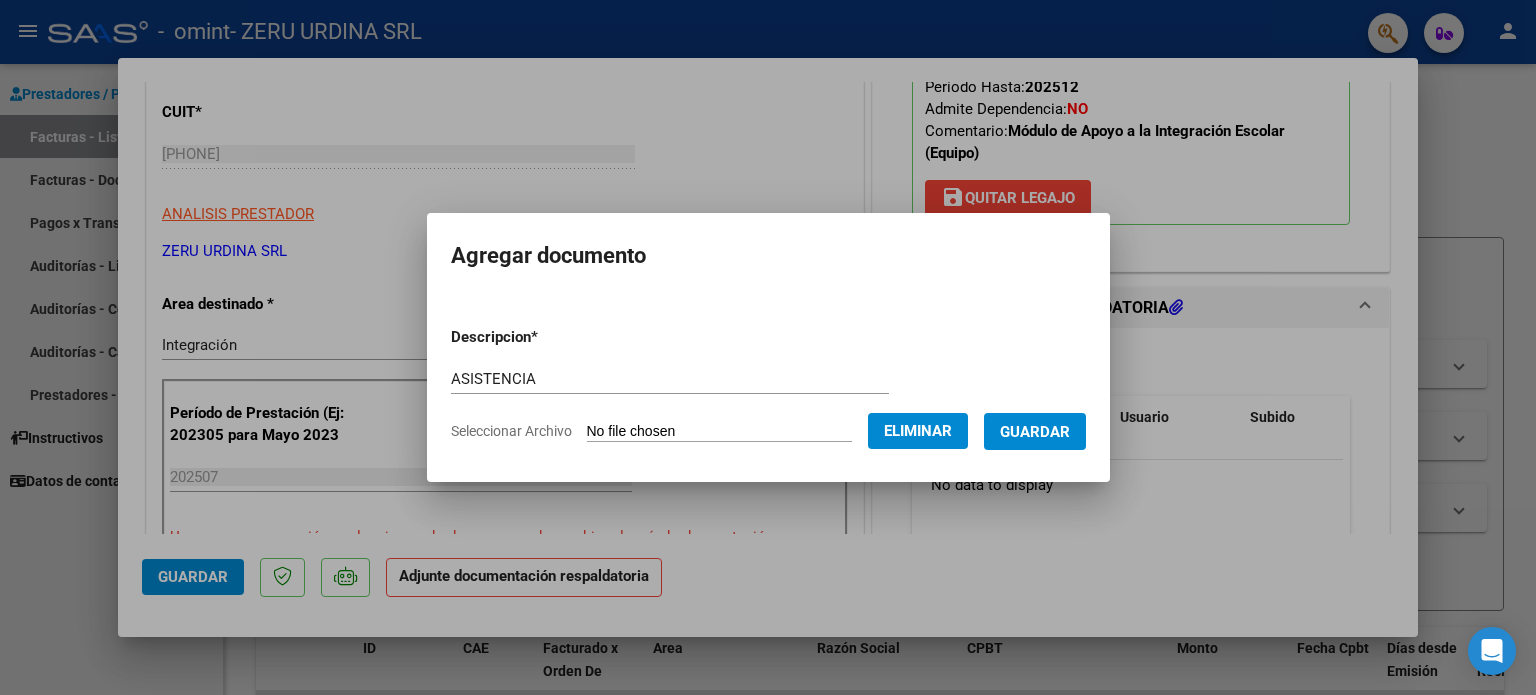 type 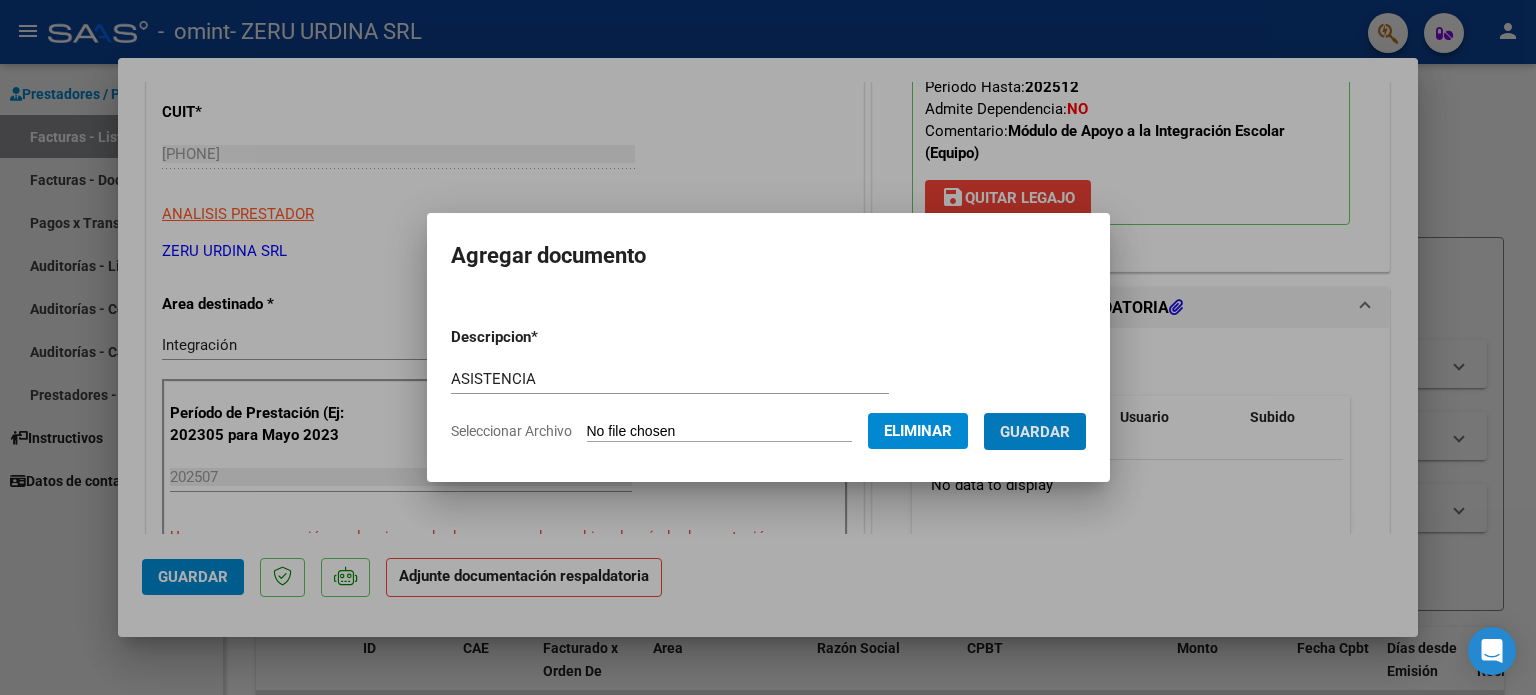 type 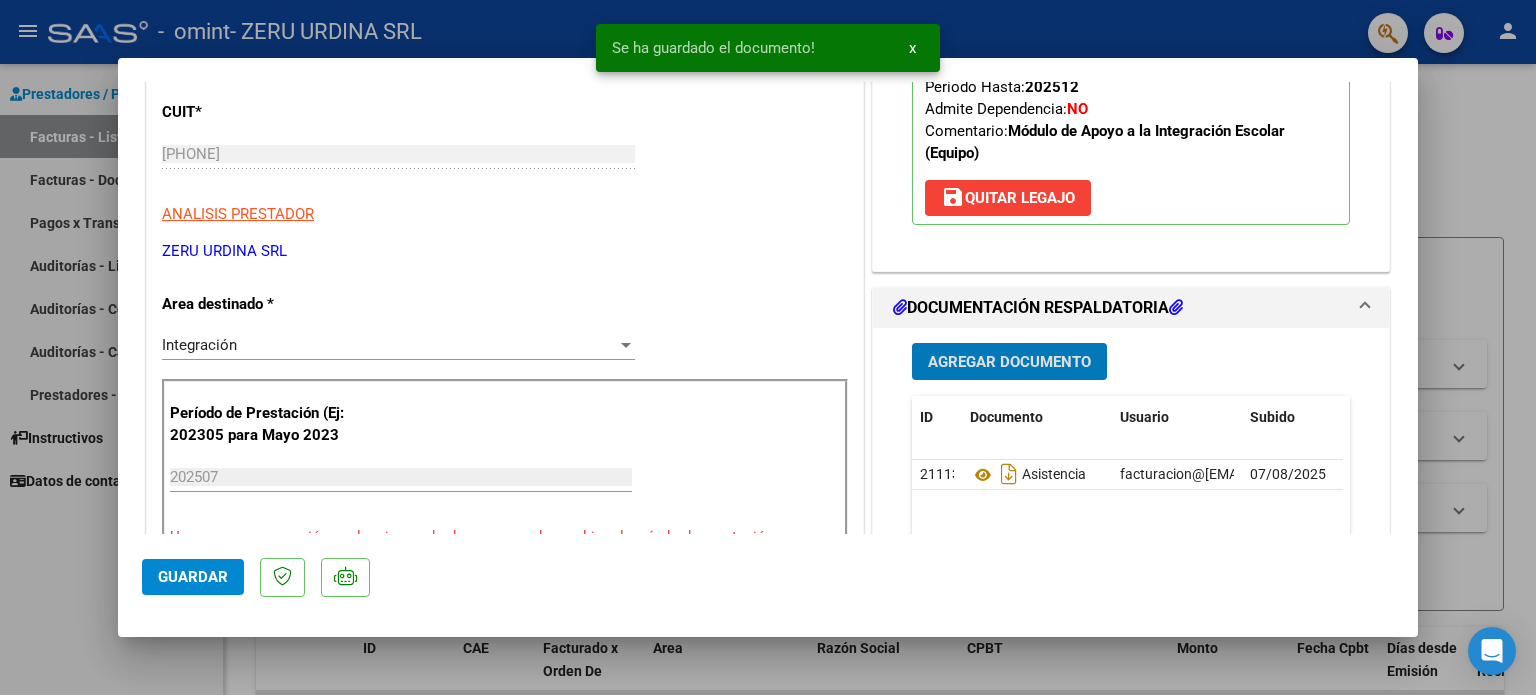 click on "Guardar" 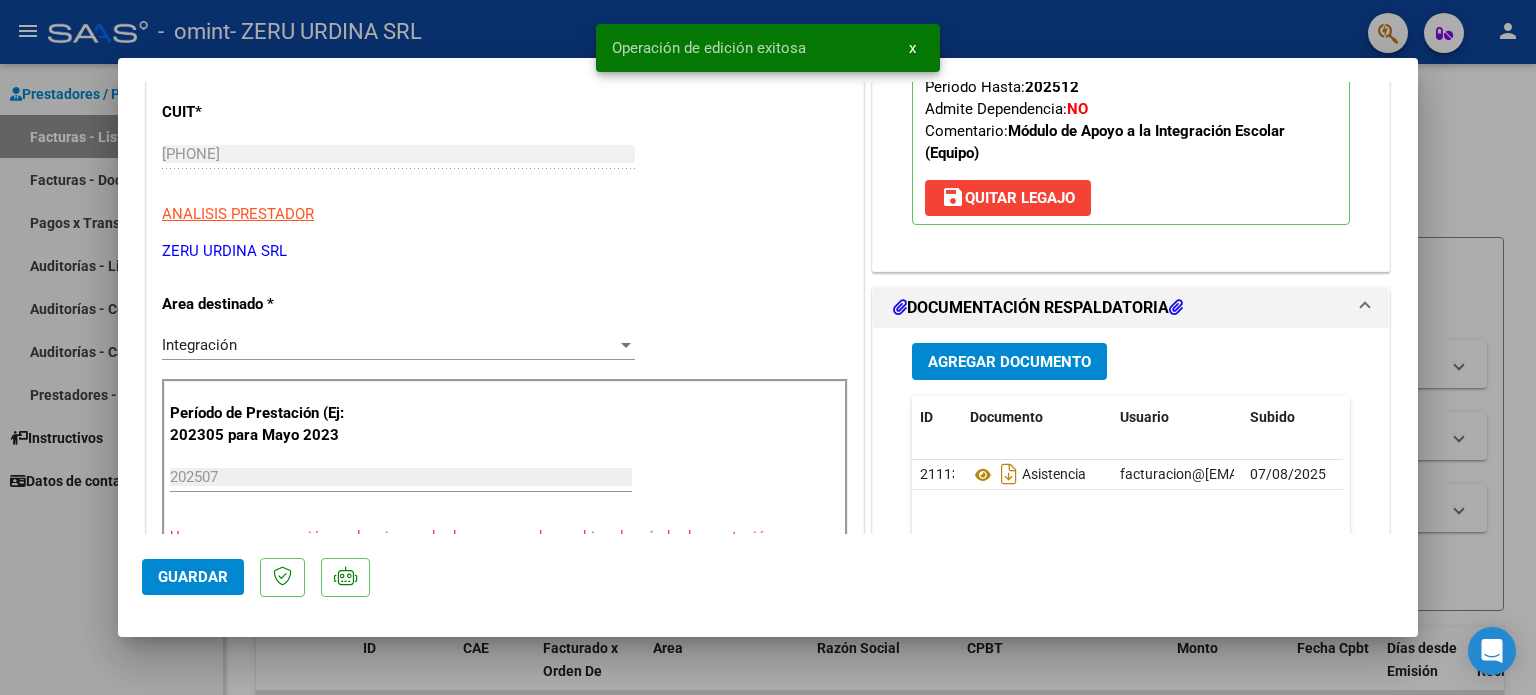 click at bounding box center [768, 347] 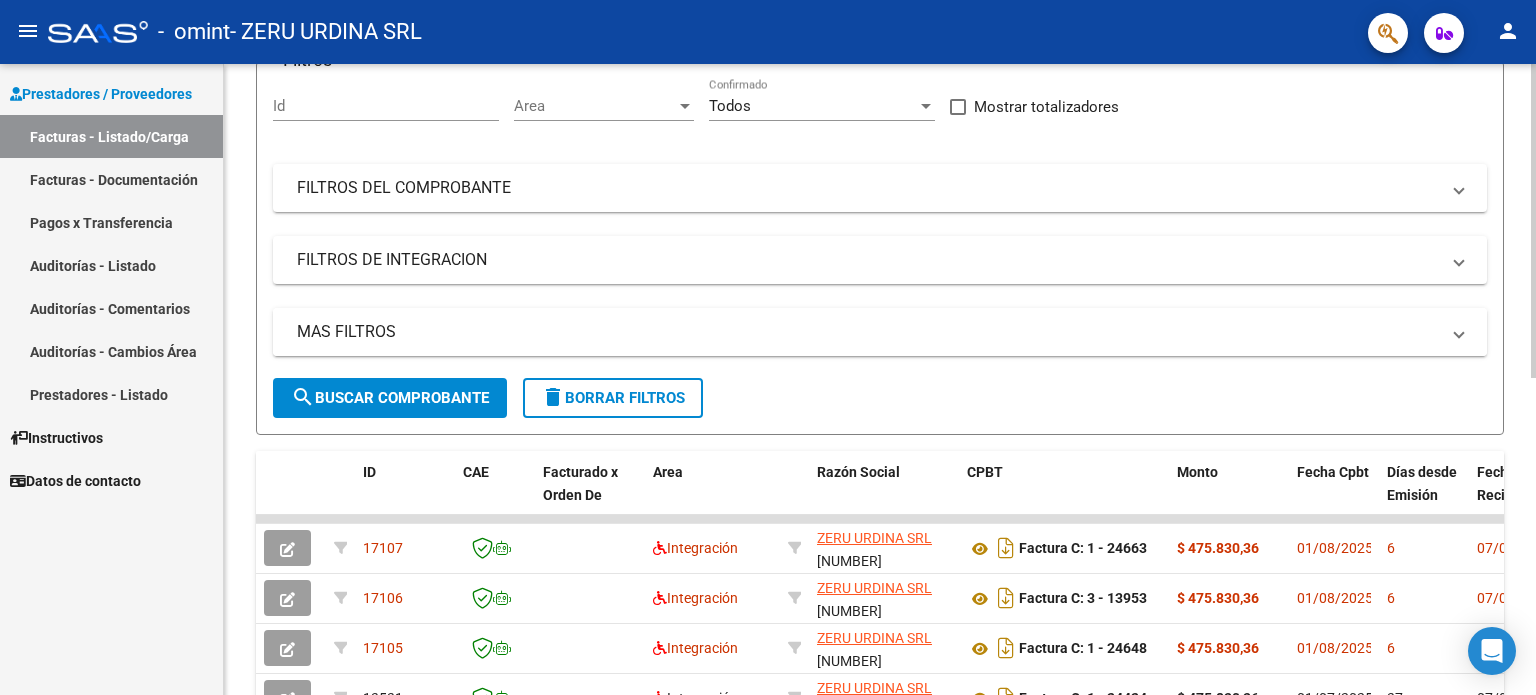 scroll, scrollTop: 0, scrollLeft: 0, axis: both 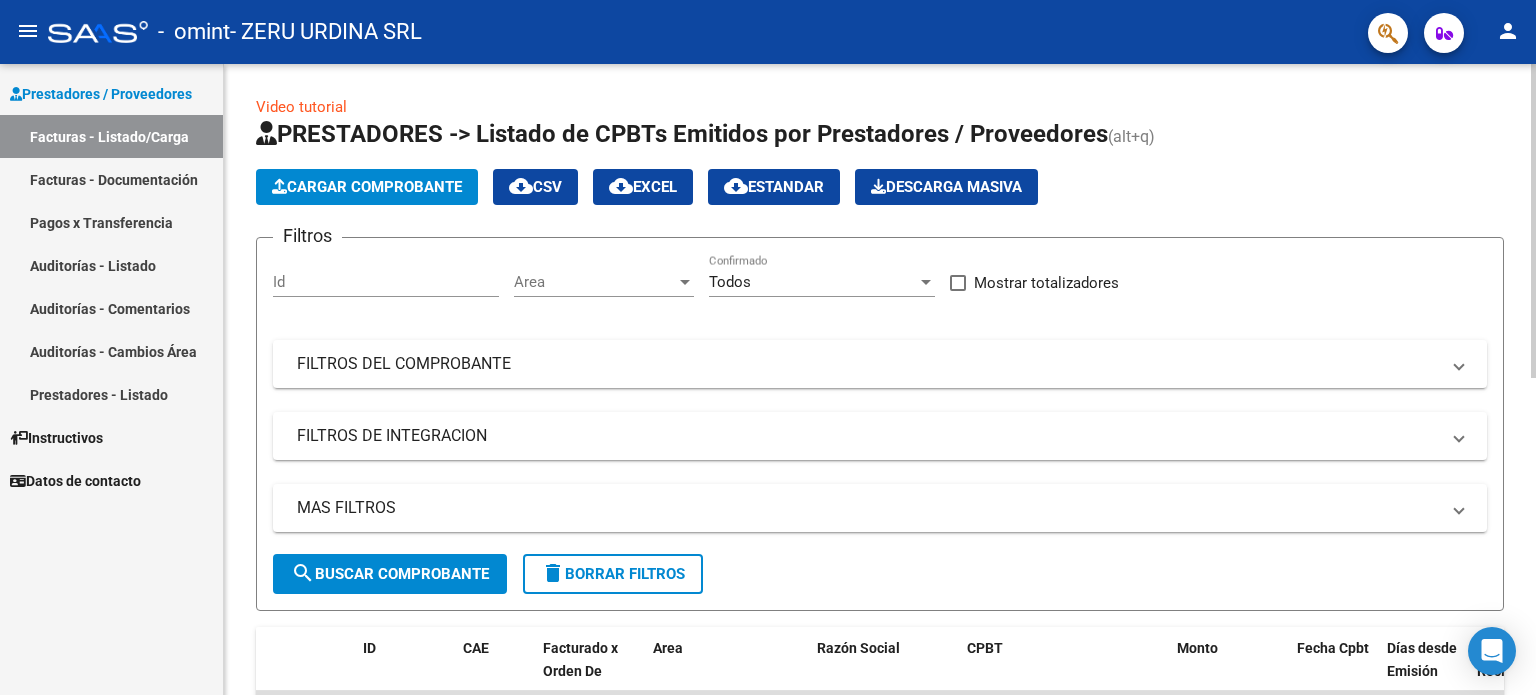 click on "Cargar Comprobante" 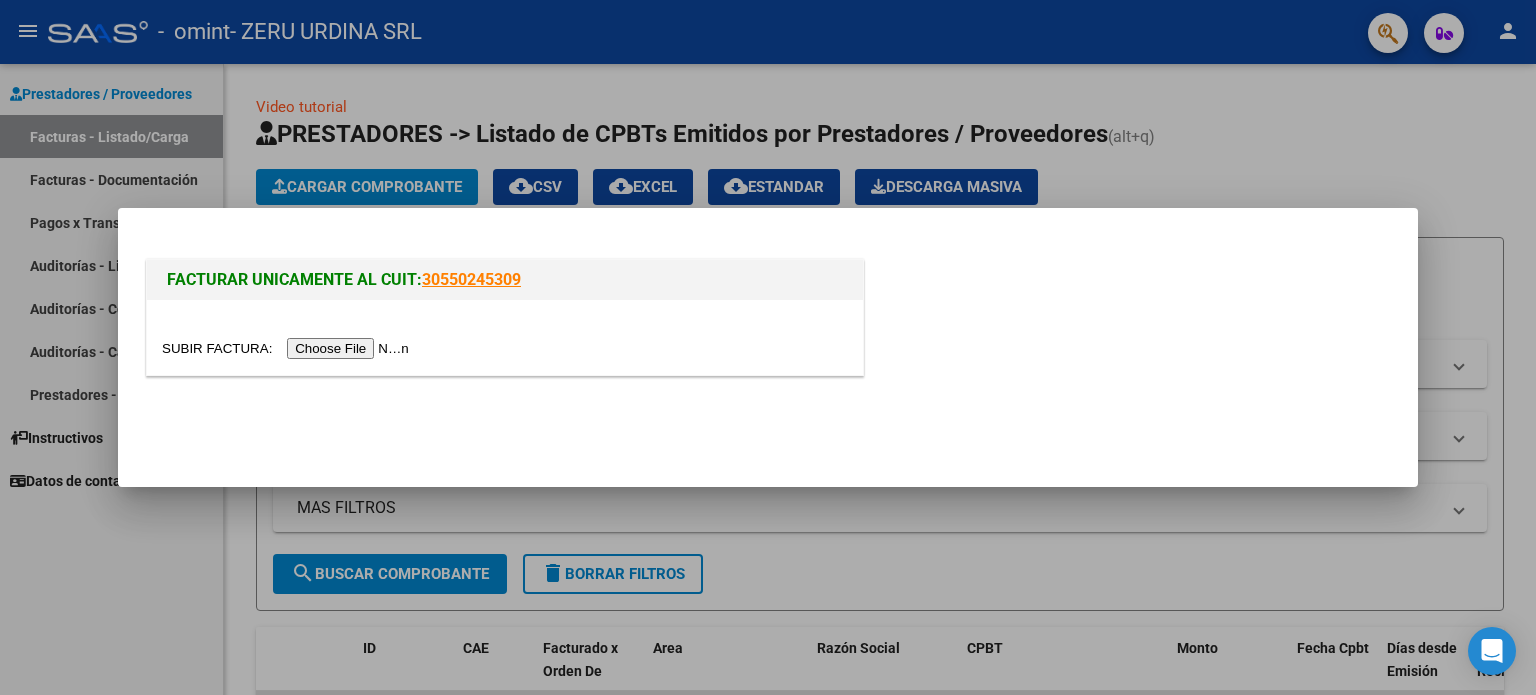 click at bounding box center (288, 348) 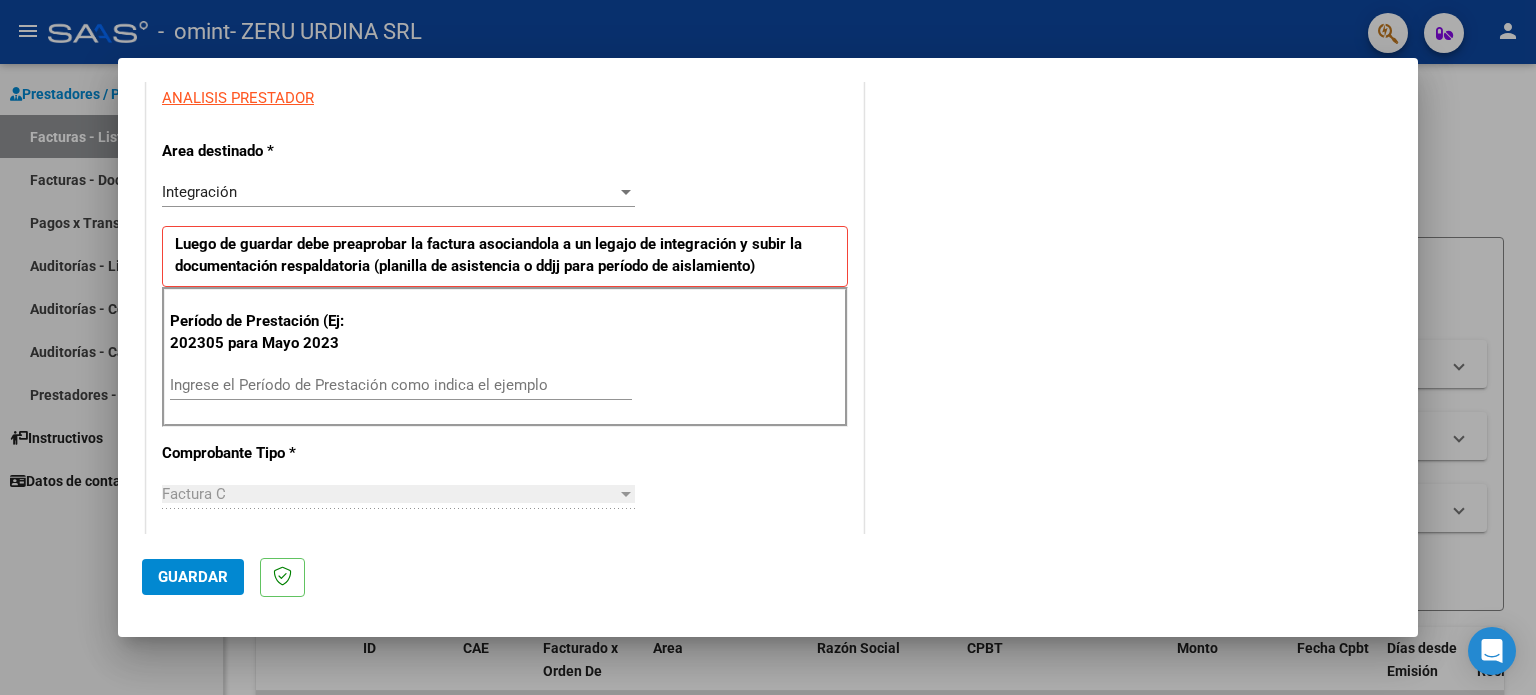 scroll, scrollTop: 400, scrollLeft: 0, axis: vertical 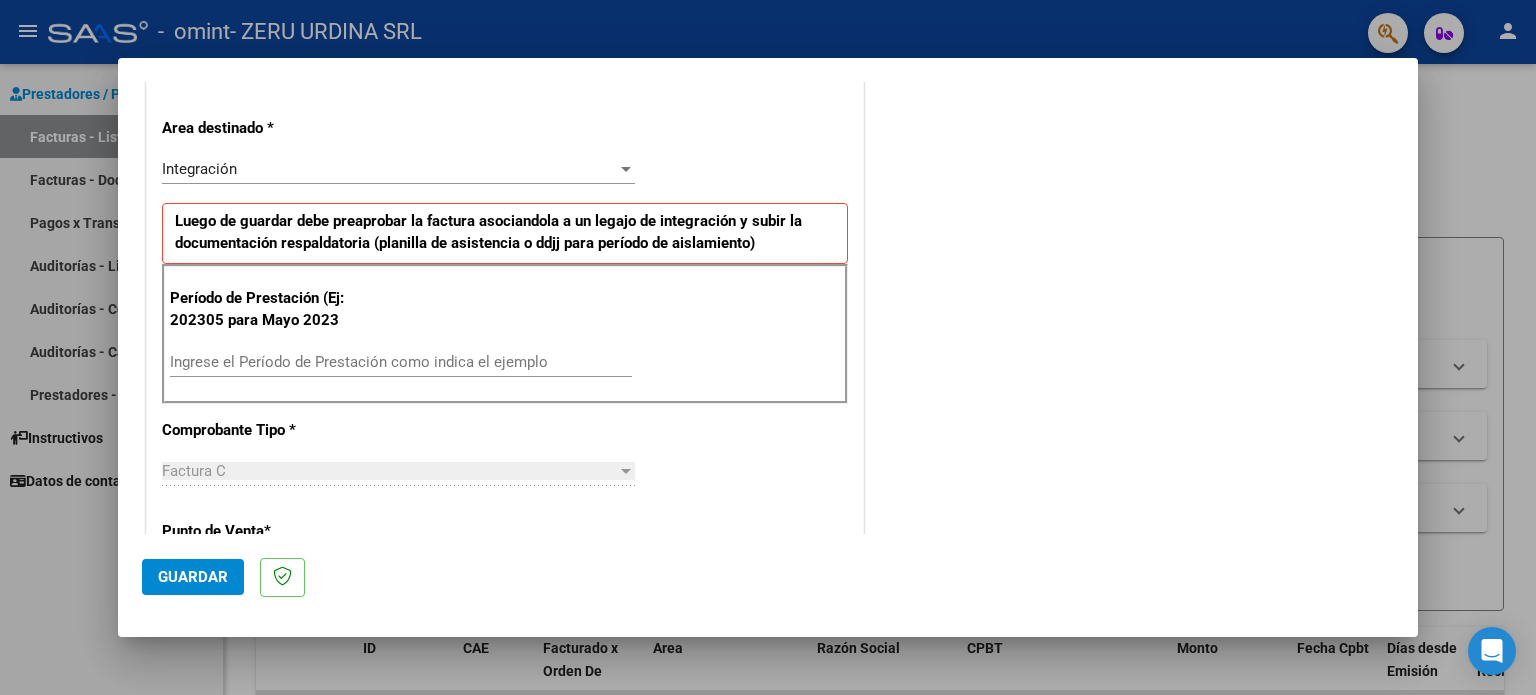 click on "Ingrese el Período de Prestación como indica el ejemplo" at bounding box center (401, 362) 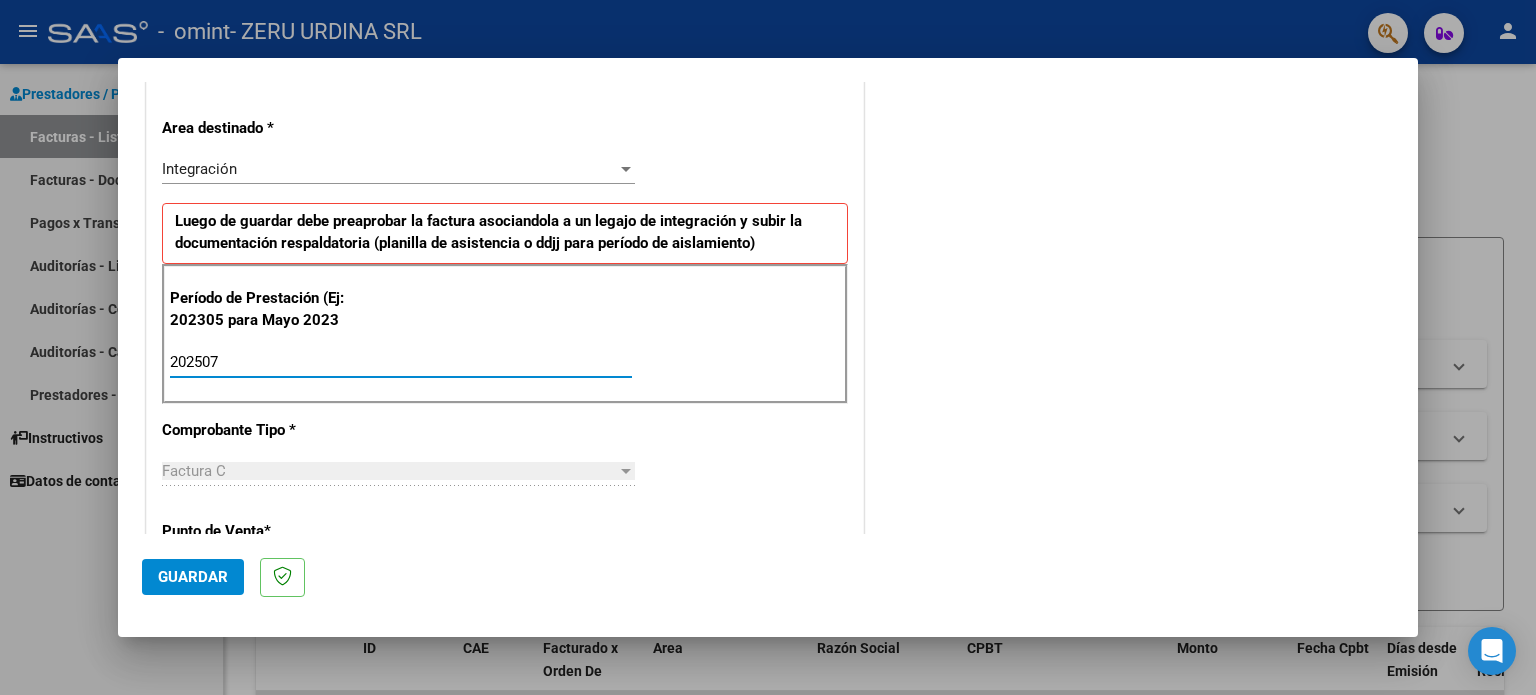 type on "202507" 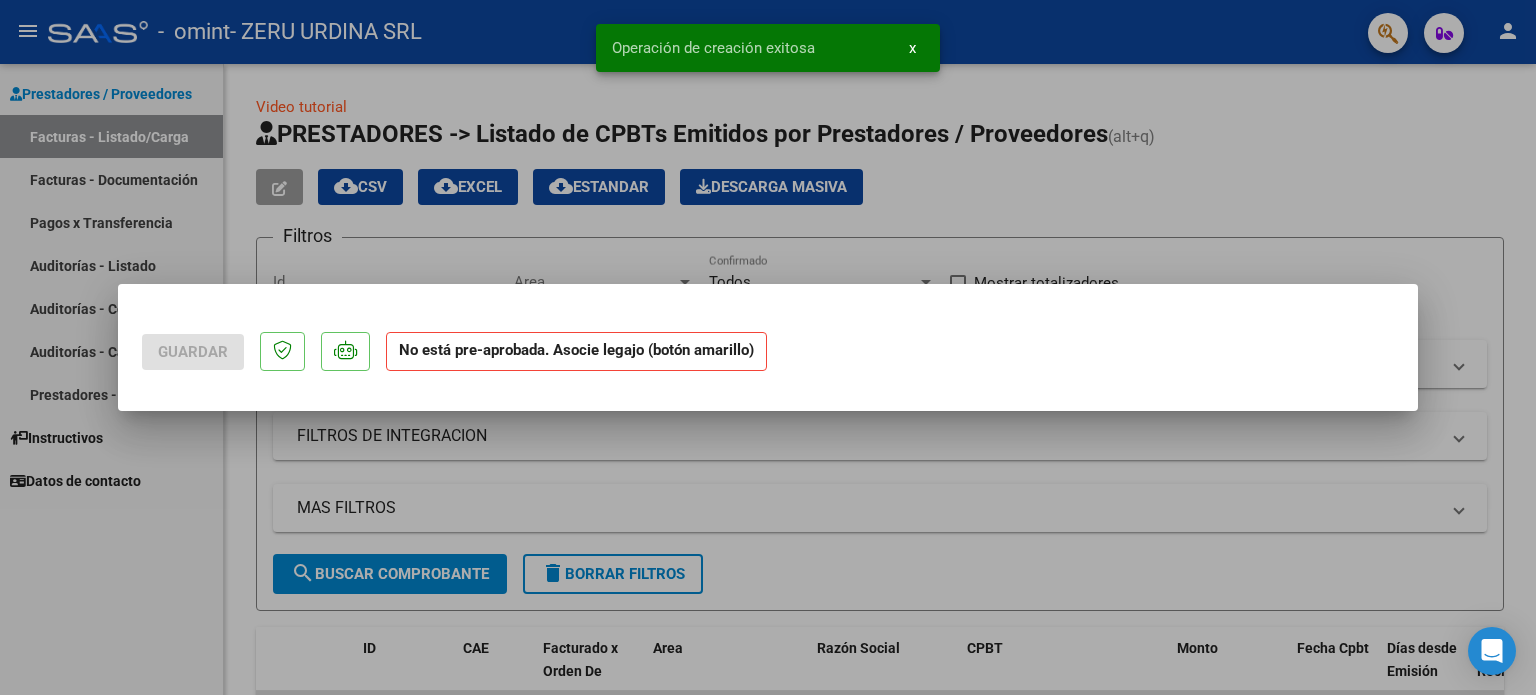 scroll, scrollTop: 0, scrollLeft: 0, axis: both 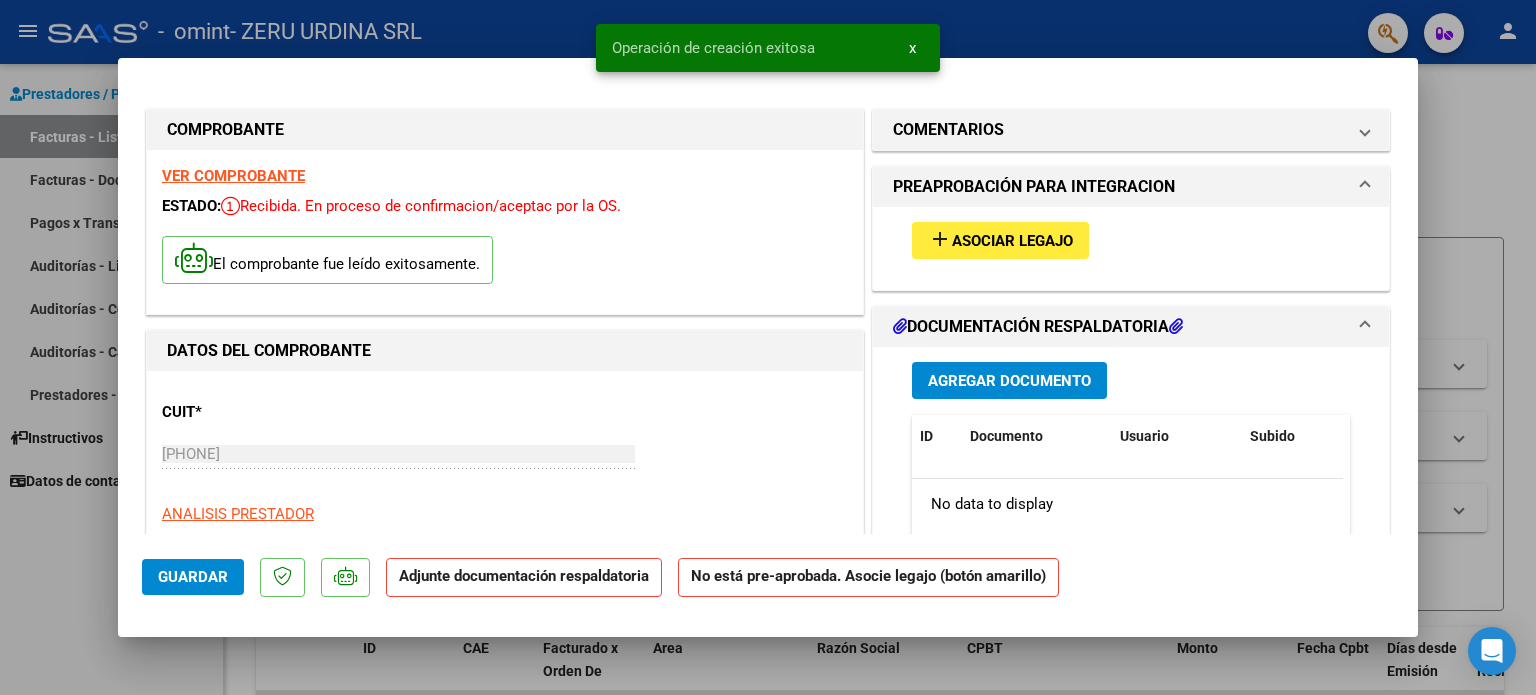 click on "Asociar Legajo" at bounding box center [1012, 241] 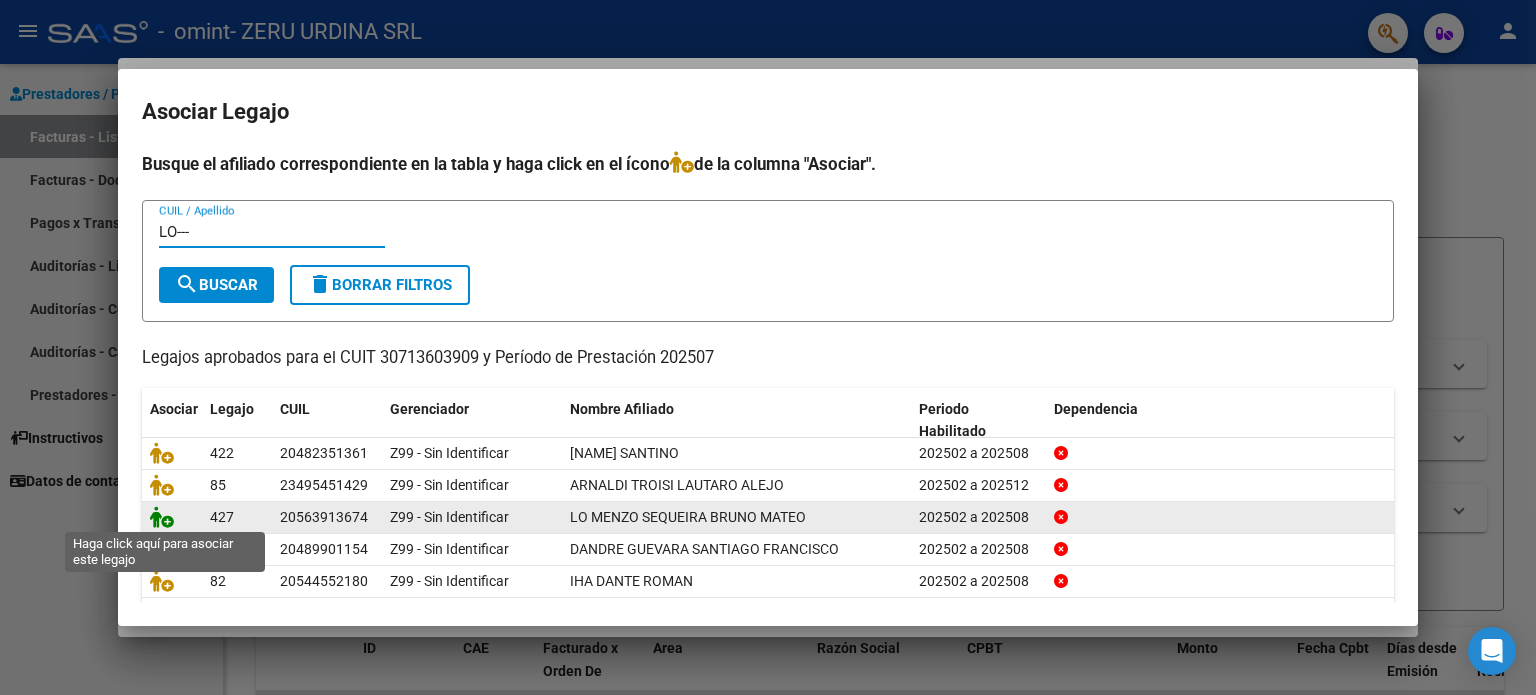 type on "LO---" 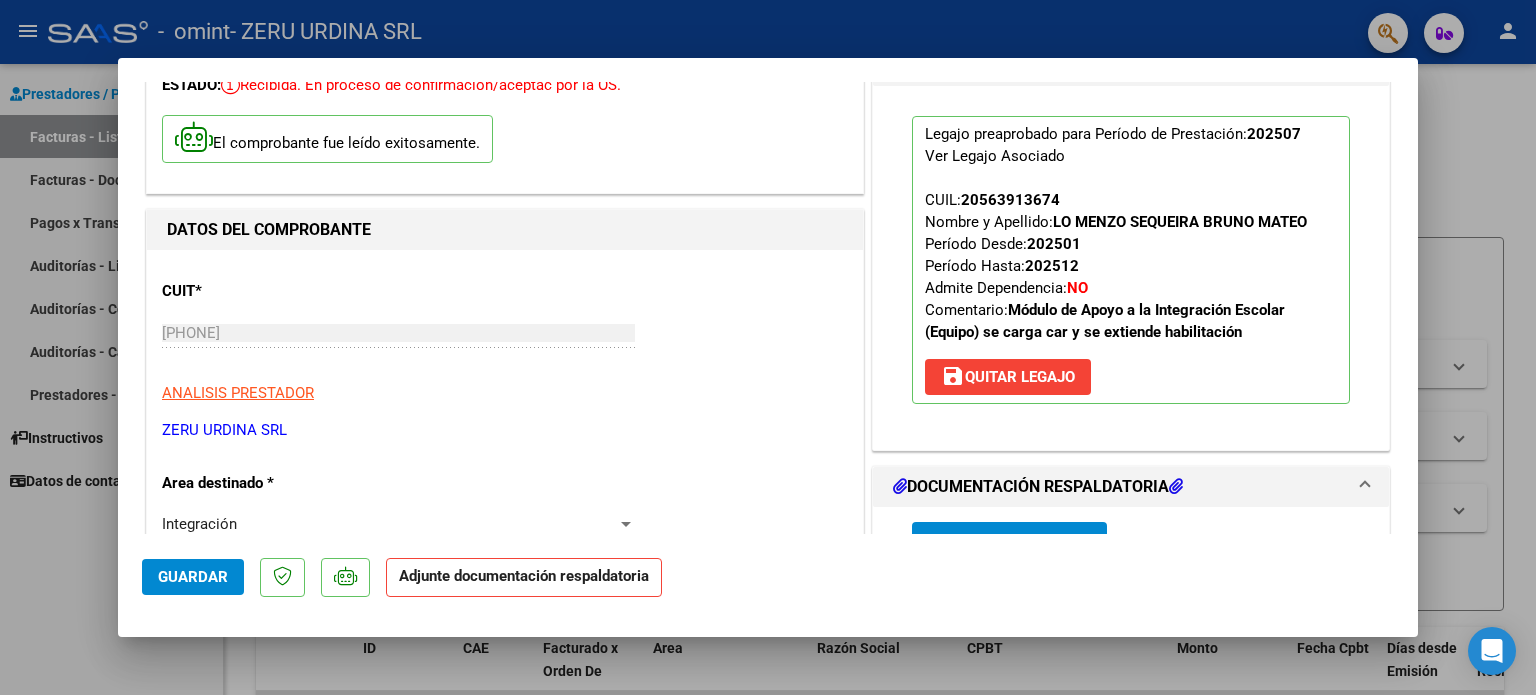 scroll, scrollTop: 400, scrollLeft: 0, axis: vertical 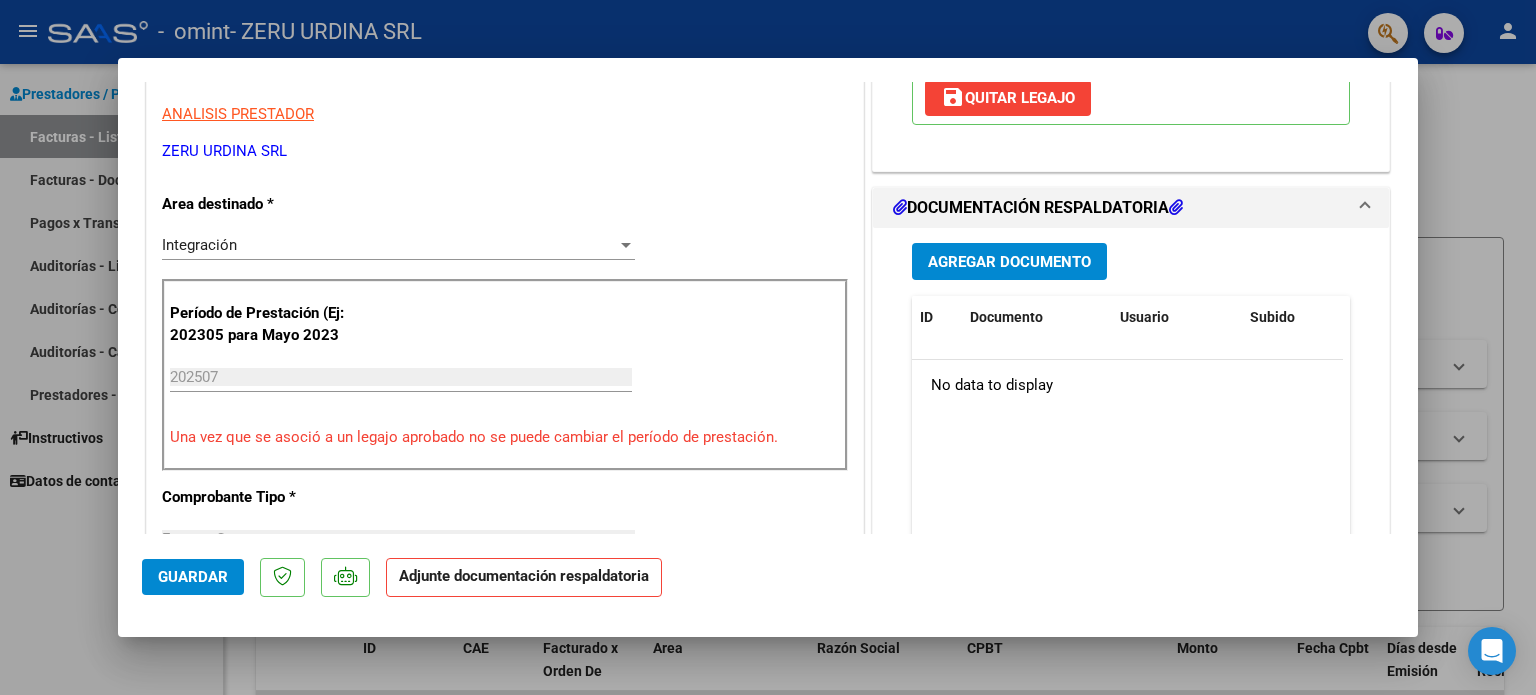 click on "Agregar Documento" at bounding box center [1009, 262] 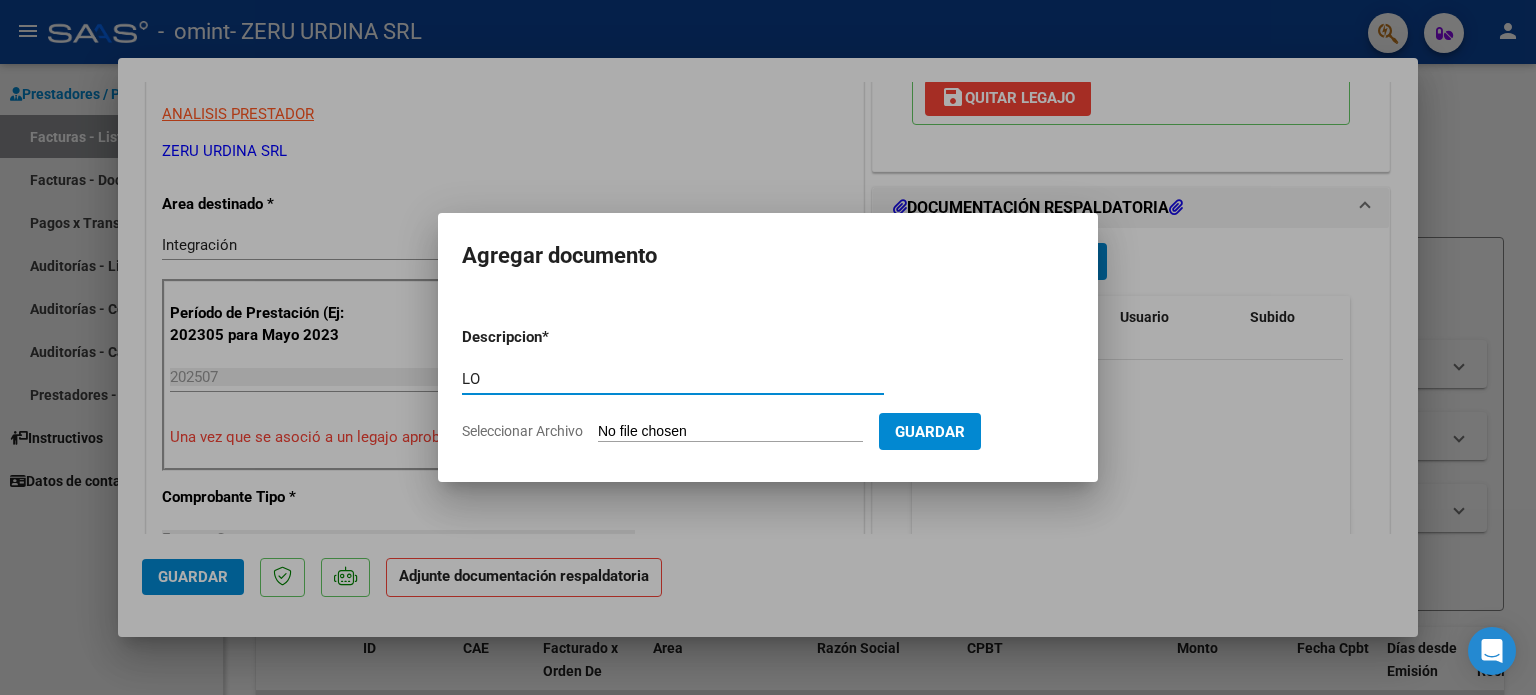 type on "L" 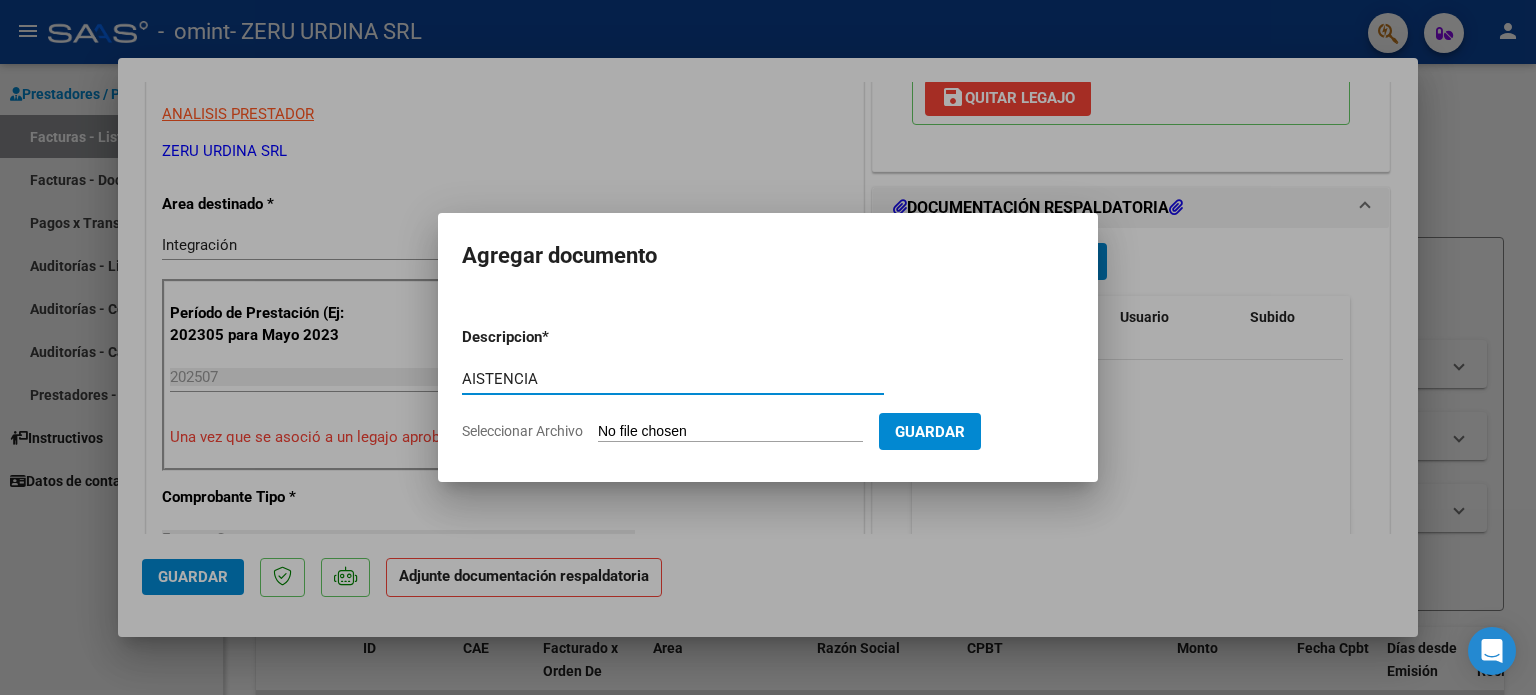 type on "AISTENCIA" 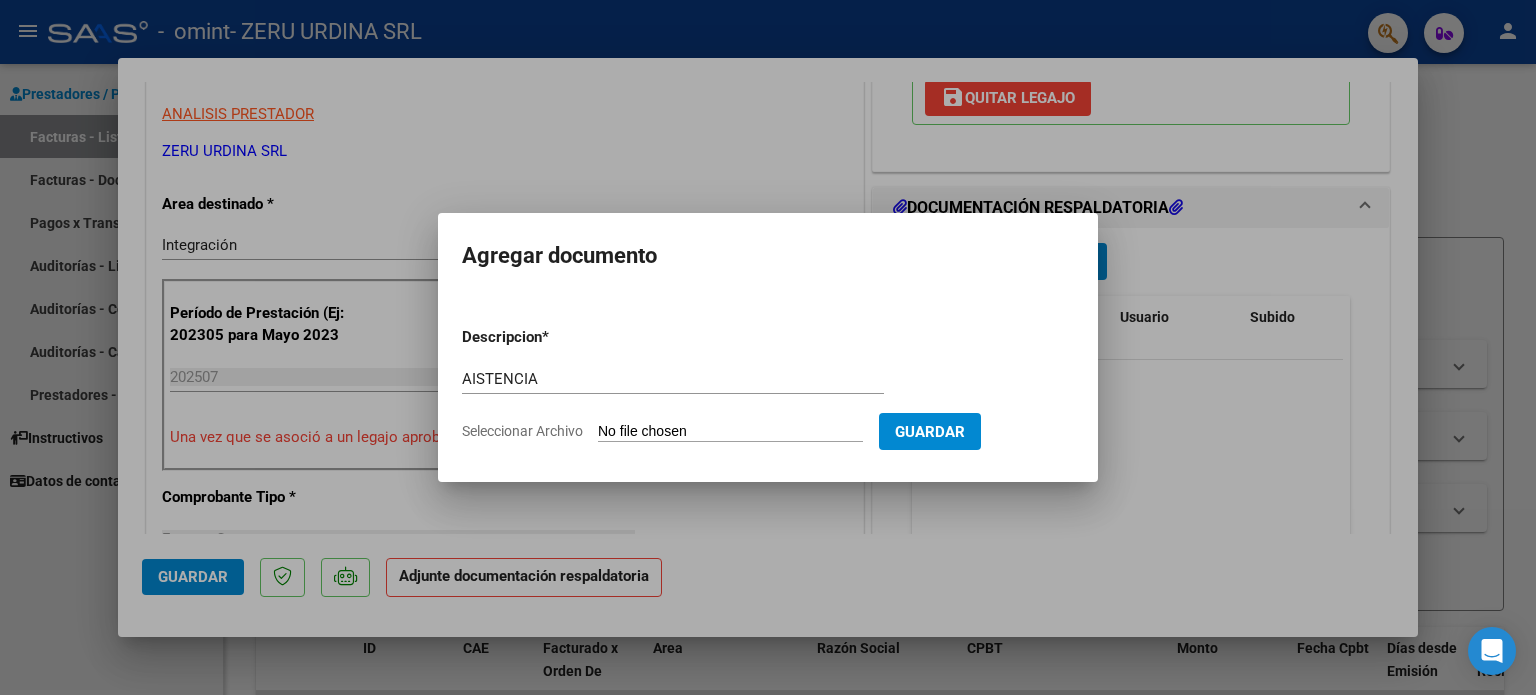 click on "Seleccionar Archivo" at bounding box center (730, 432) 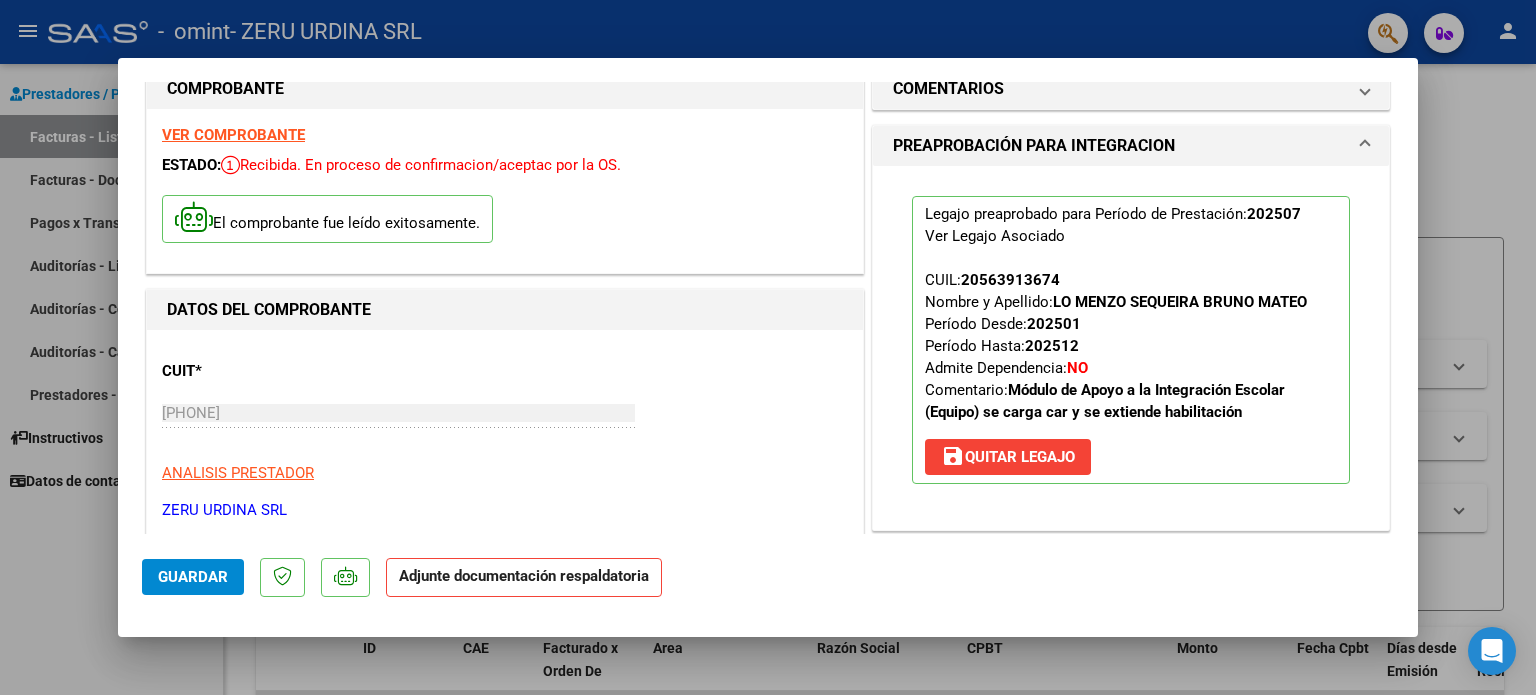 scroll, scrollTop: 0, scrollLeft: 0, axis: both 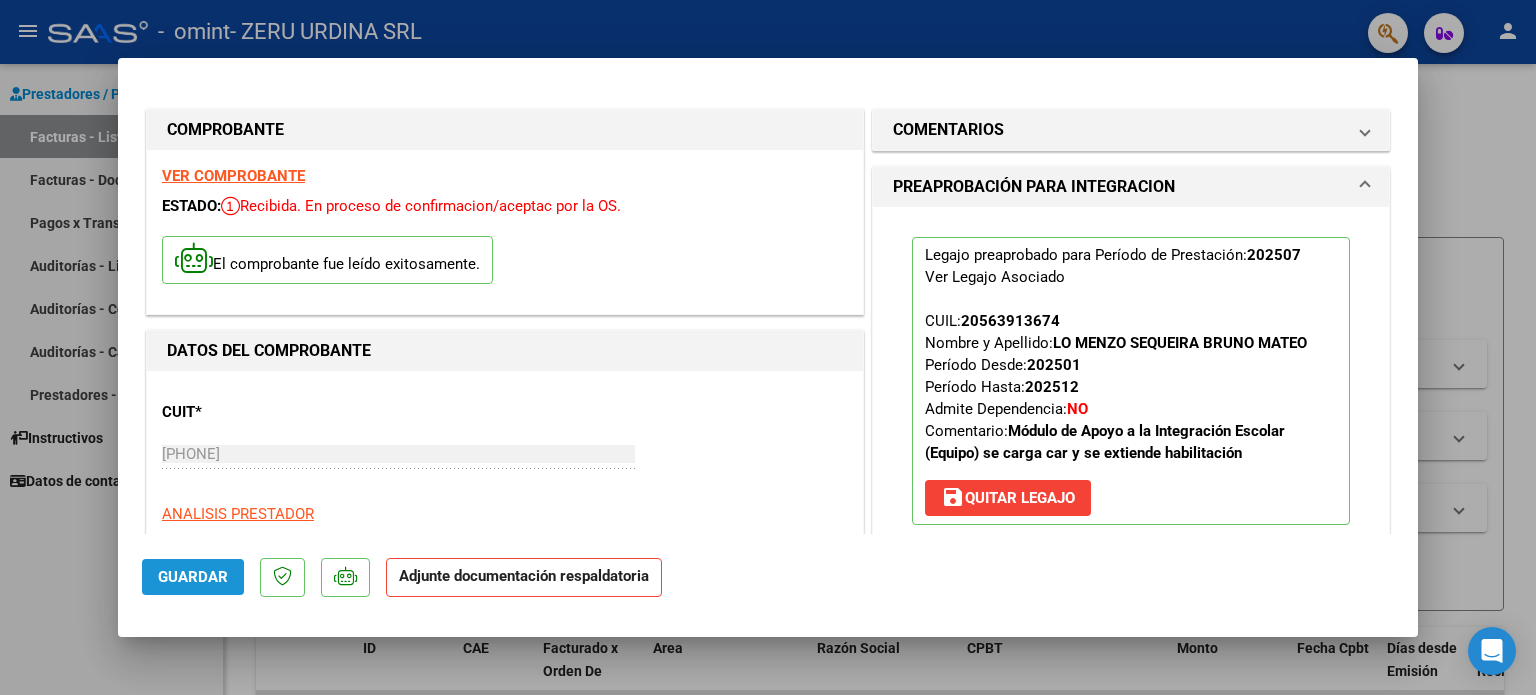 click on "Guardar" 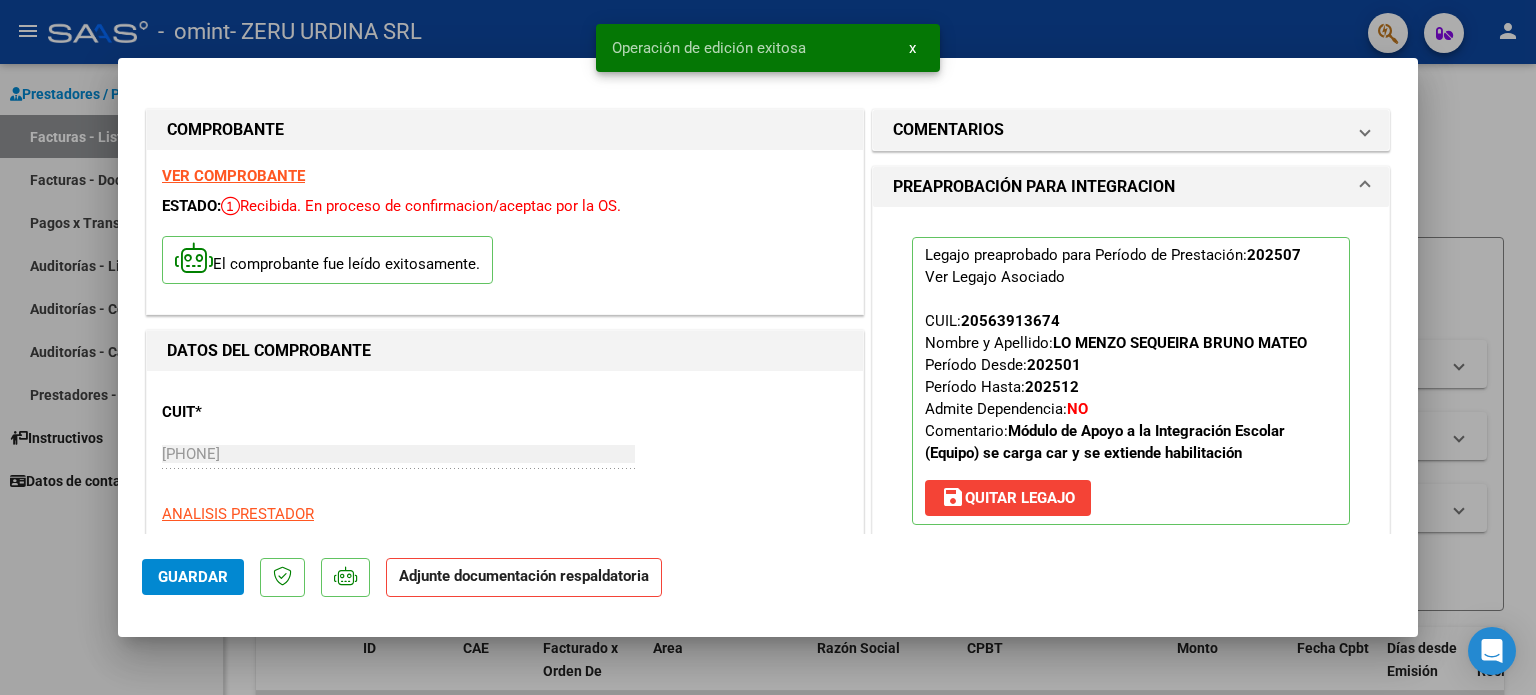 click at bounding box center (768, 347) 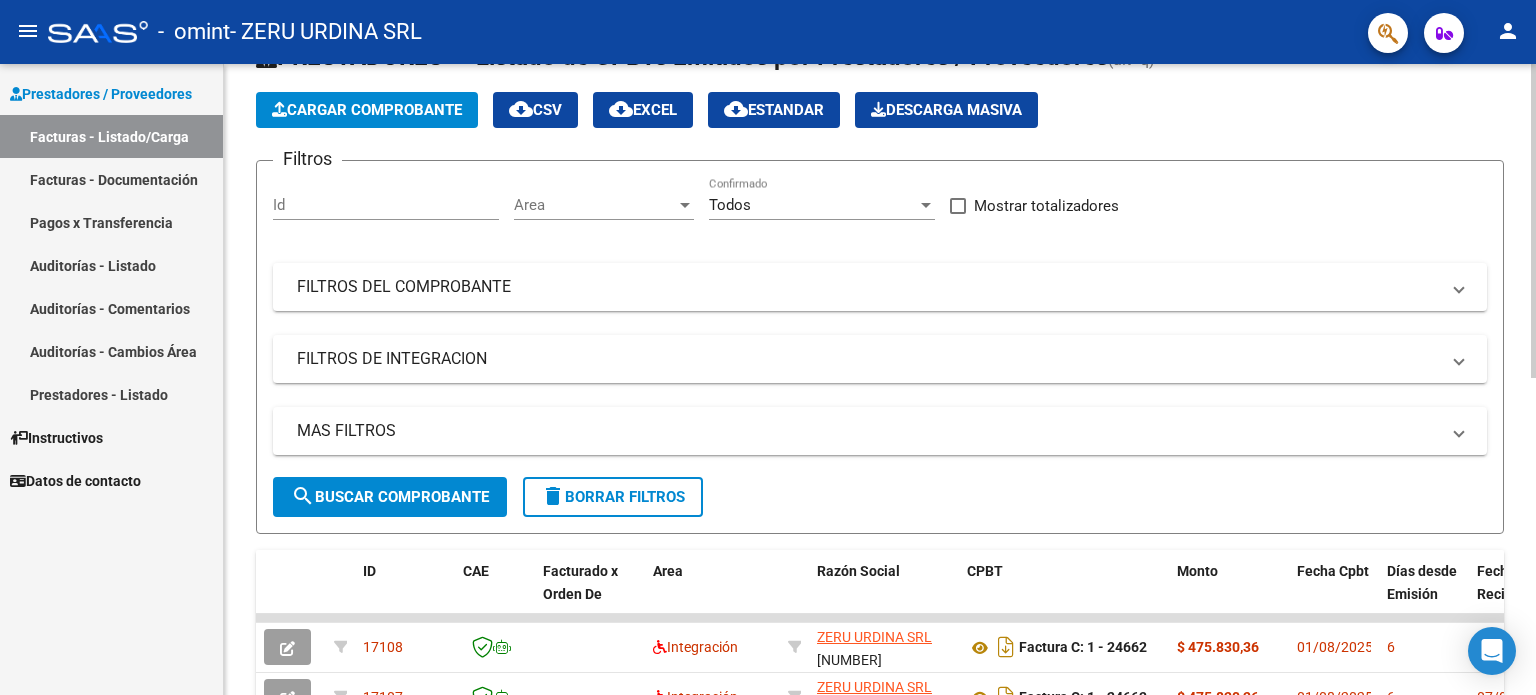scroll, scrollTop: 0, scrollLeft: 0, axis: both 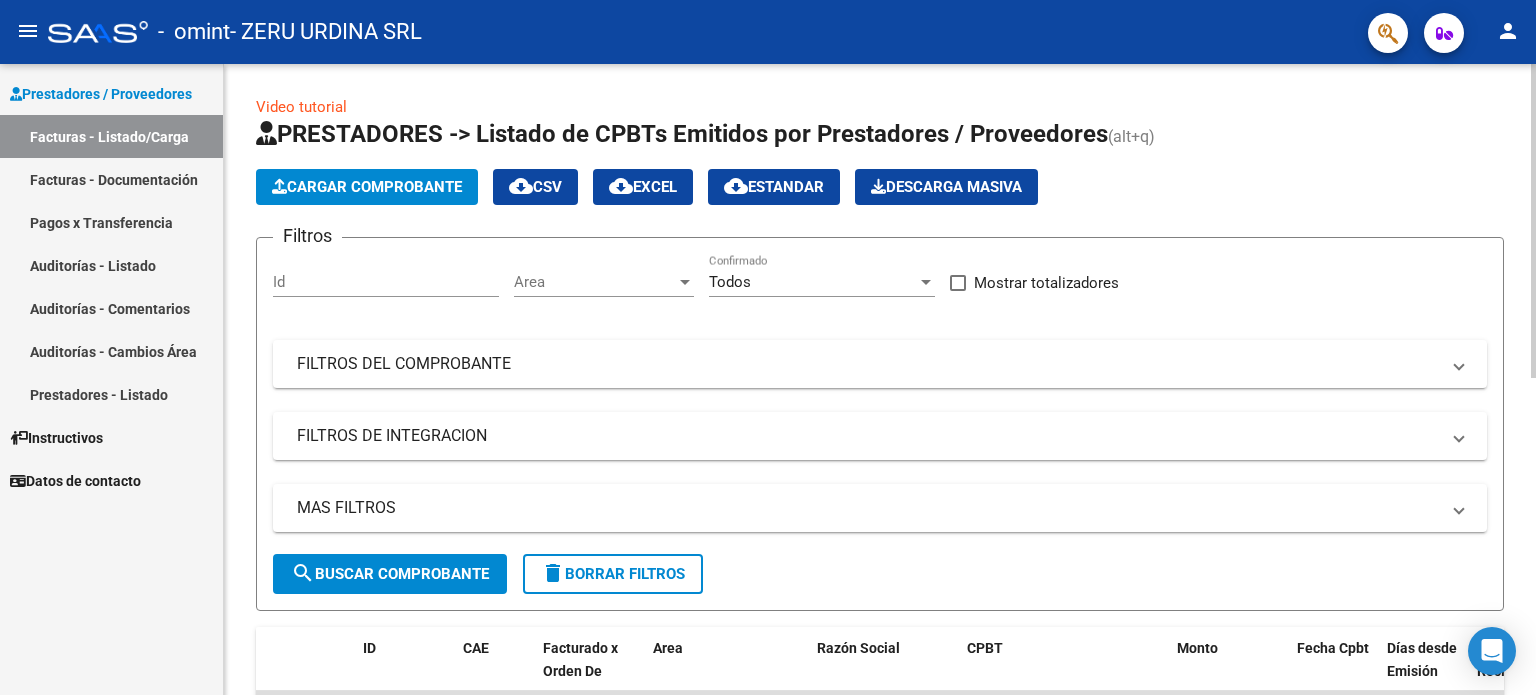 click on "Cargar Comprobante" 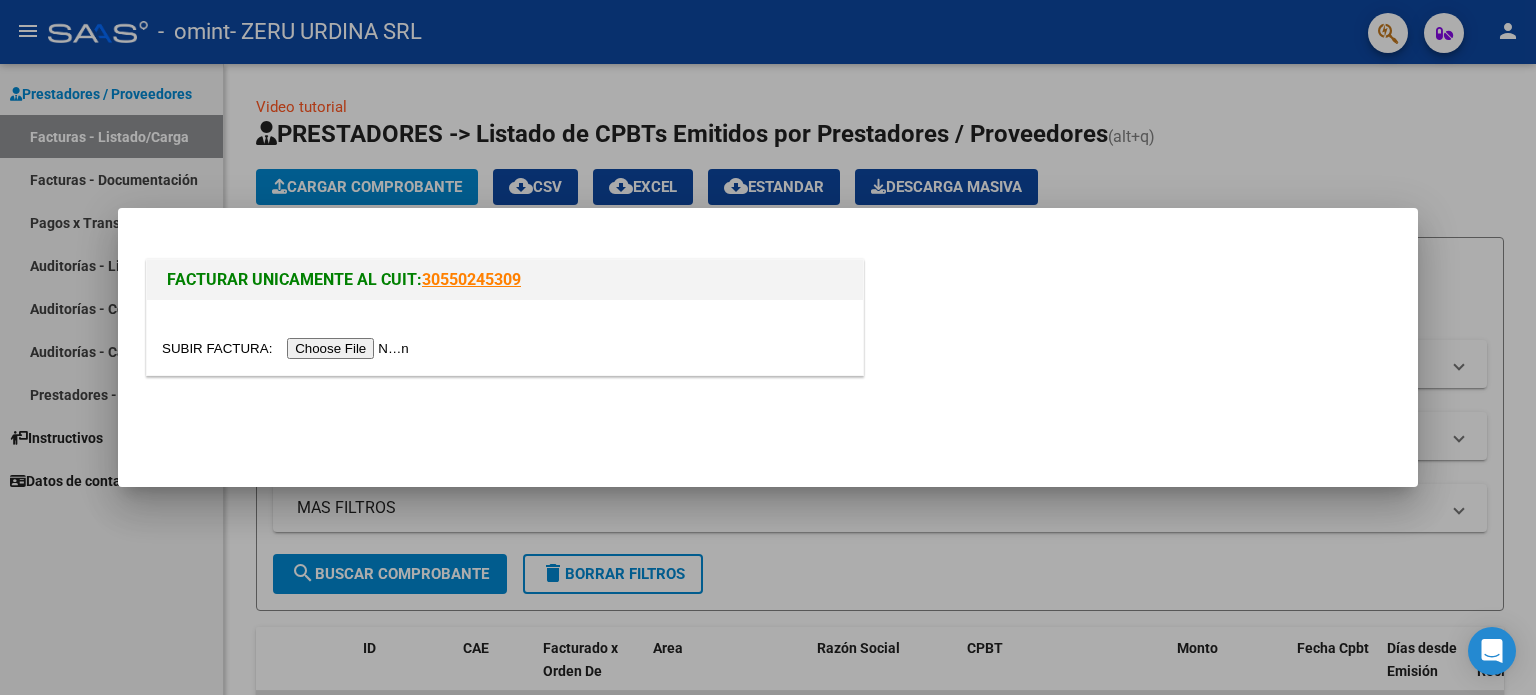 click at bounding box center (288, 348) 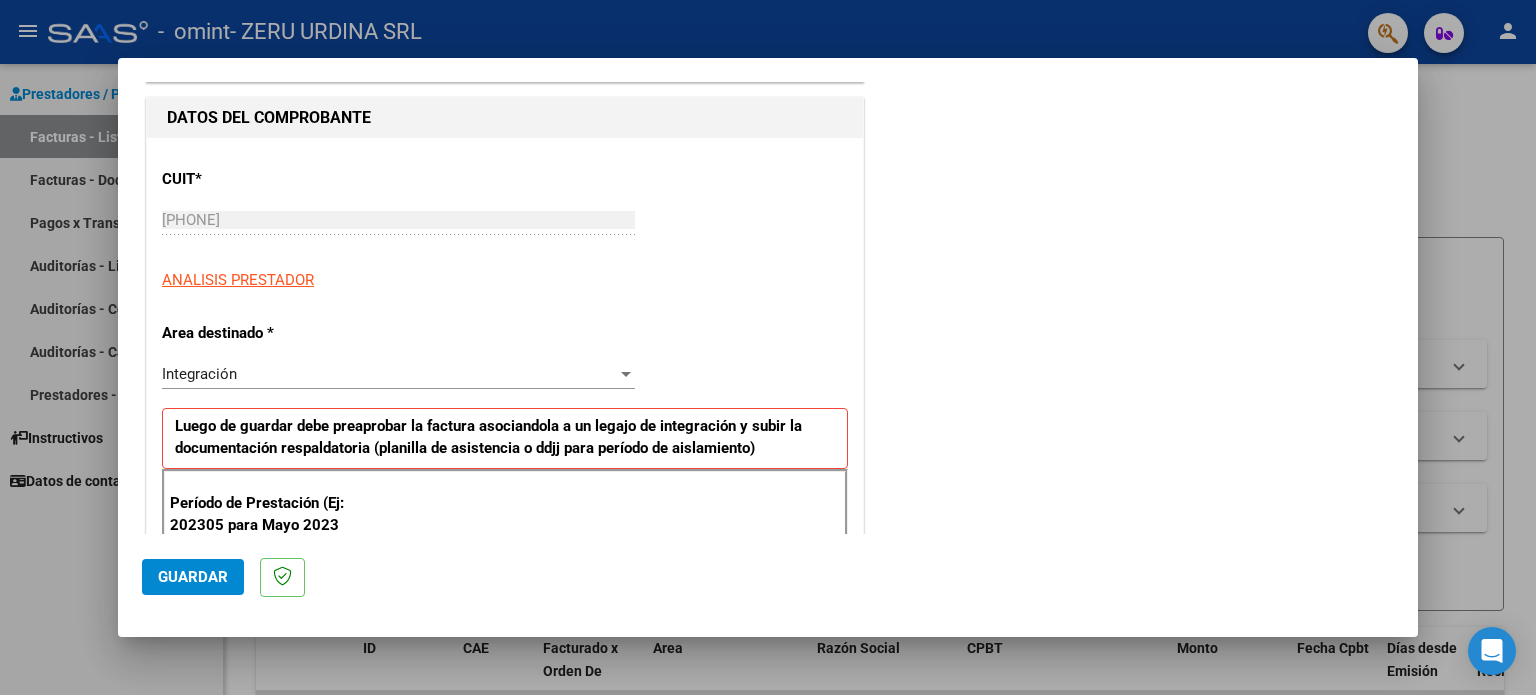 scroll, scrollTop: 300, scrollLeft: 0, axis: vertical 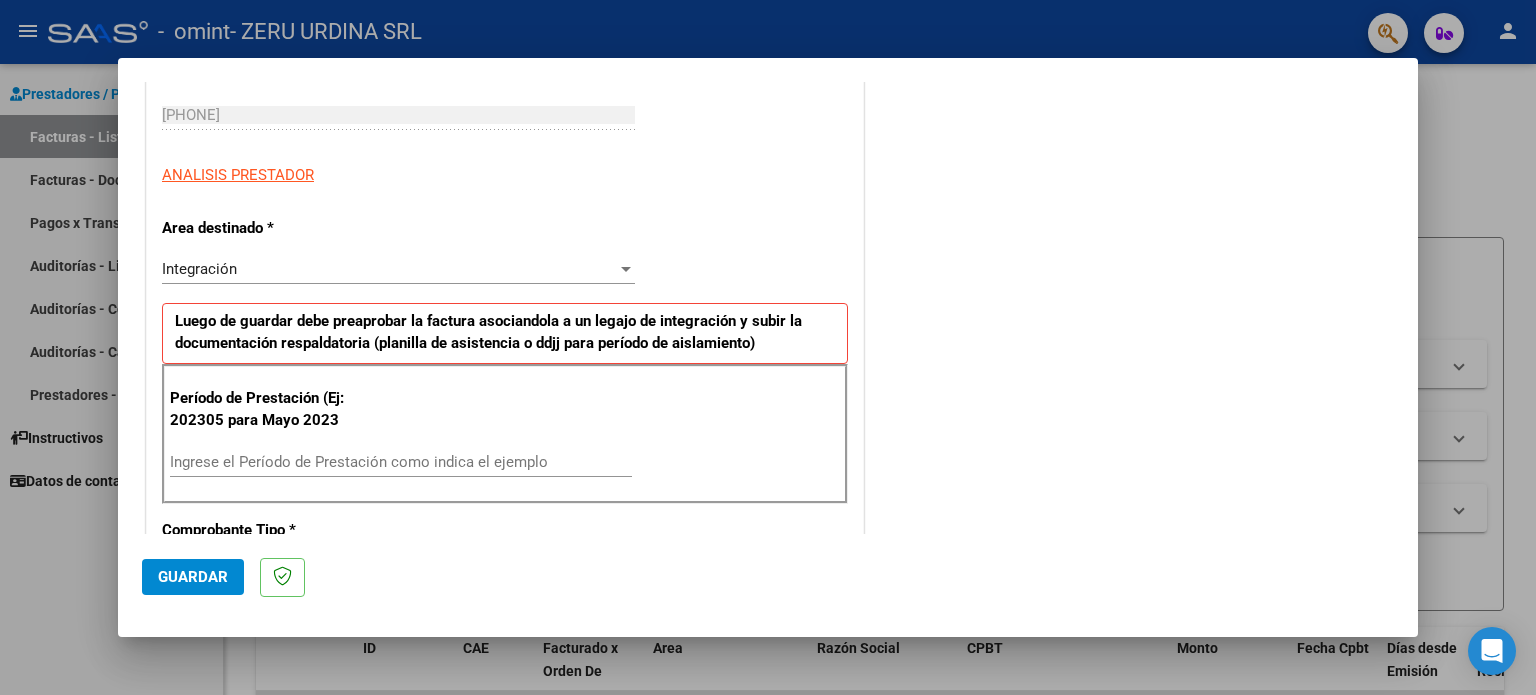 click on "Ingrese el Período de Prestación como indica el ejemplo" at bounding box center (401, 462) 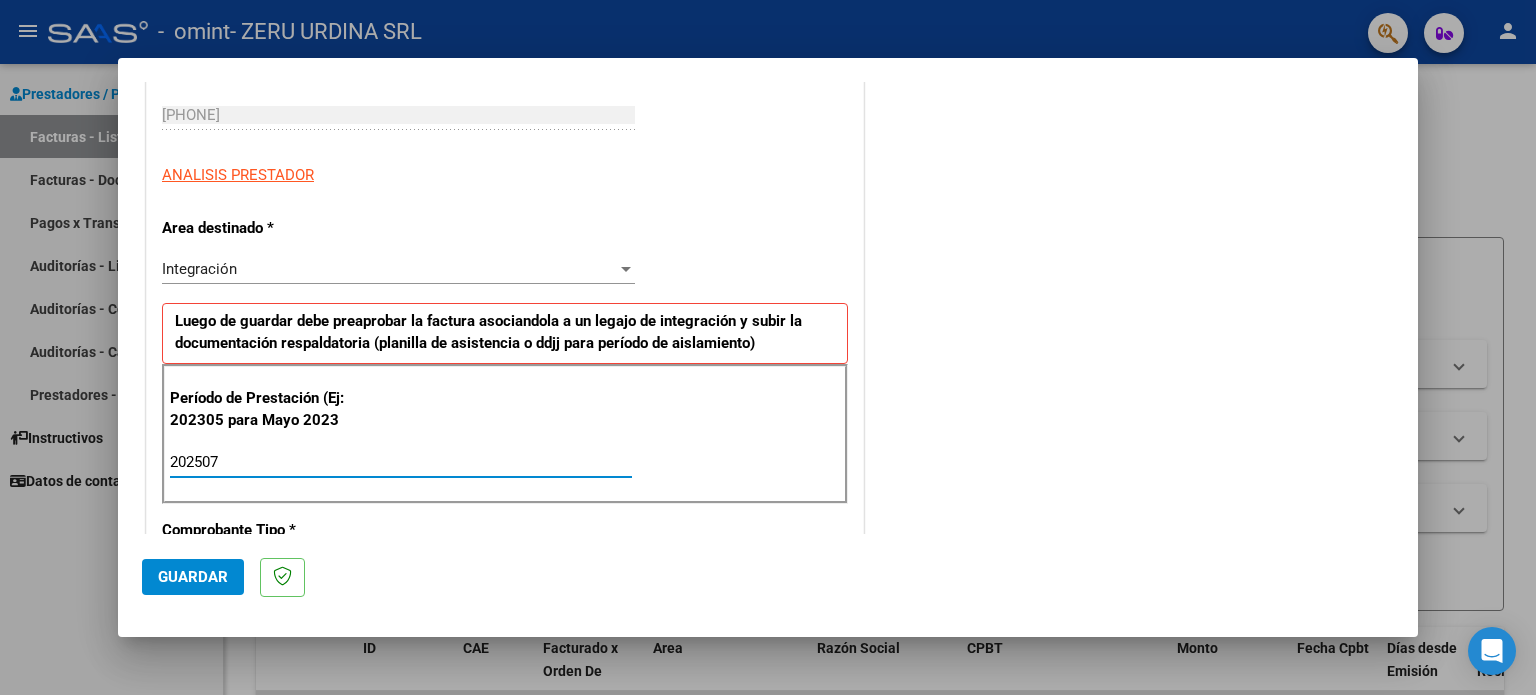 type on "202507" 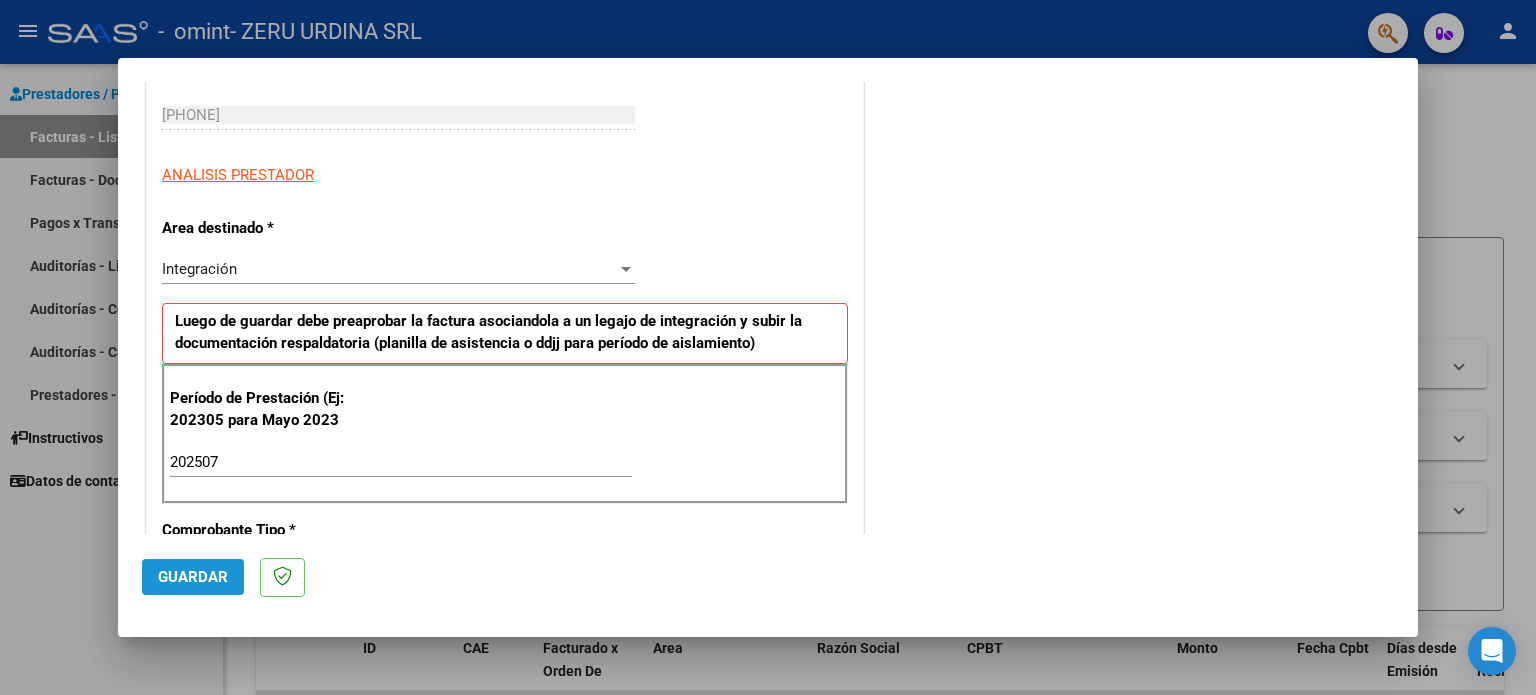 click on "Guardar" 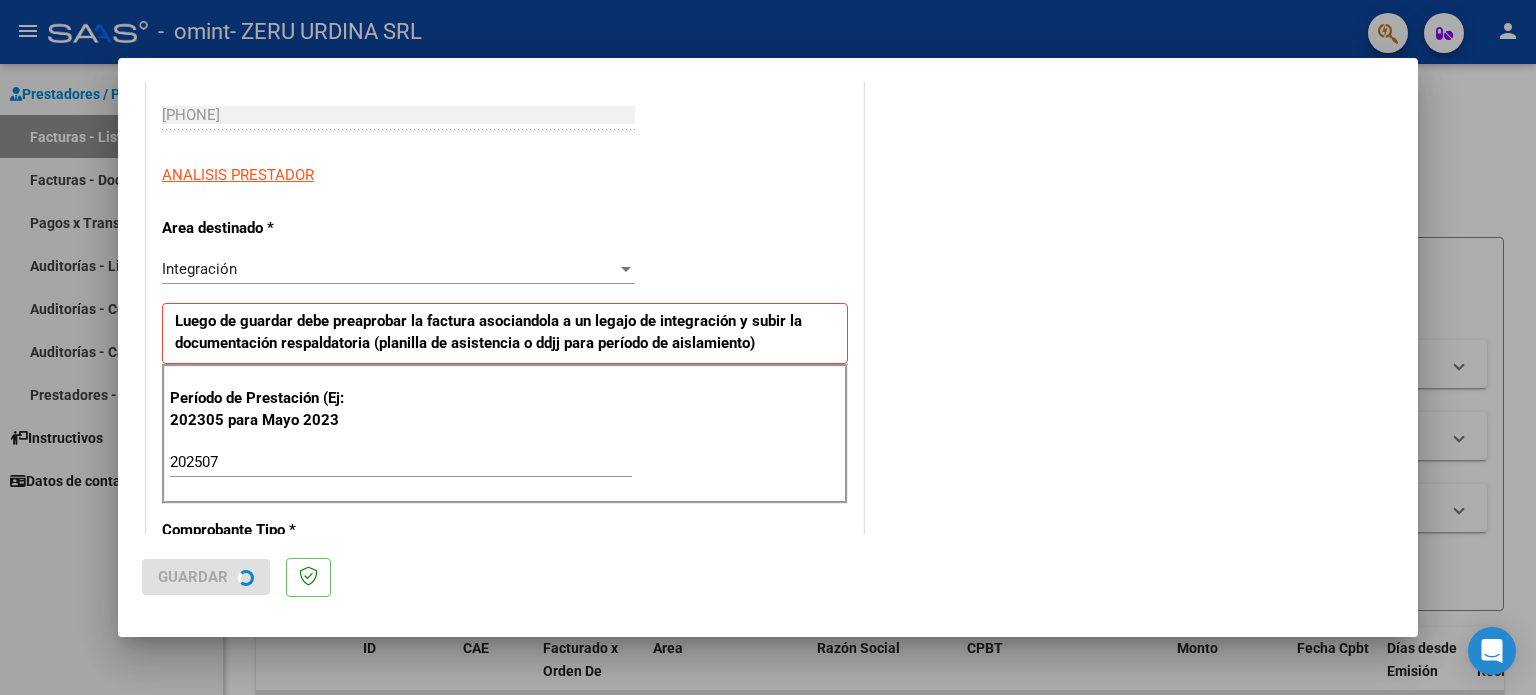 scroll, scrollTop: 0, scrollLeft: 0, axis: both 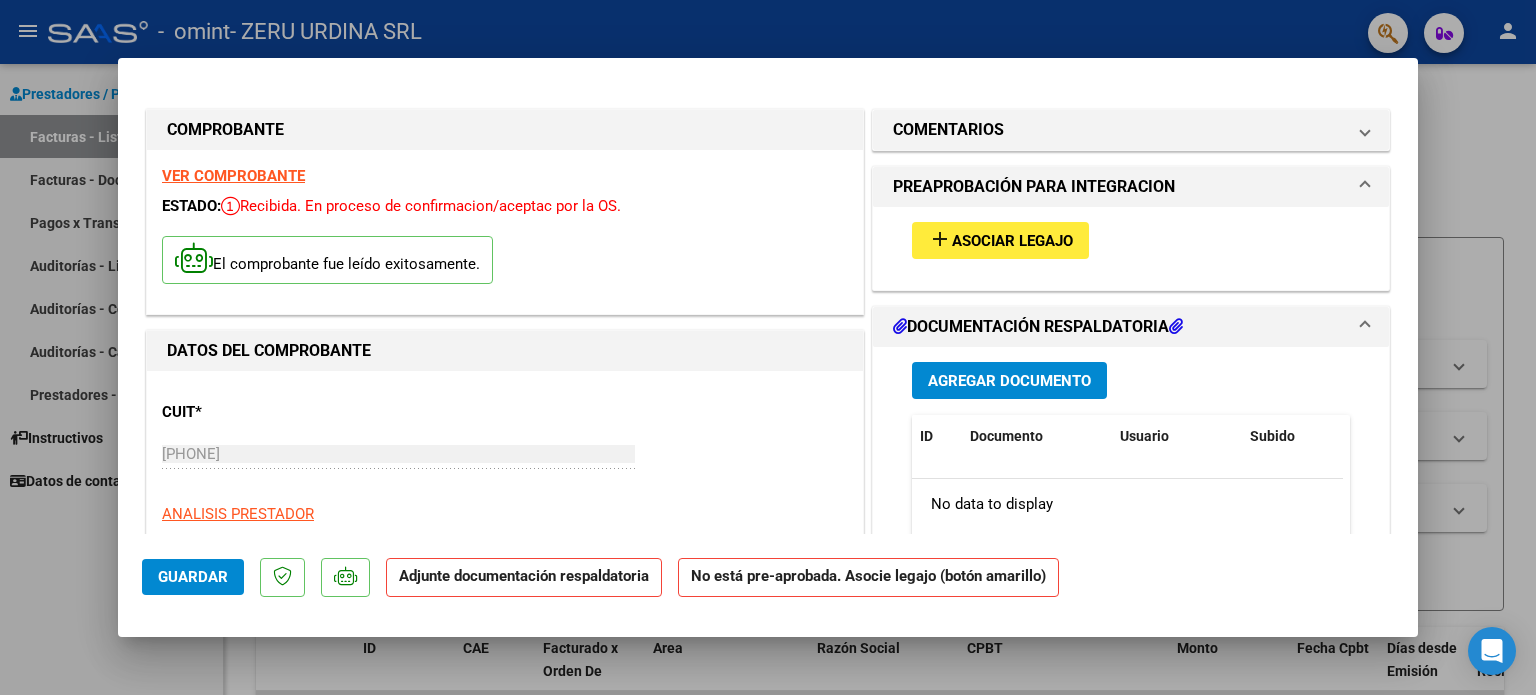 click on "add Asociar Legajo" at bounding box center [1000, 240] 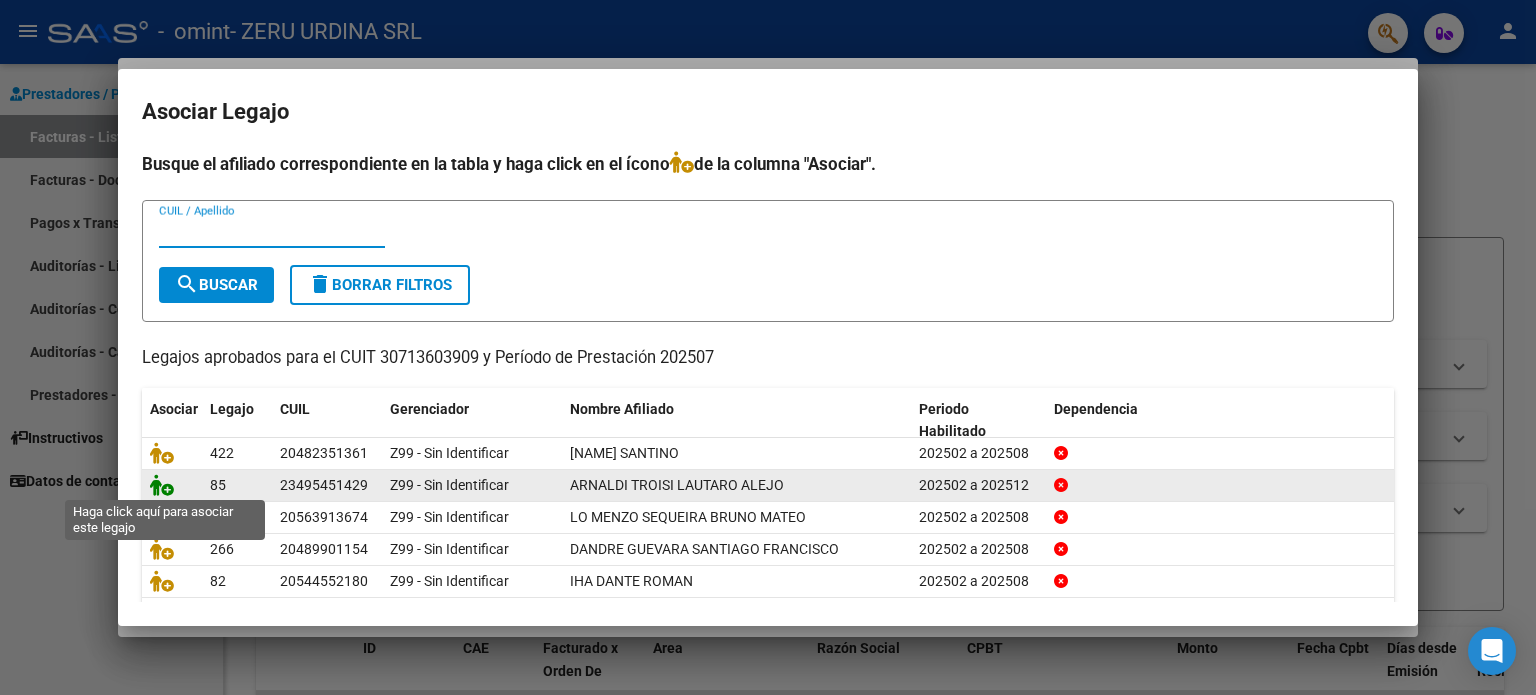 click 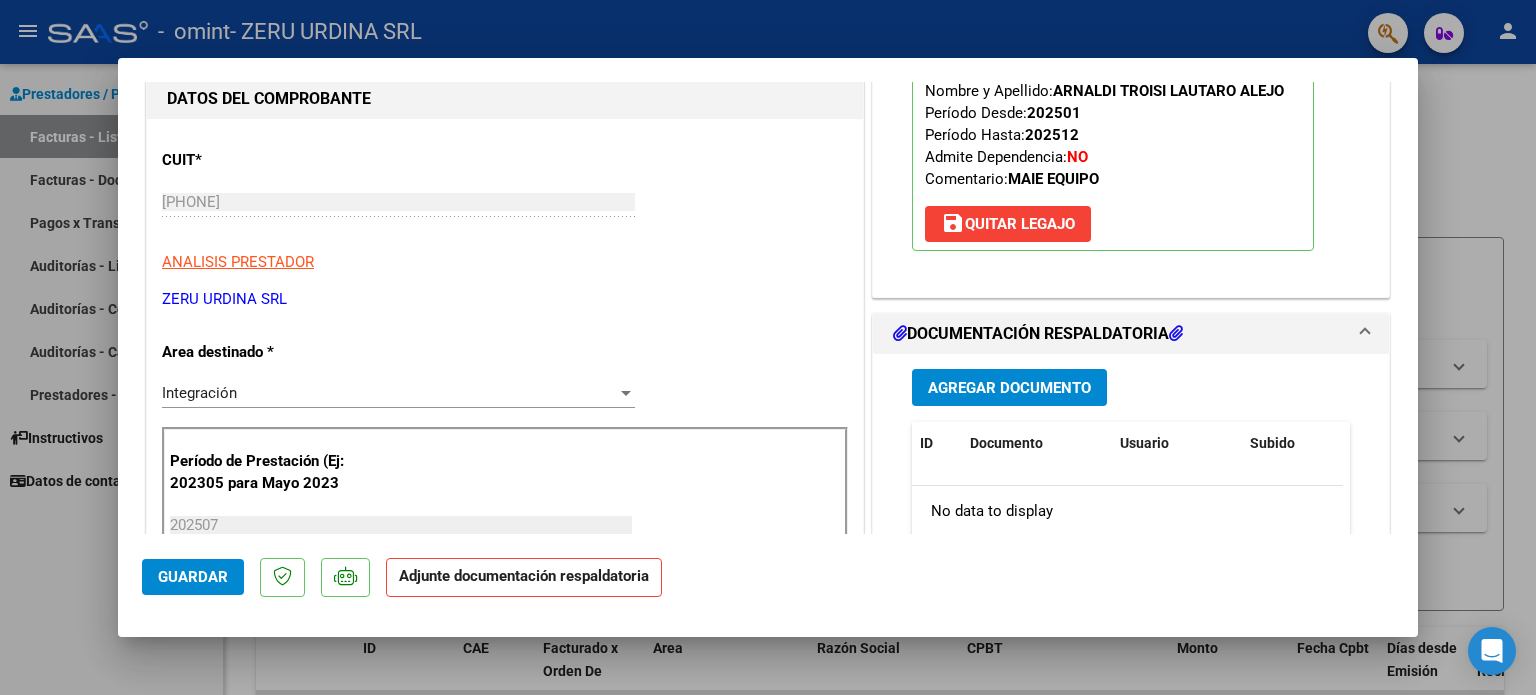 scroll, scrollTop: 300, scrollLeft: 0, axis: vertical 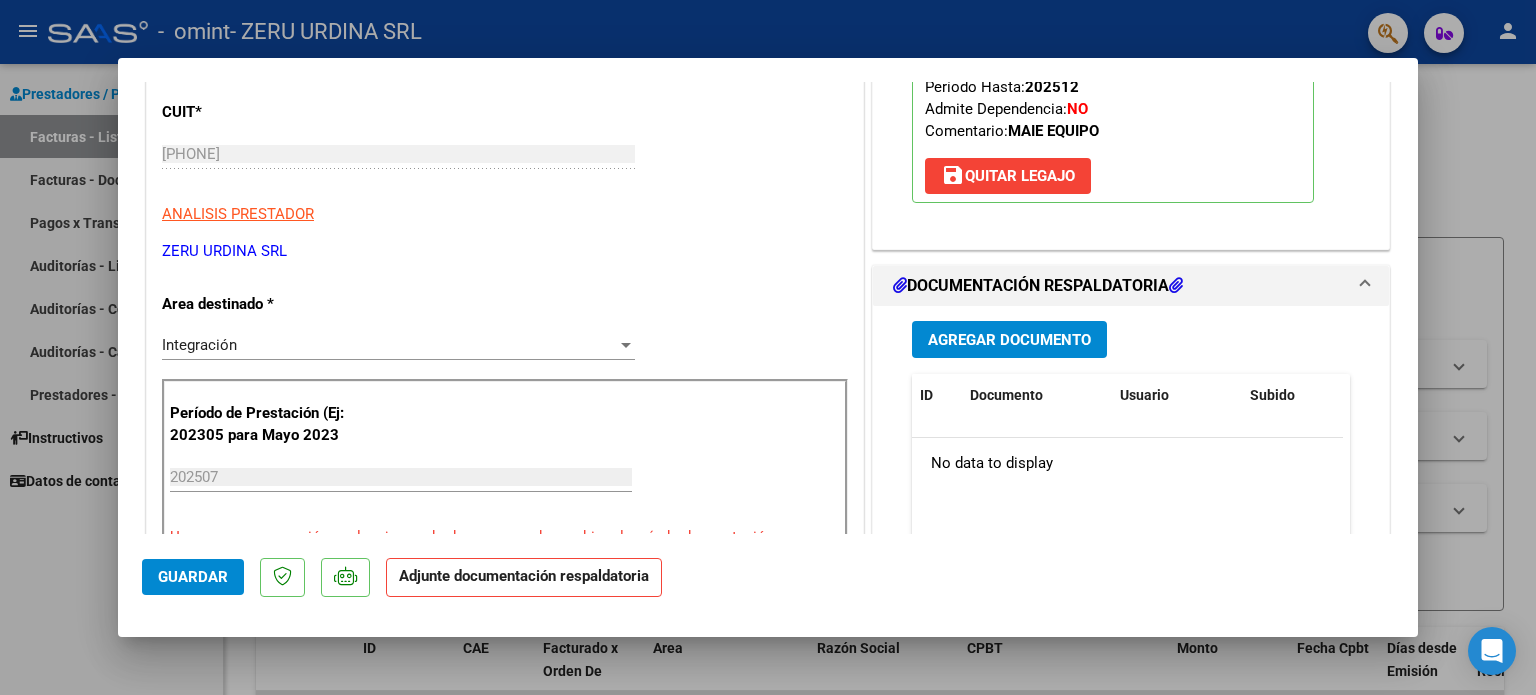 click on "Agregar Documento" at bounding box center [1009, 339] 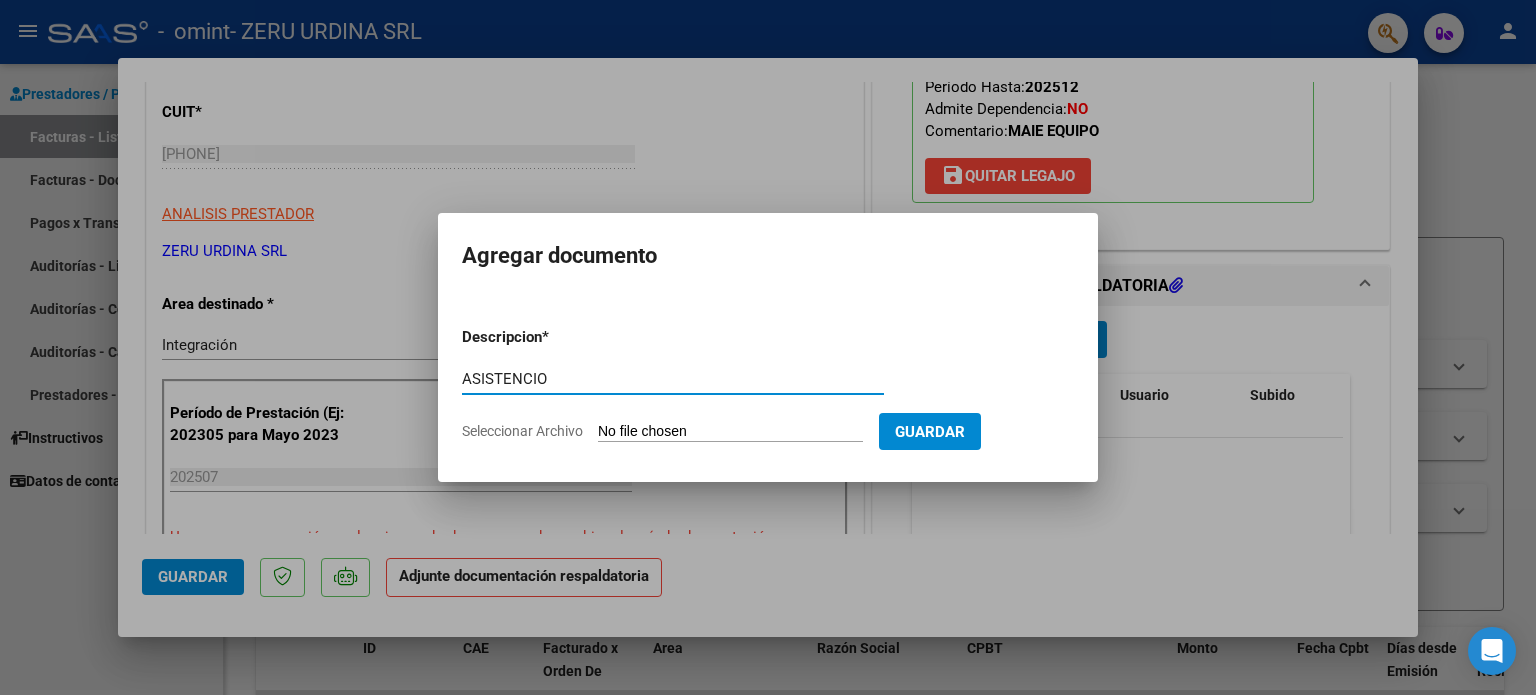 type on "ASISTENCIO" 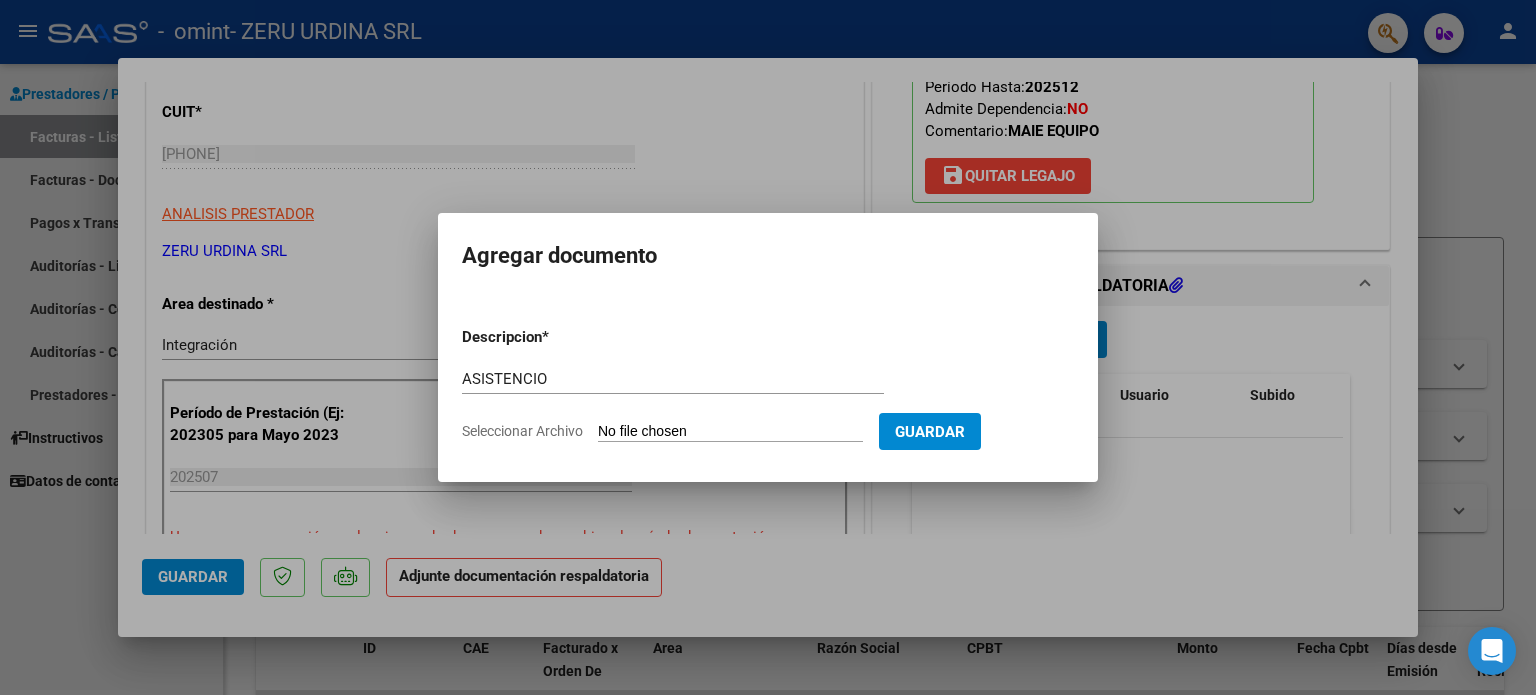click on "Seleccionar Archivo" at bounding box center [730, 432] 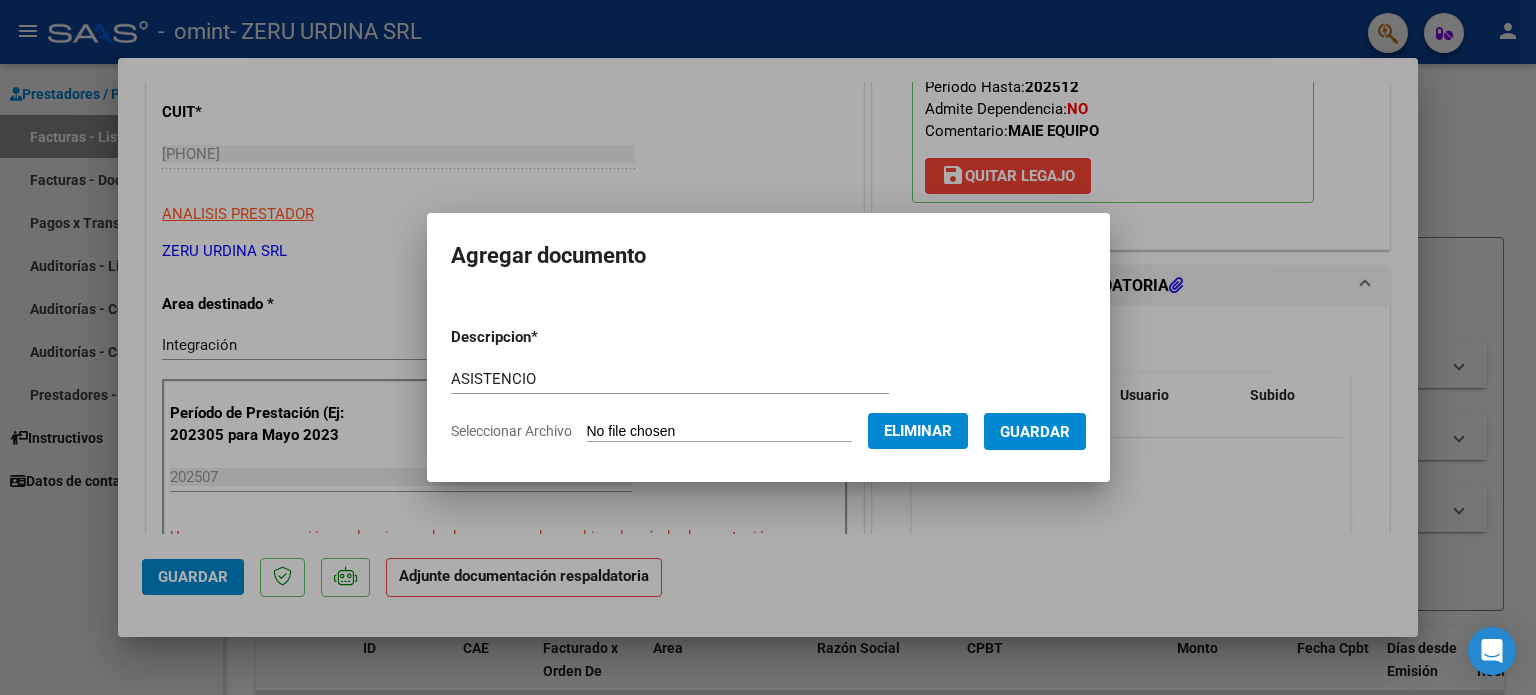 type 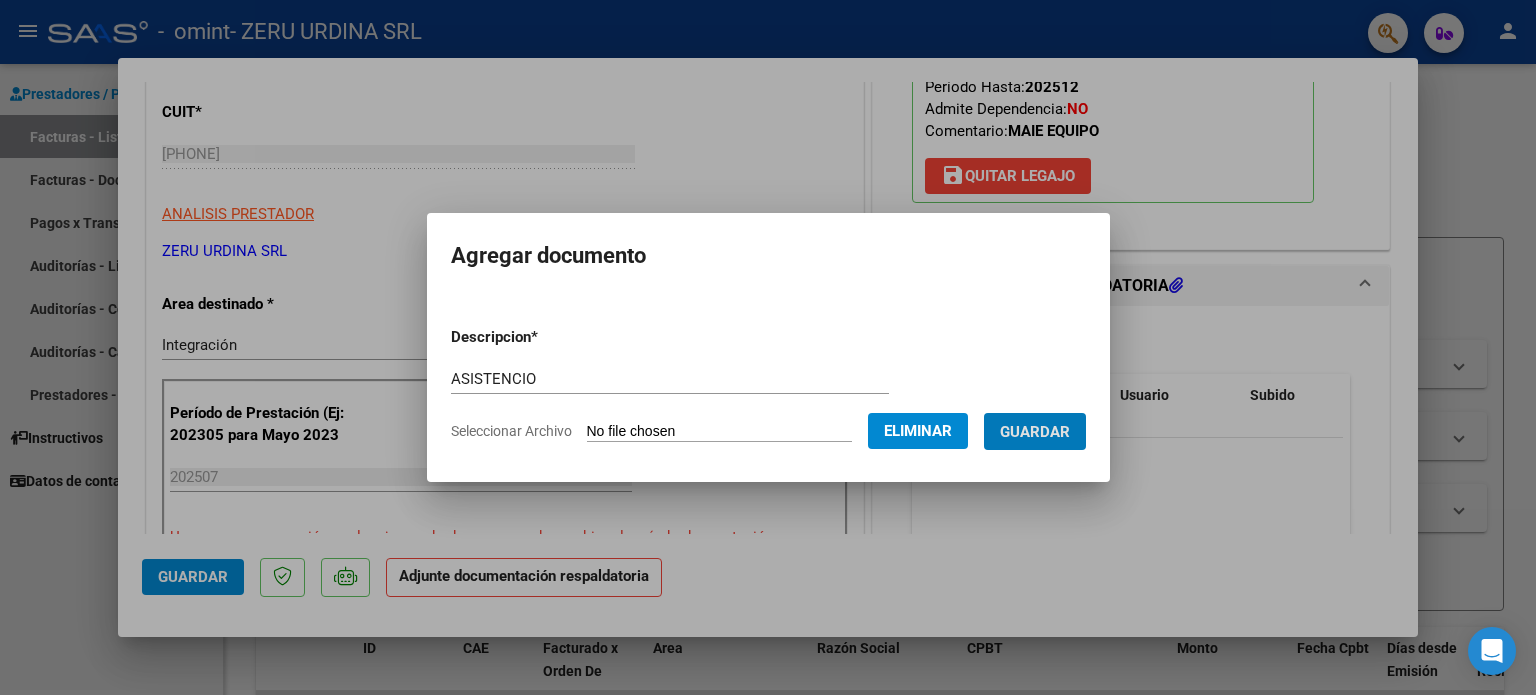 type 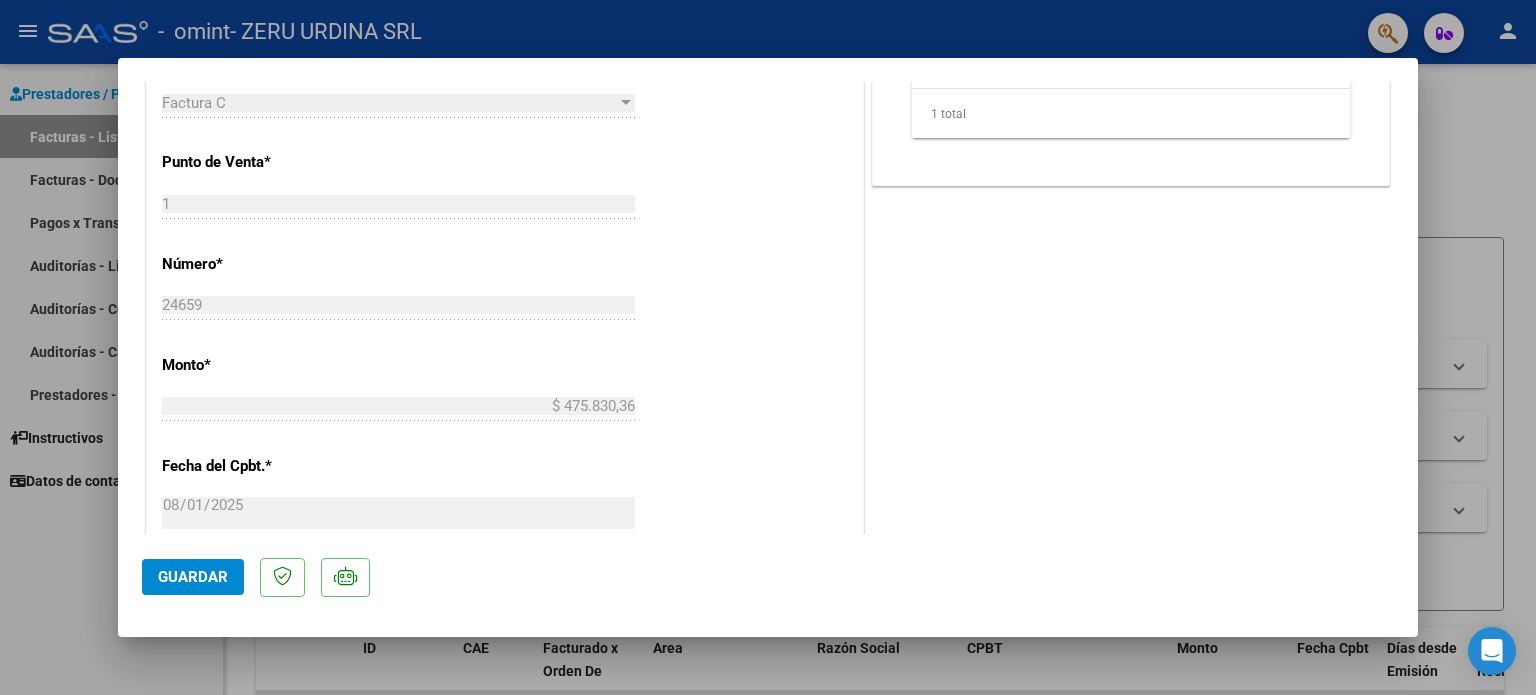 scroll, scrollTop: 900, scrollLeft: 0, axis: vertical 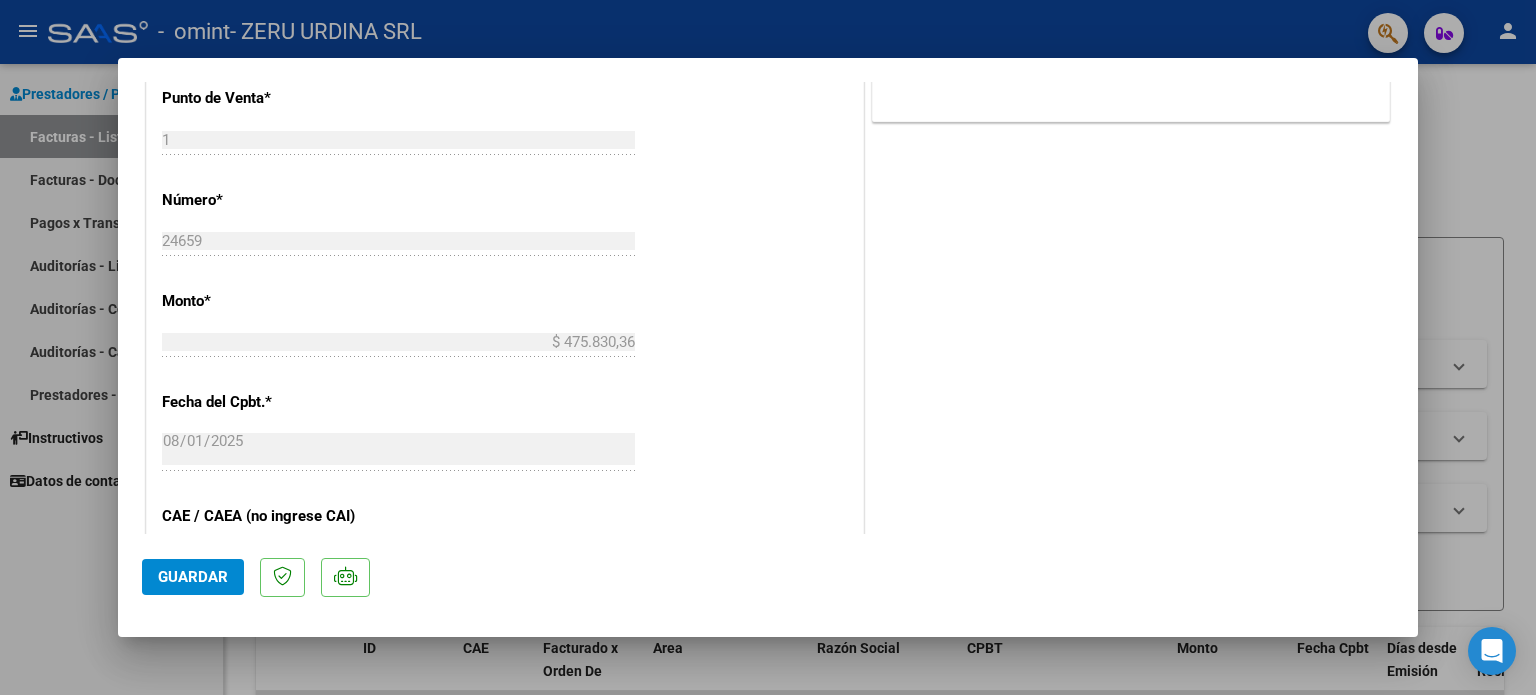 click on "Guardar" 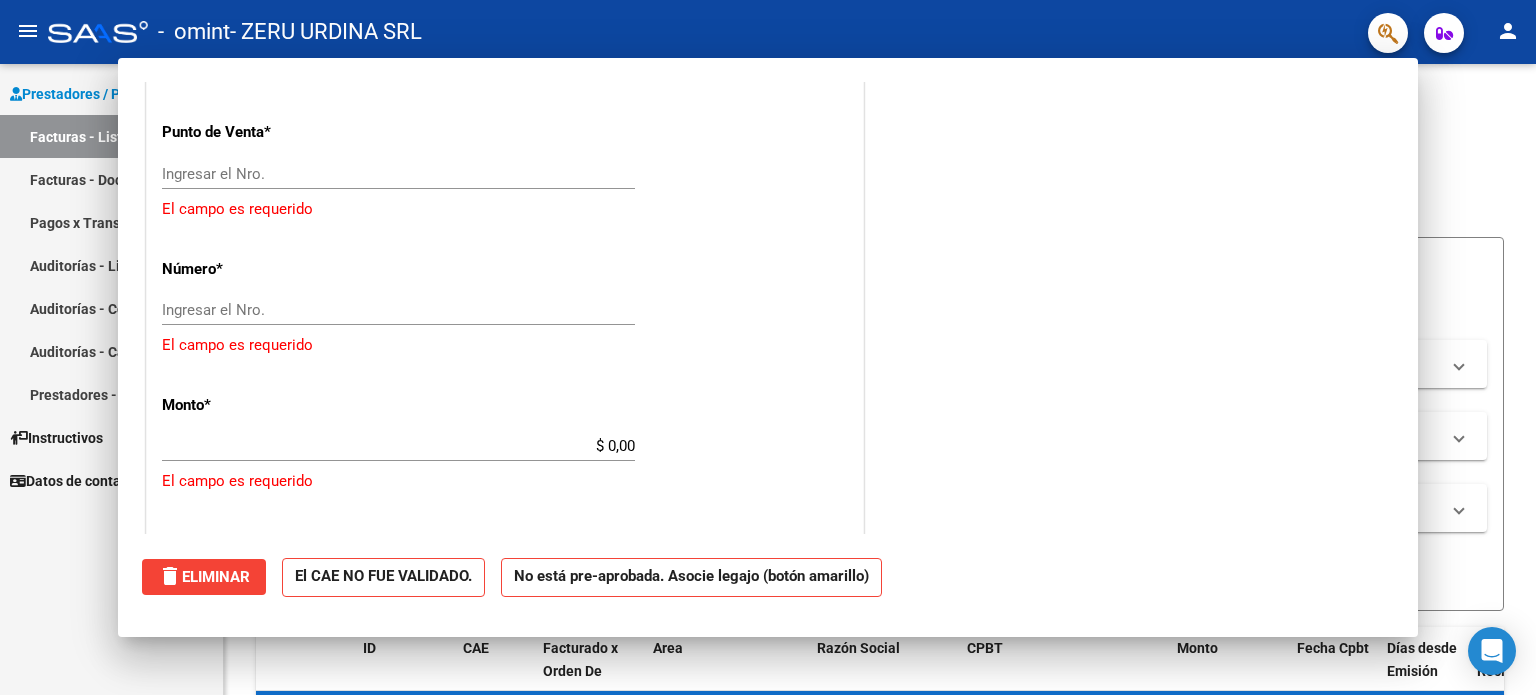 scroll, scrollTop: 0, scrollLeft: 0, axis: both 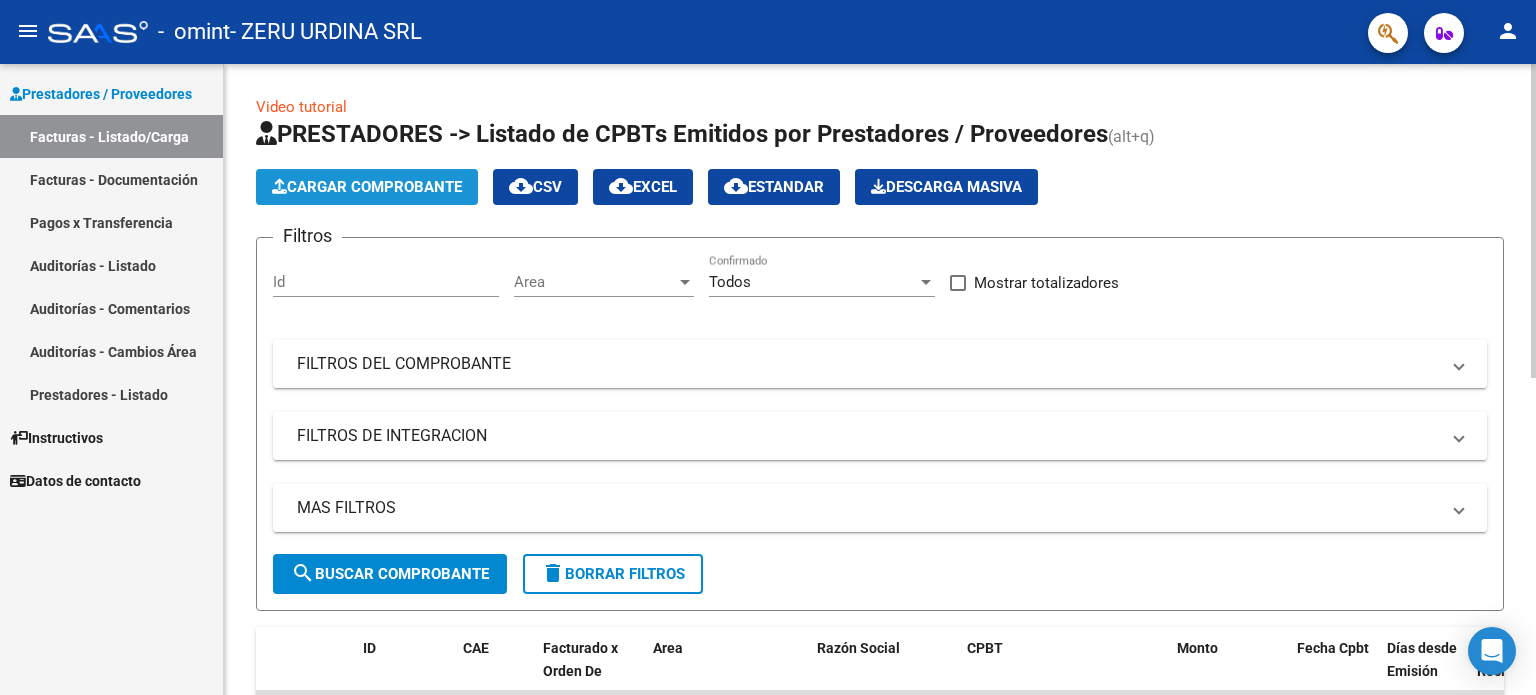 click on "Cargar Comprobante" 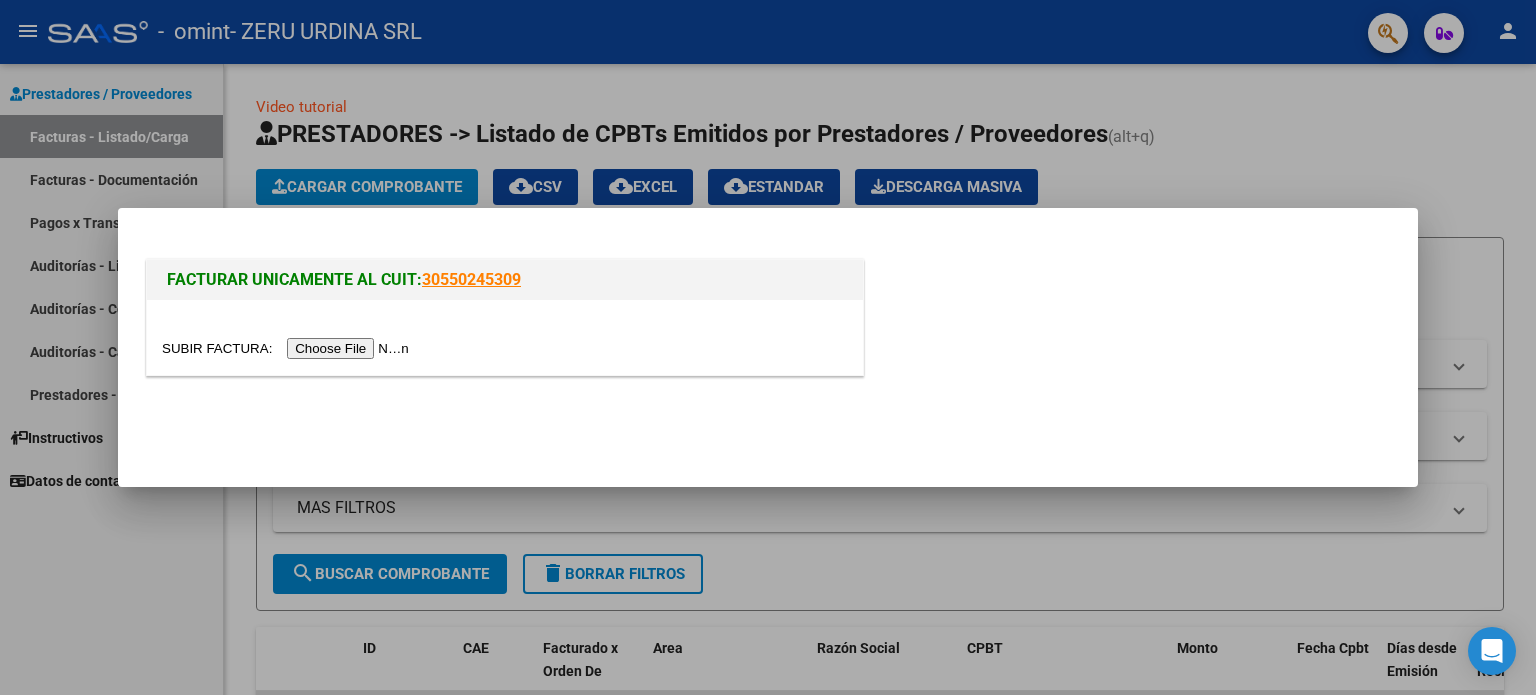 click at bounding box center [288, 348] 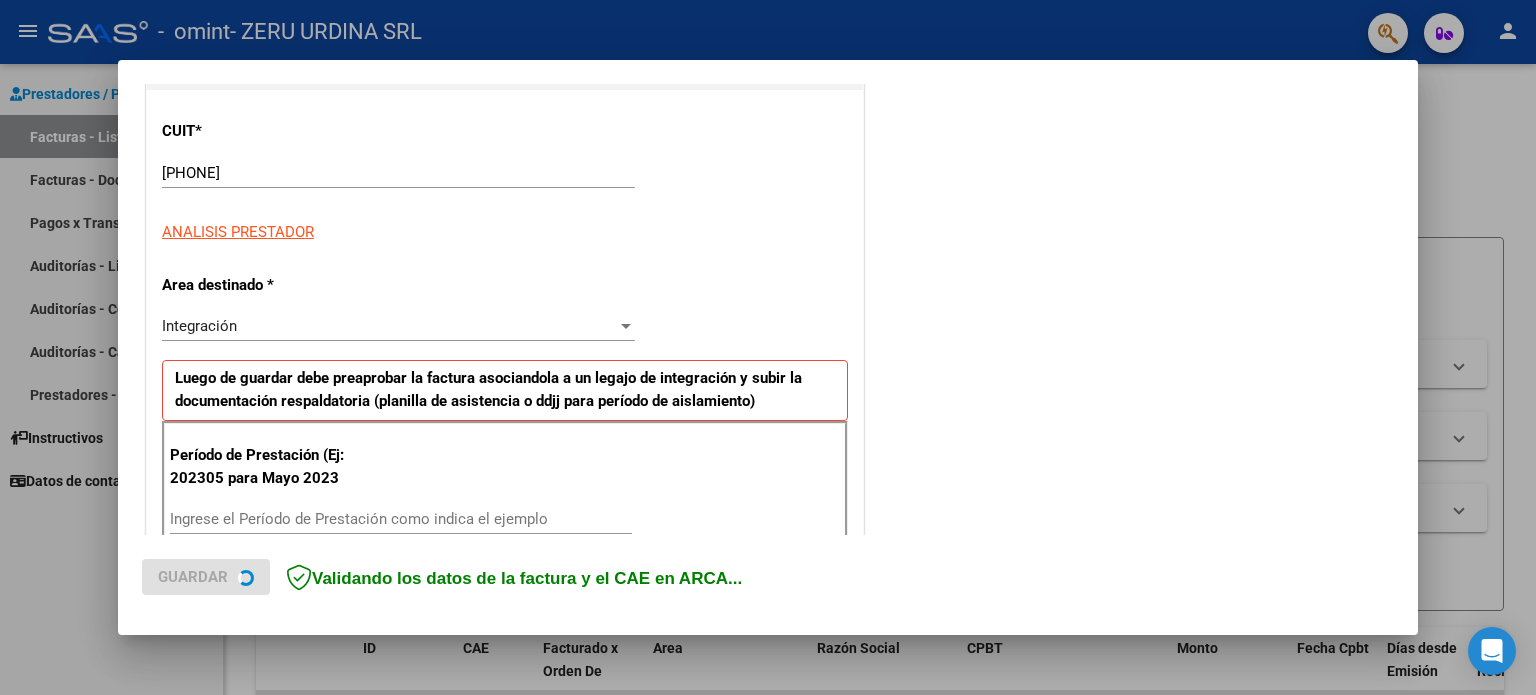scroll, scrollTop: 400, scrollLeft: 0, axis: vertical 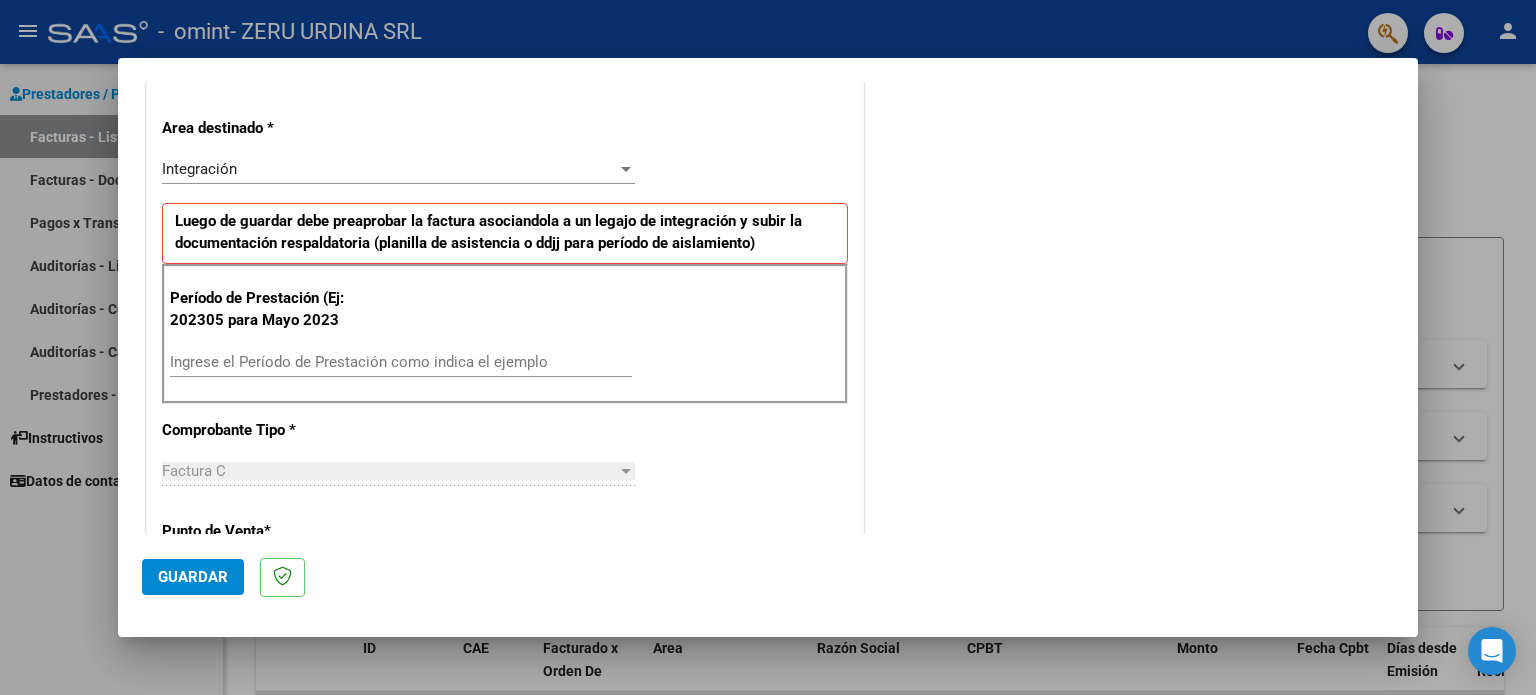 click on "Ingrese el Período de Prestación como indica el ejemplo" at bounding box center (401, 362) 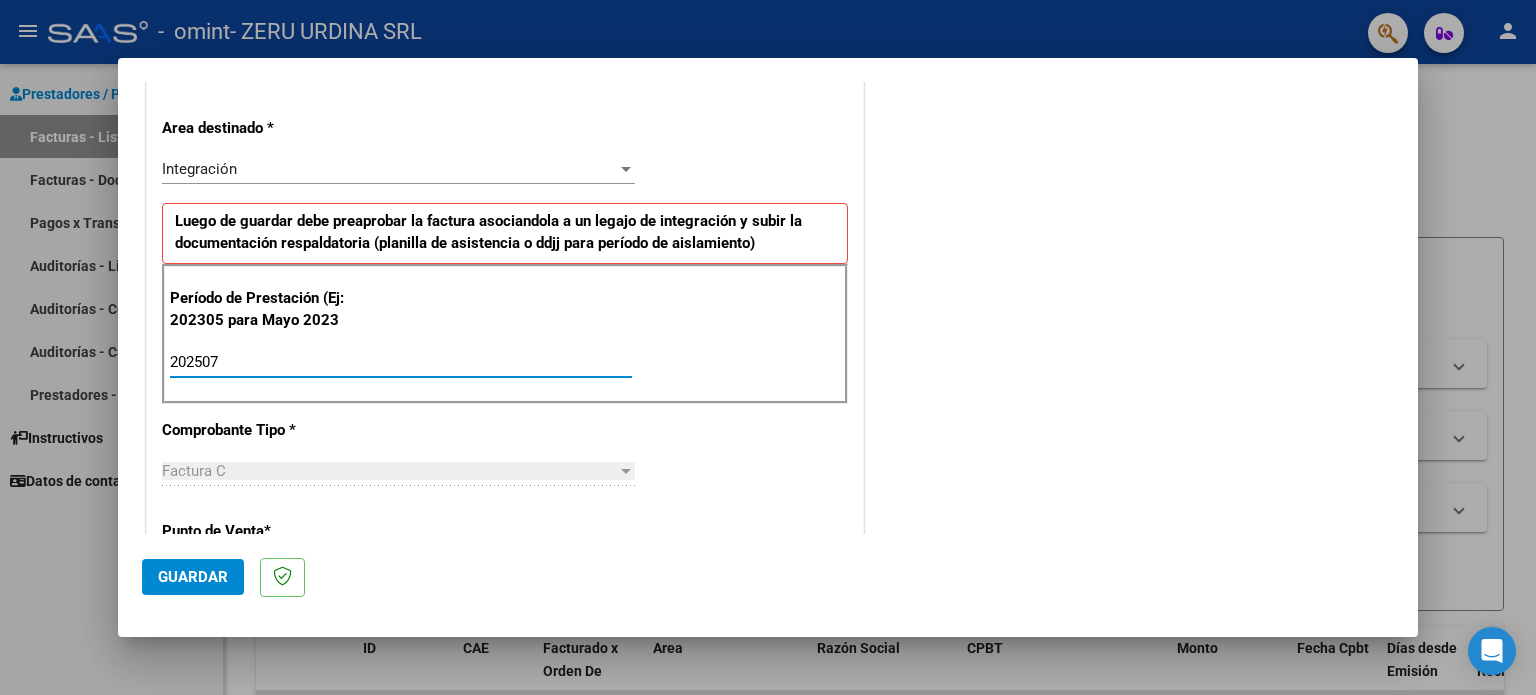 type on "202507" 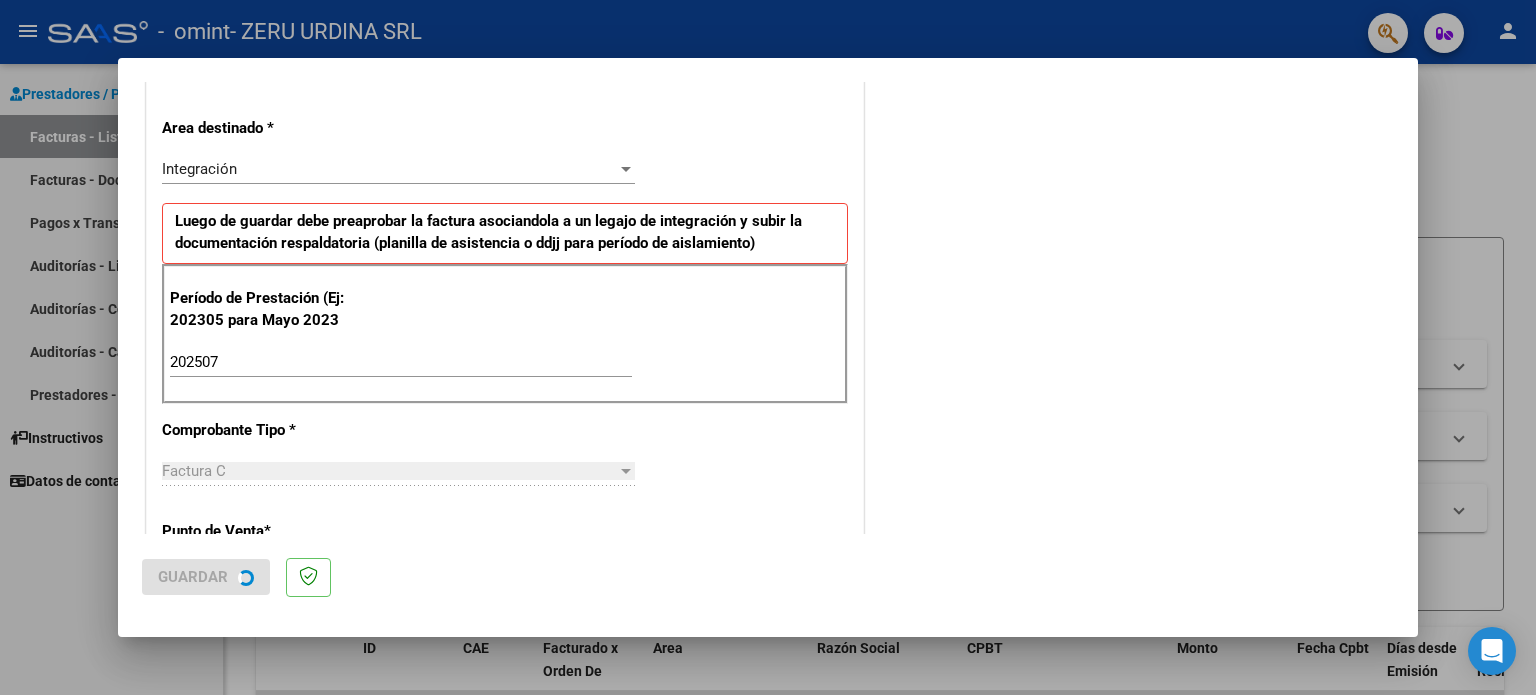 scroll, scrollTop: 0, scrollLeft: 0, axis: both 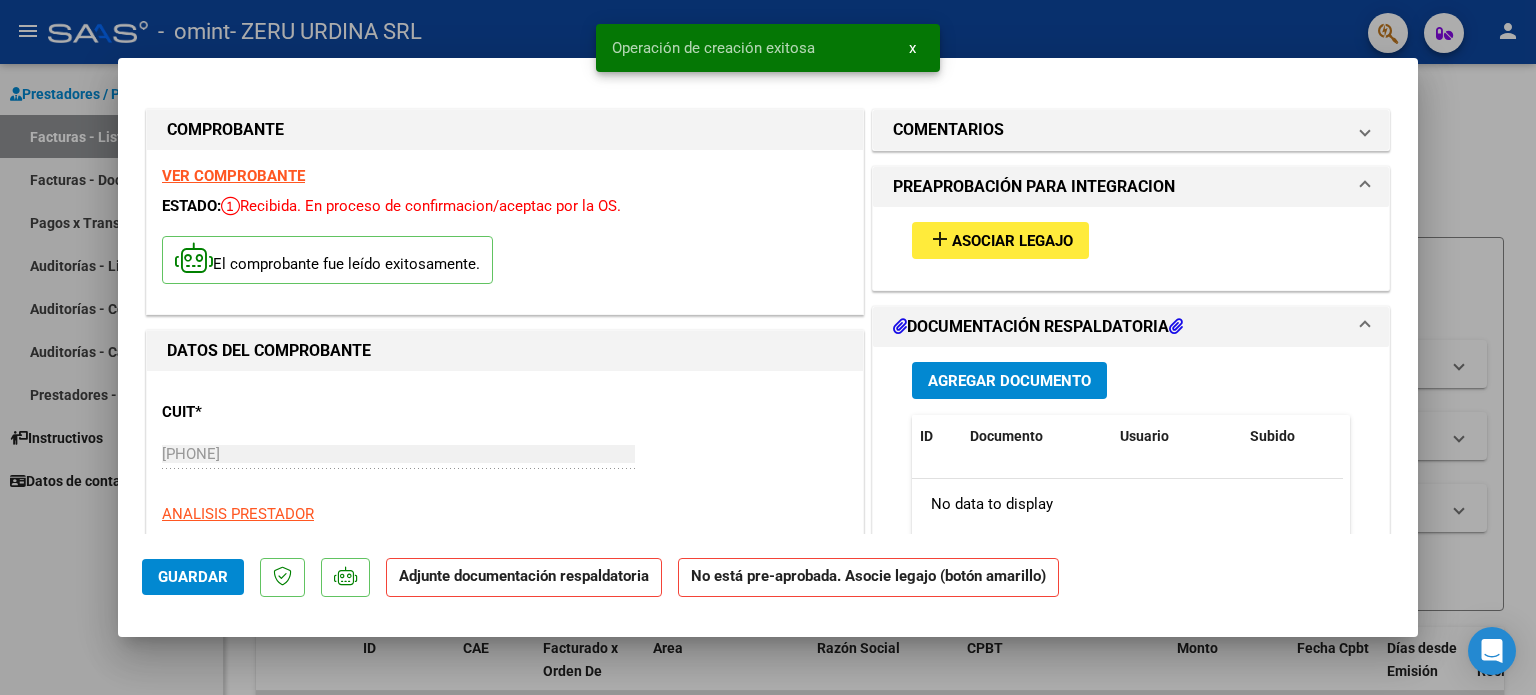 click on "add" at bounding box center [940, 239] 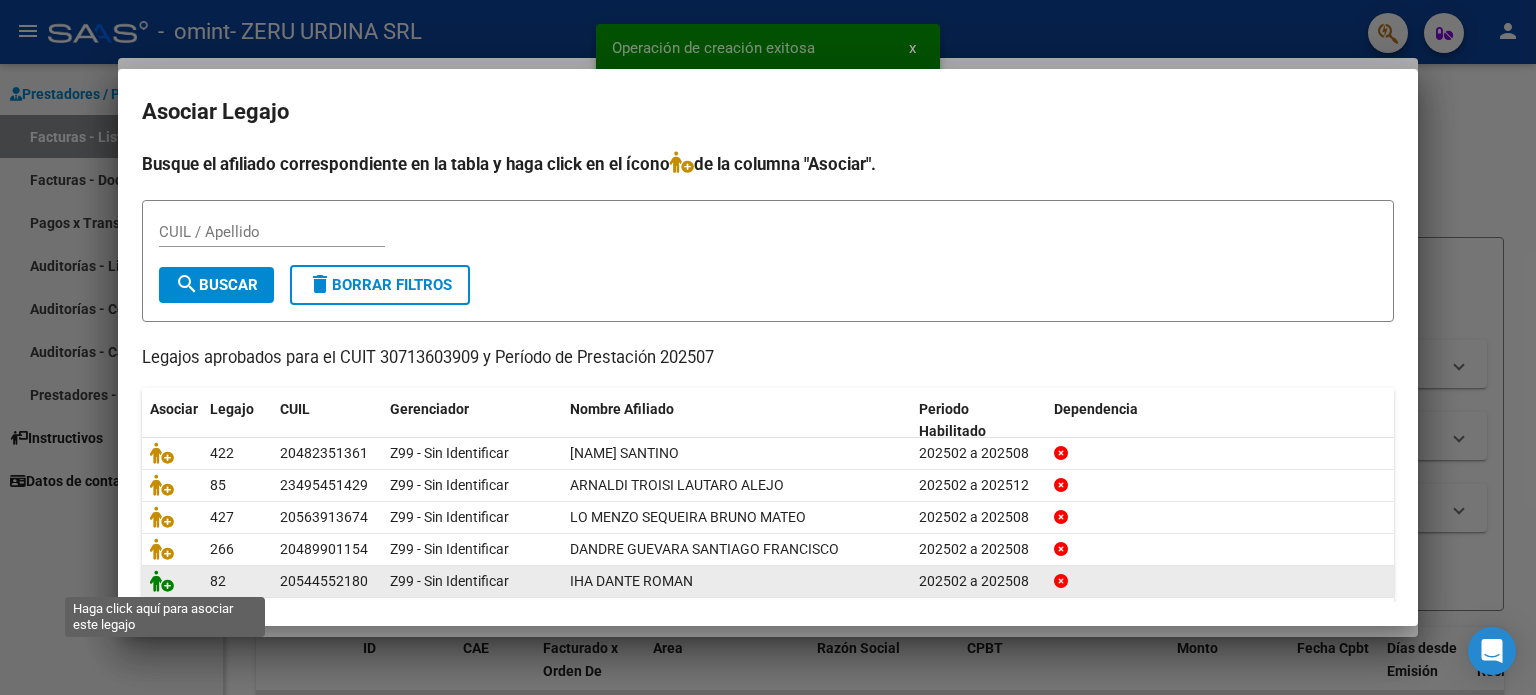 click 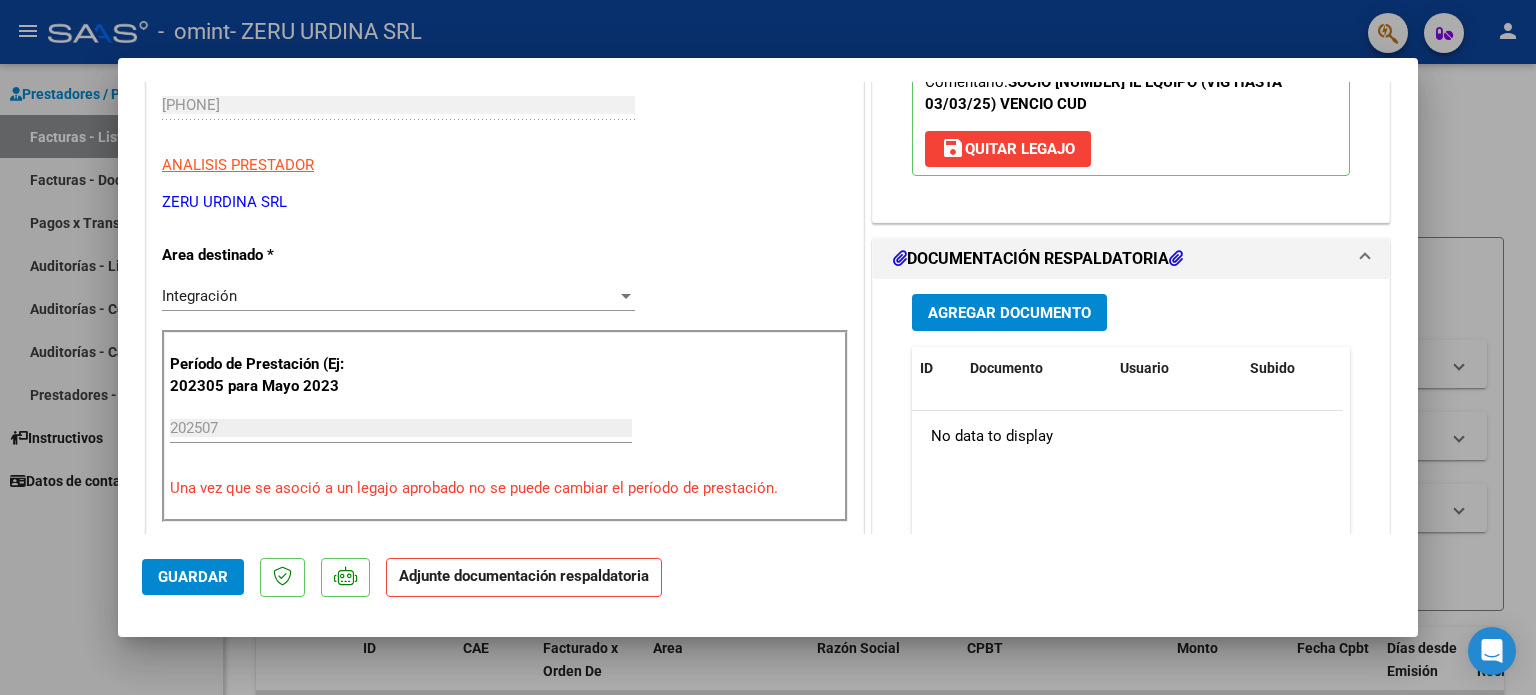 scroll, scrollTop: 400, scrollLeft: 0, axis: vertical 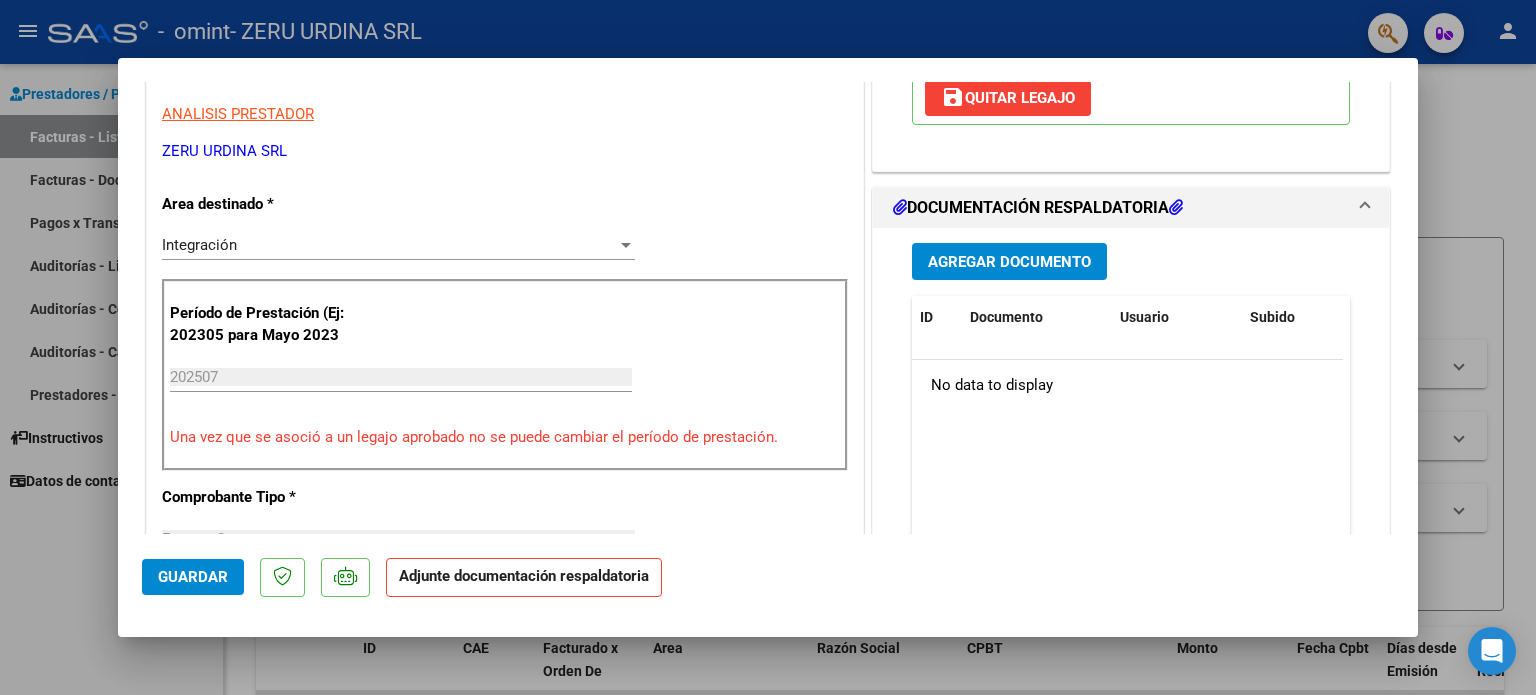 click on "Agregar Documento" at bounding box center [1009, 262] 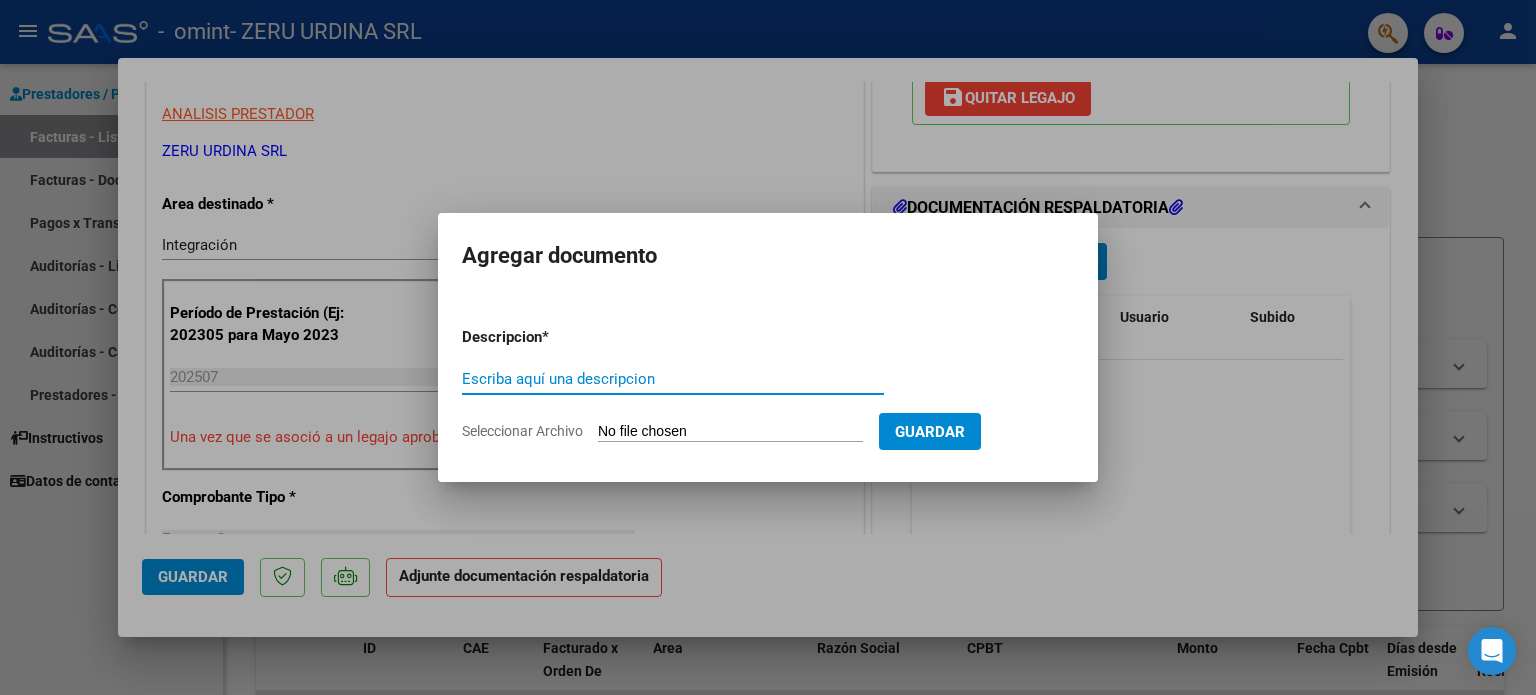click on "Escriba aquí una descripcion" at bounding box center [673, 379] 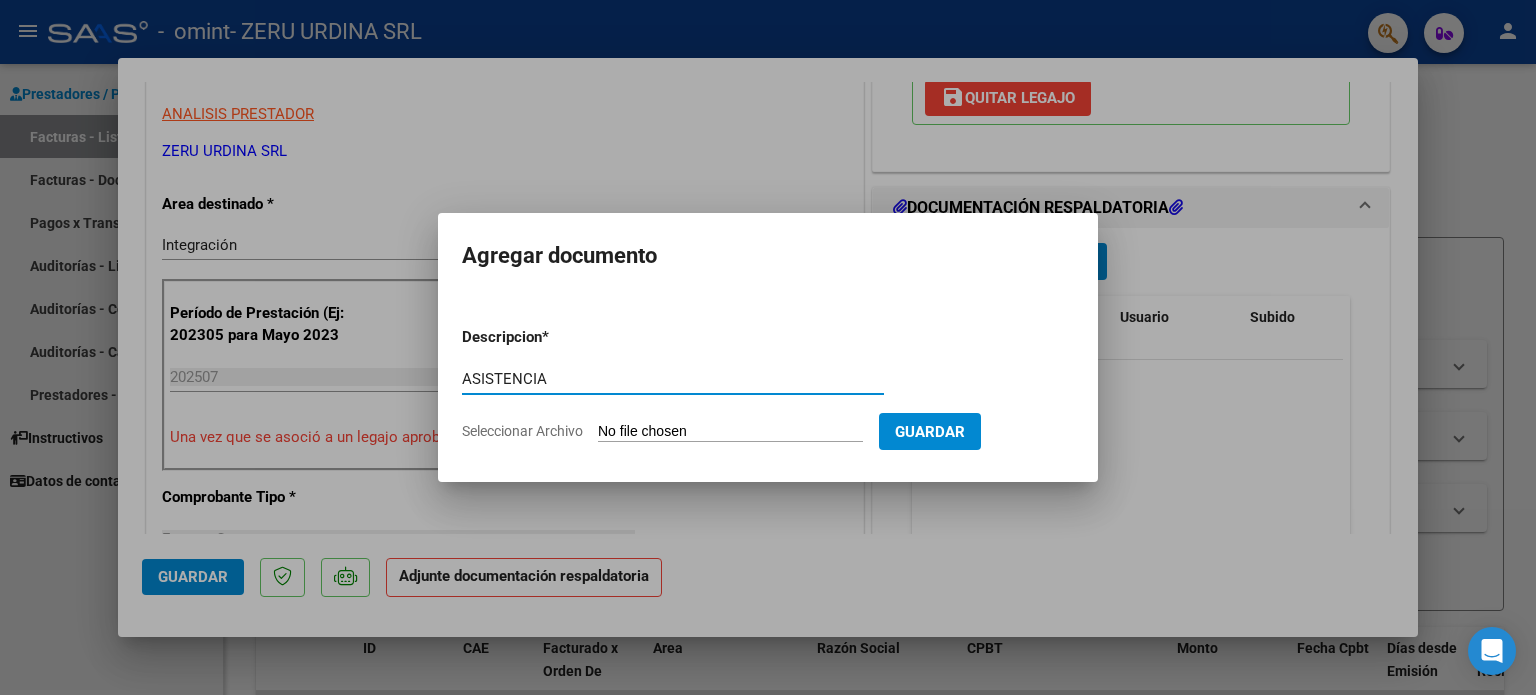 type on "ASISTENCIA" 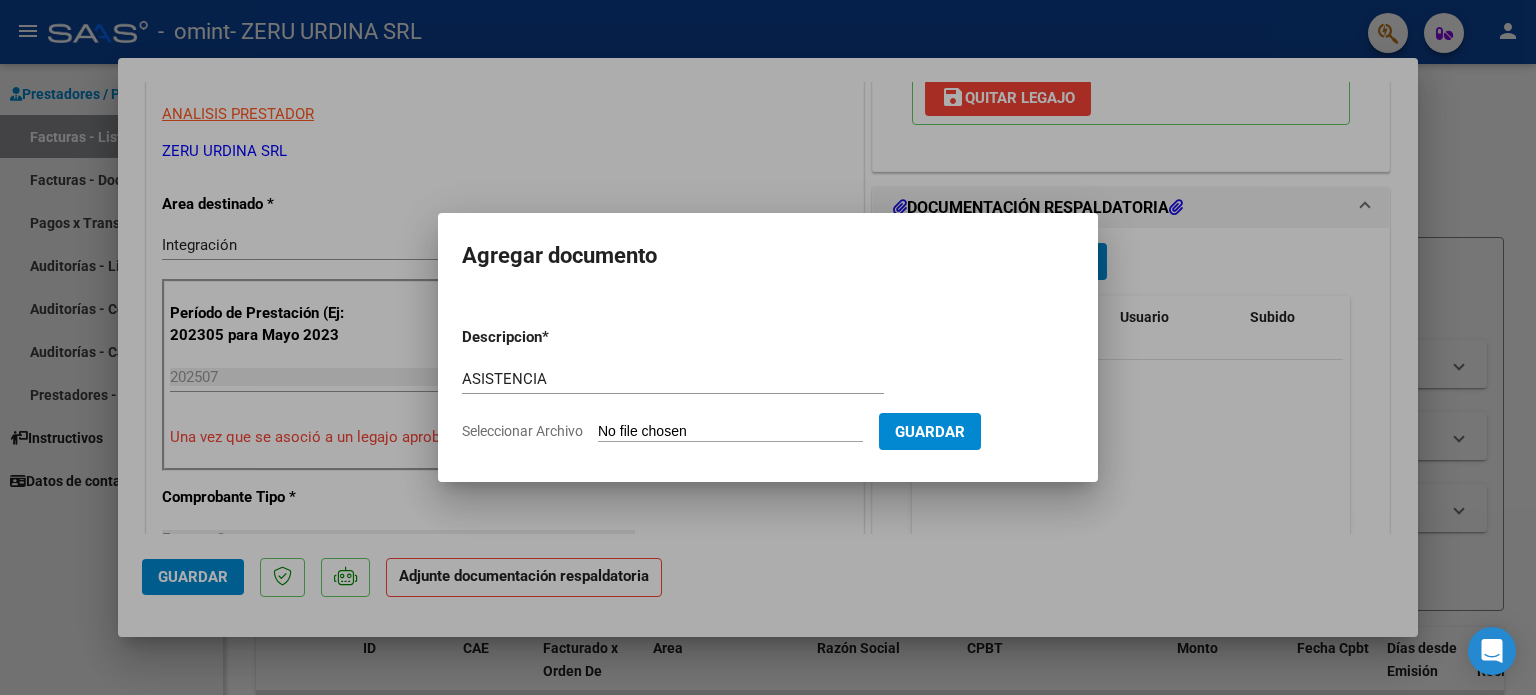 click on "Seleccionar Archivo" at bounding box center (730, 432) 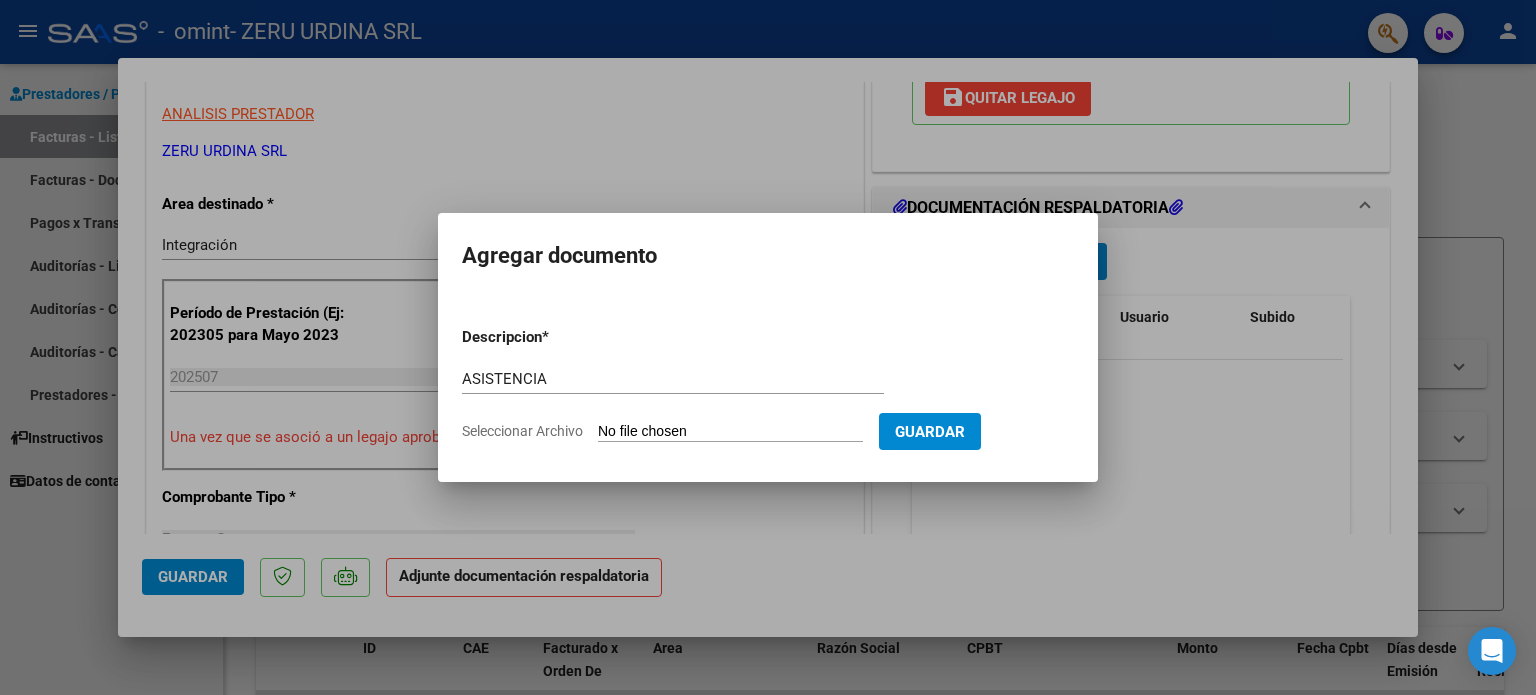 type on "C:\fakepath\IHA DANTE  - PA JUL.jpeg" 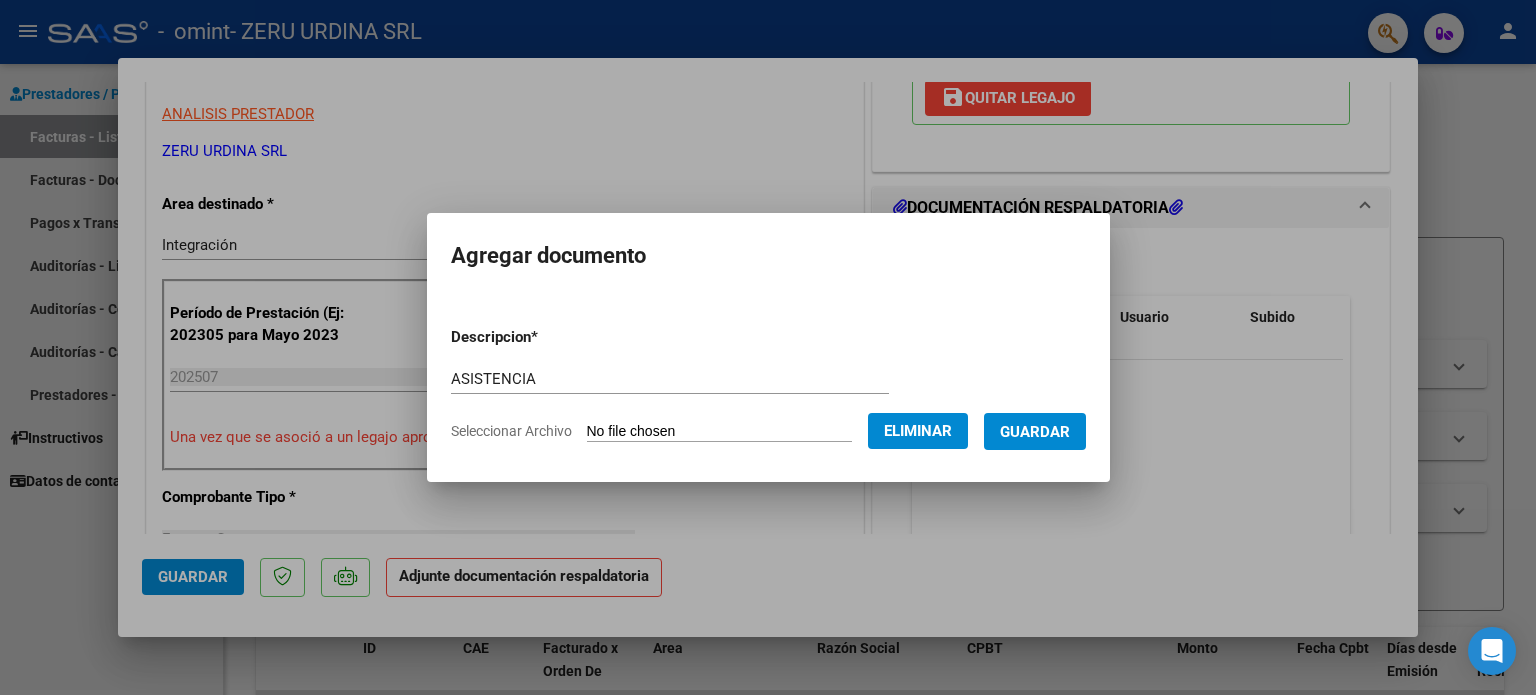 type 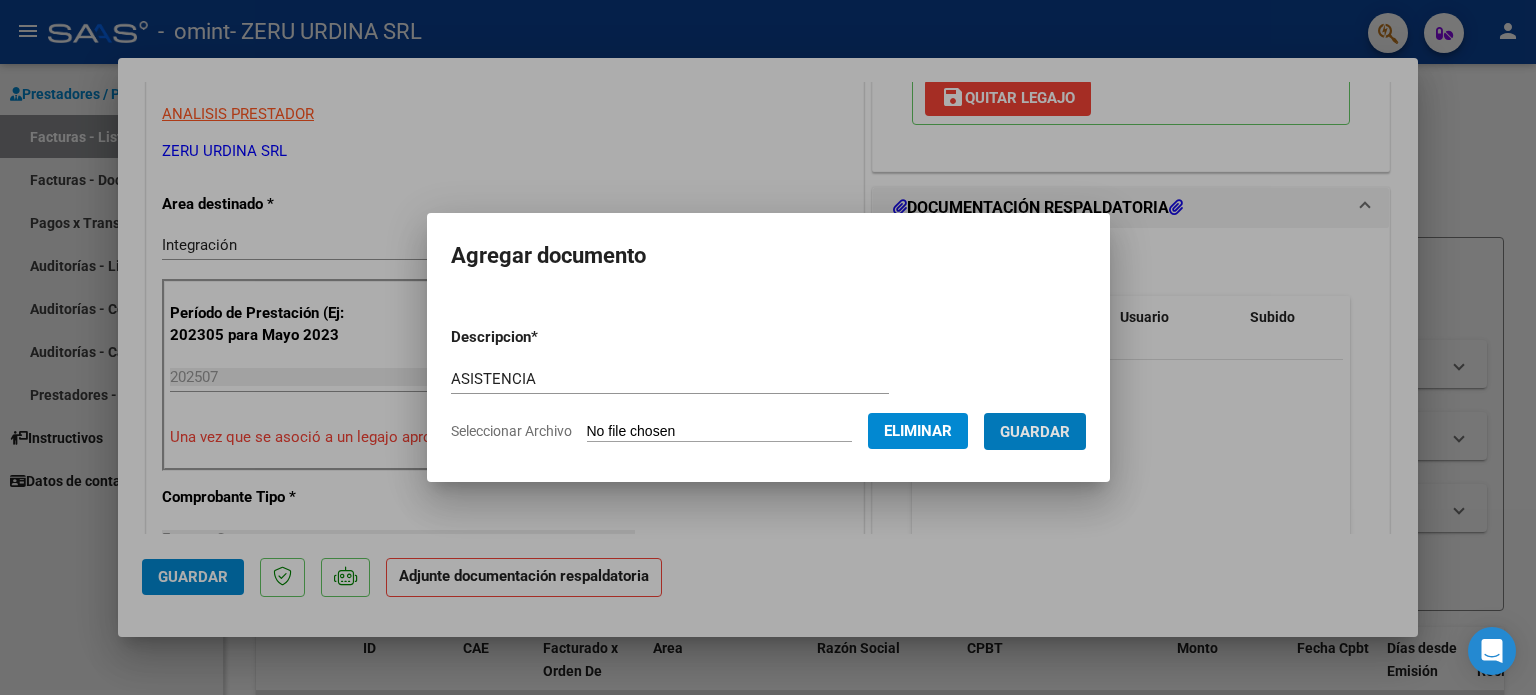 type 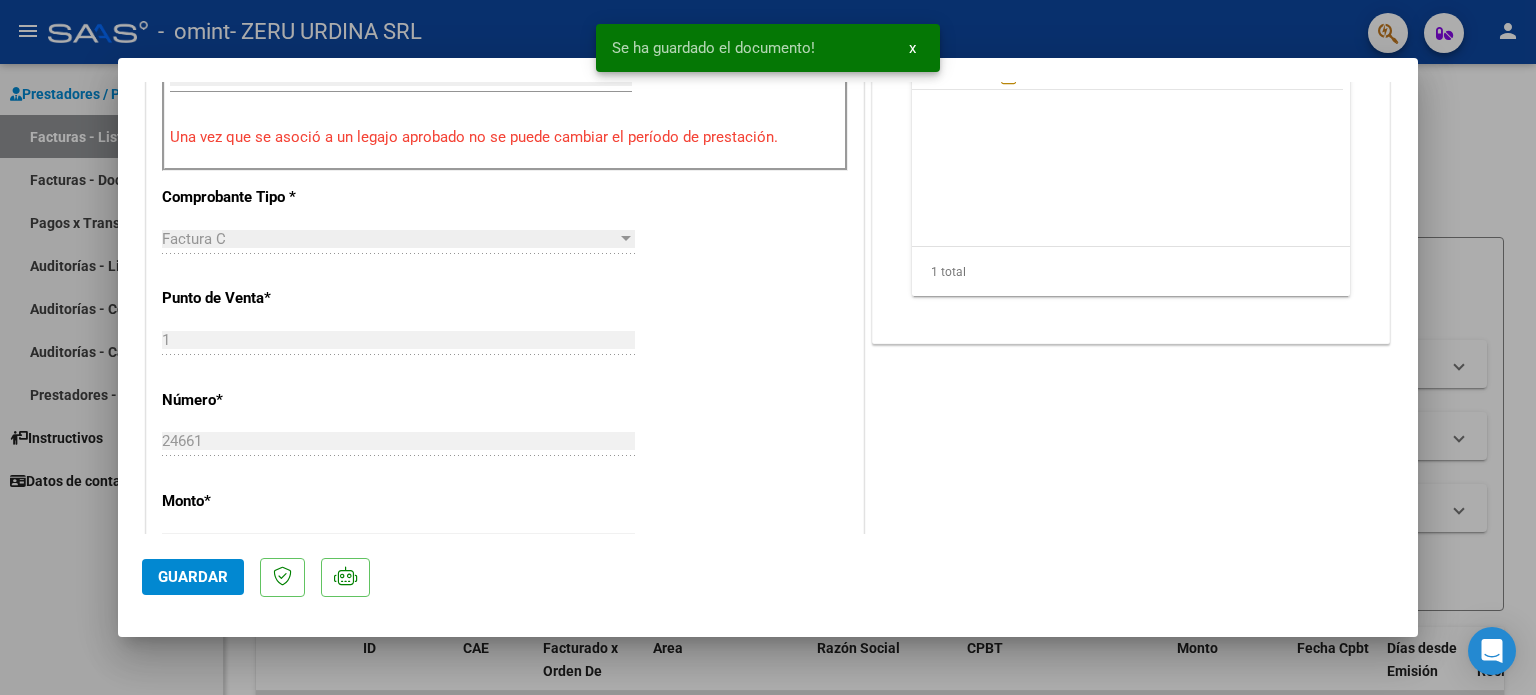 scroll, scrollTop: 800, scrollLeft: 0, axis: vertical 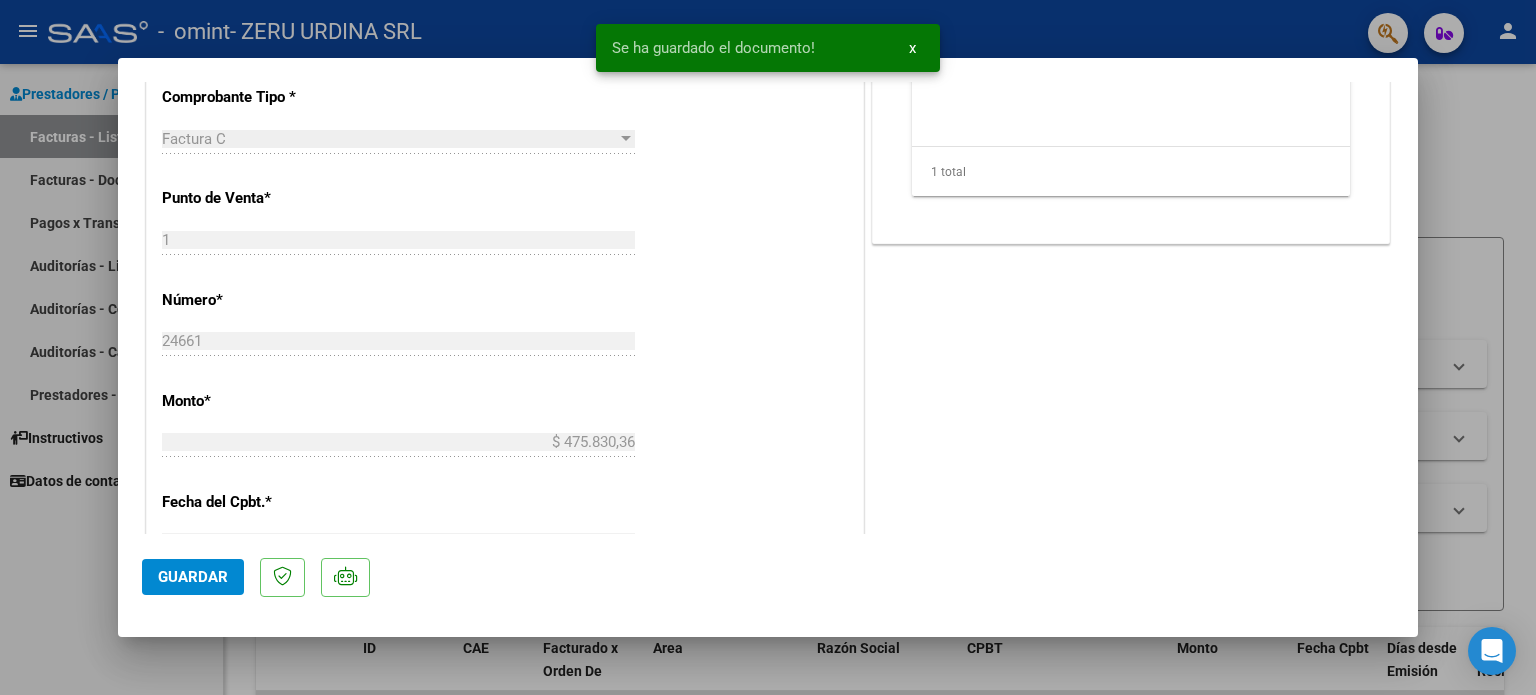 click on "Guardar" 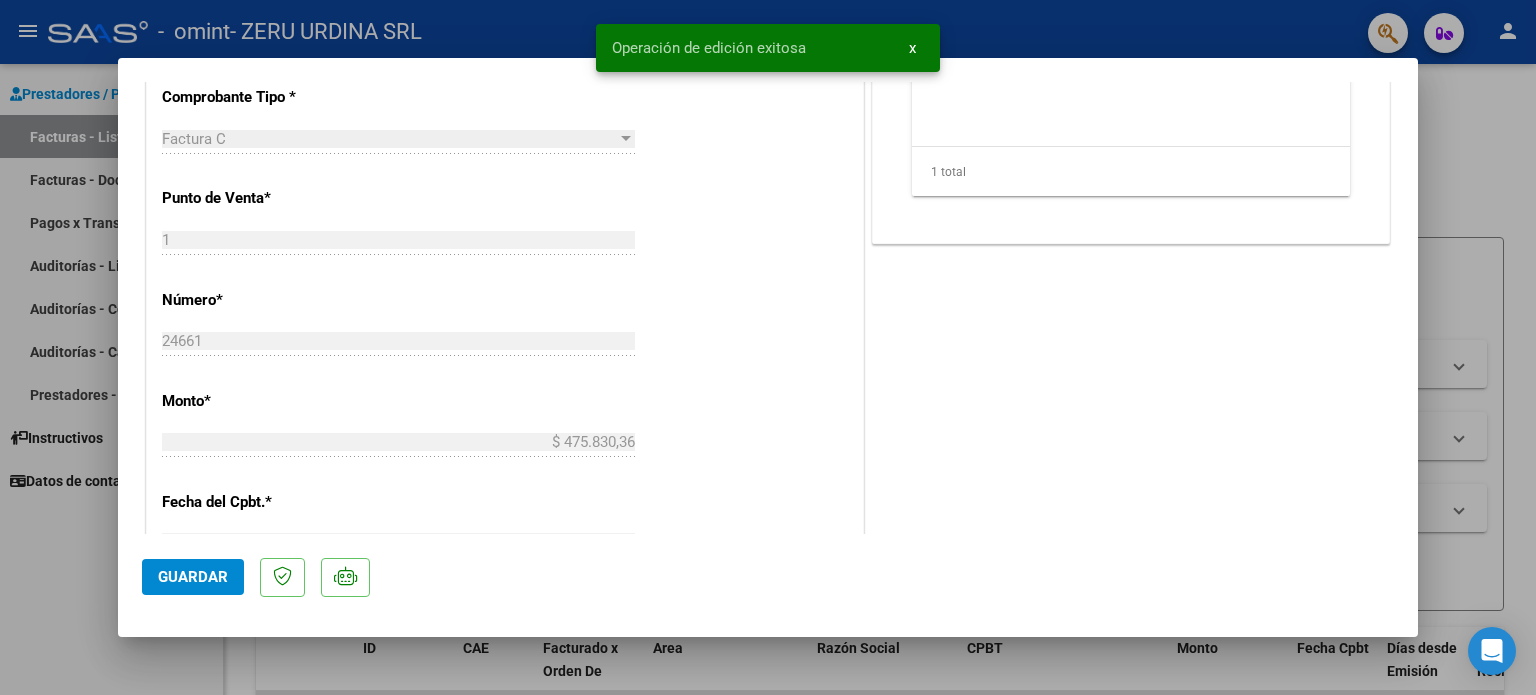 click at bounding box center (768, 347) 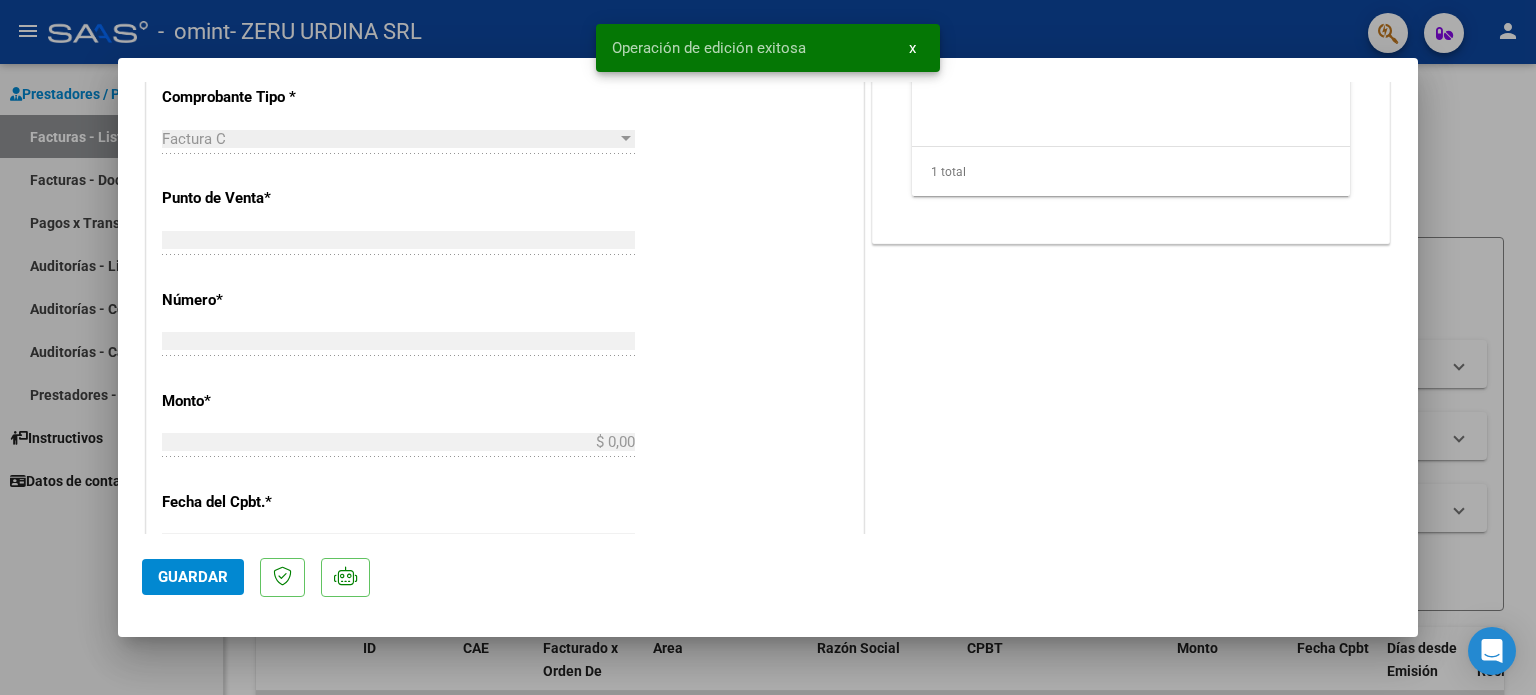 scroll, scrollTop: 0, scrollLeft: 0, axis: both 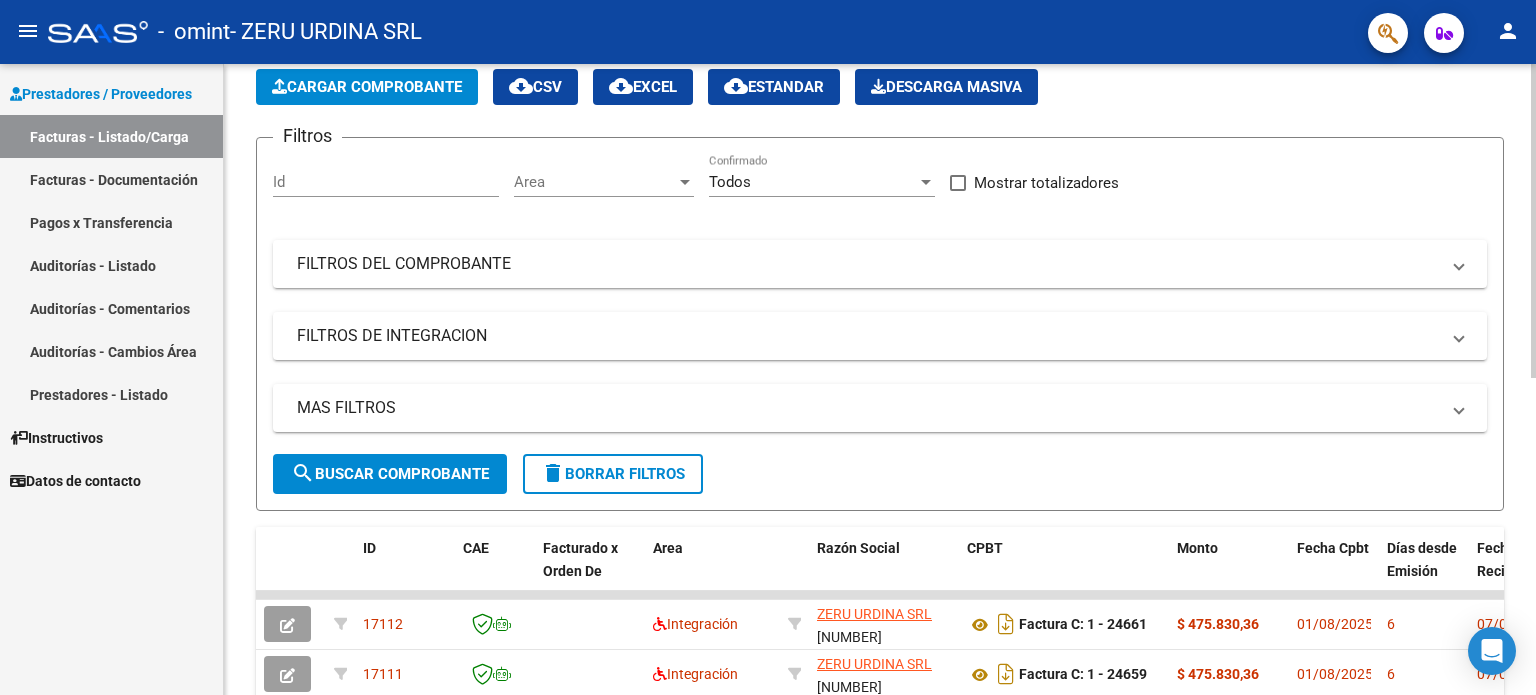 click on "Cargar Comprobante" 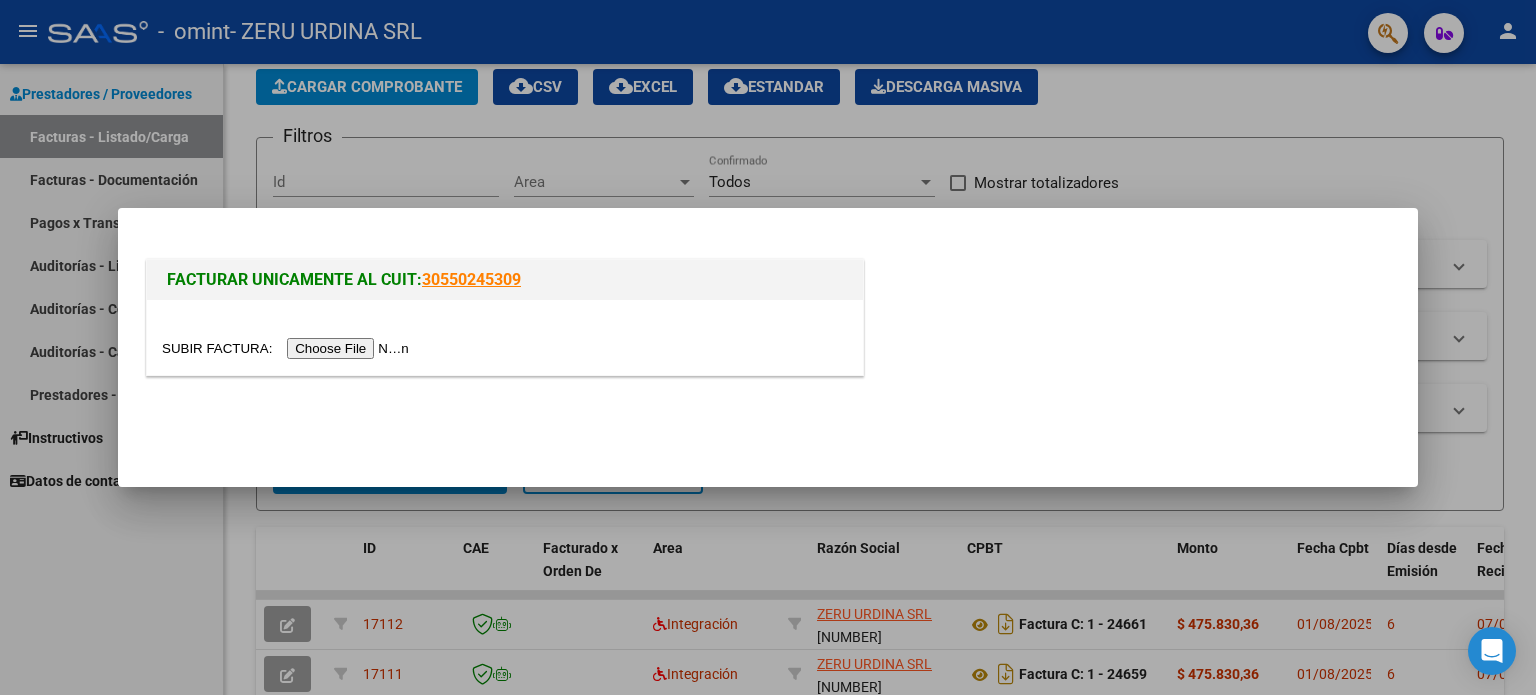 click at bounding box center [288, 348] 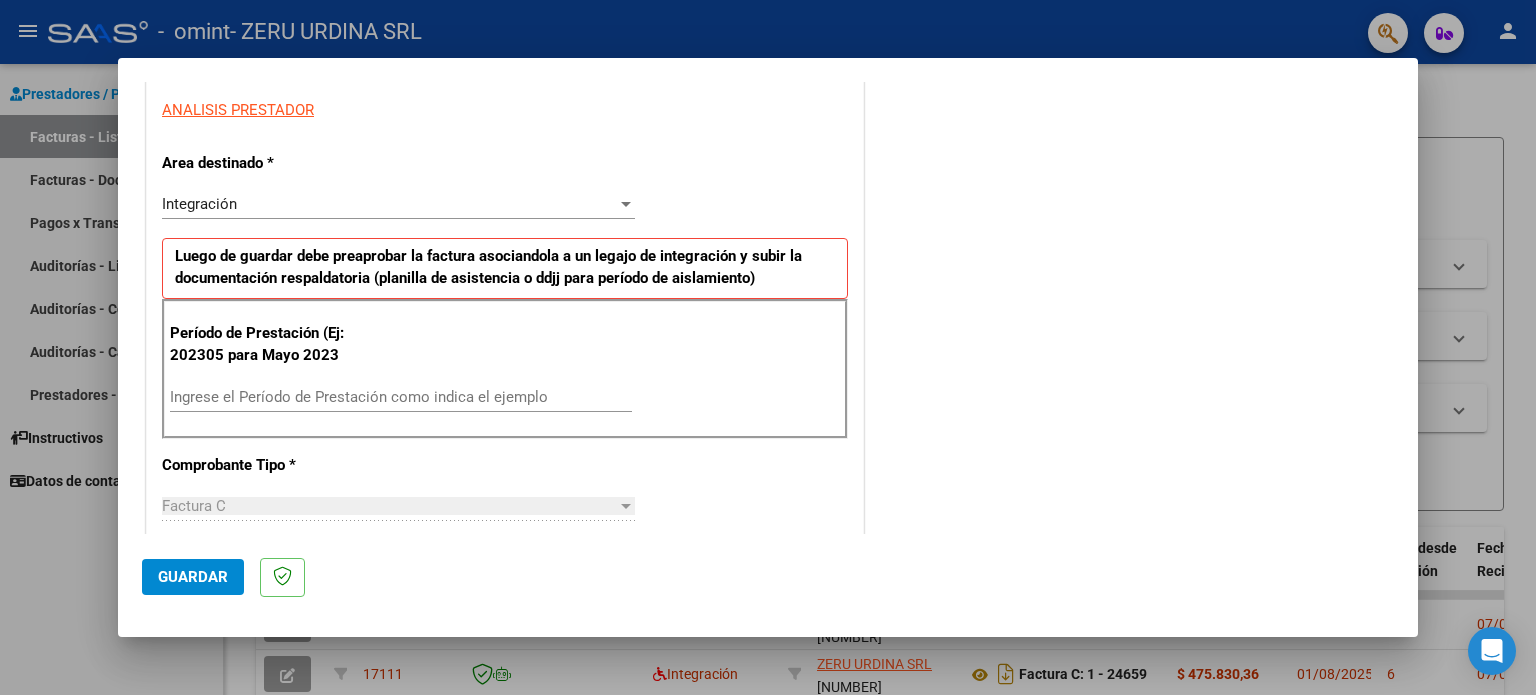 scroll, scrollTop: 400, scrollLeft: 0, axis: vertical 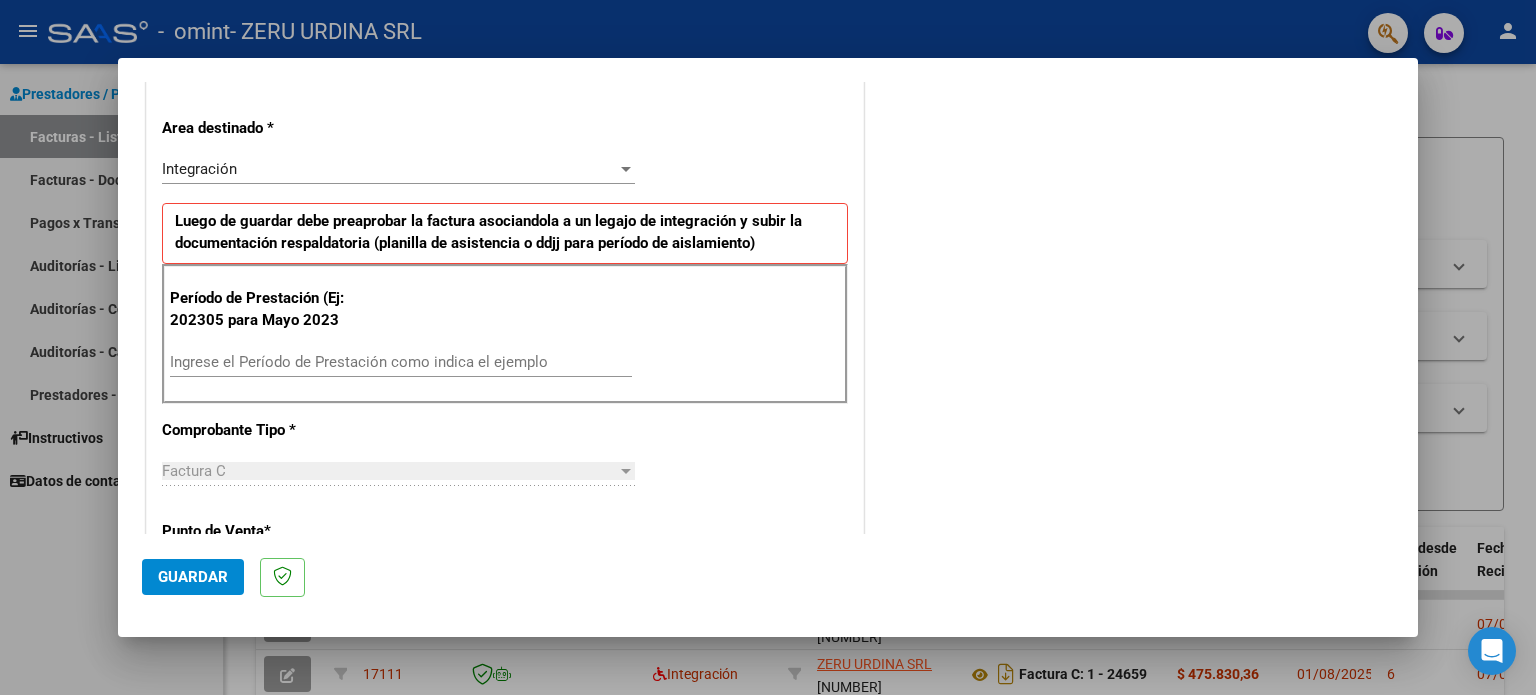 click on "Ingrese el Período de Prestación como indica el ejemplo" at bounding box center [401, 362] 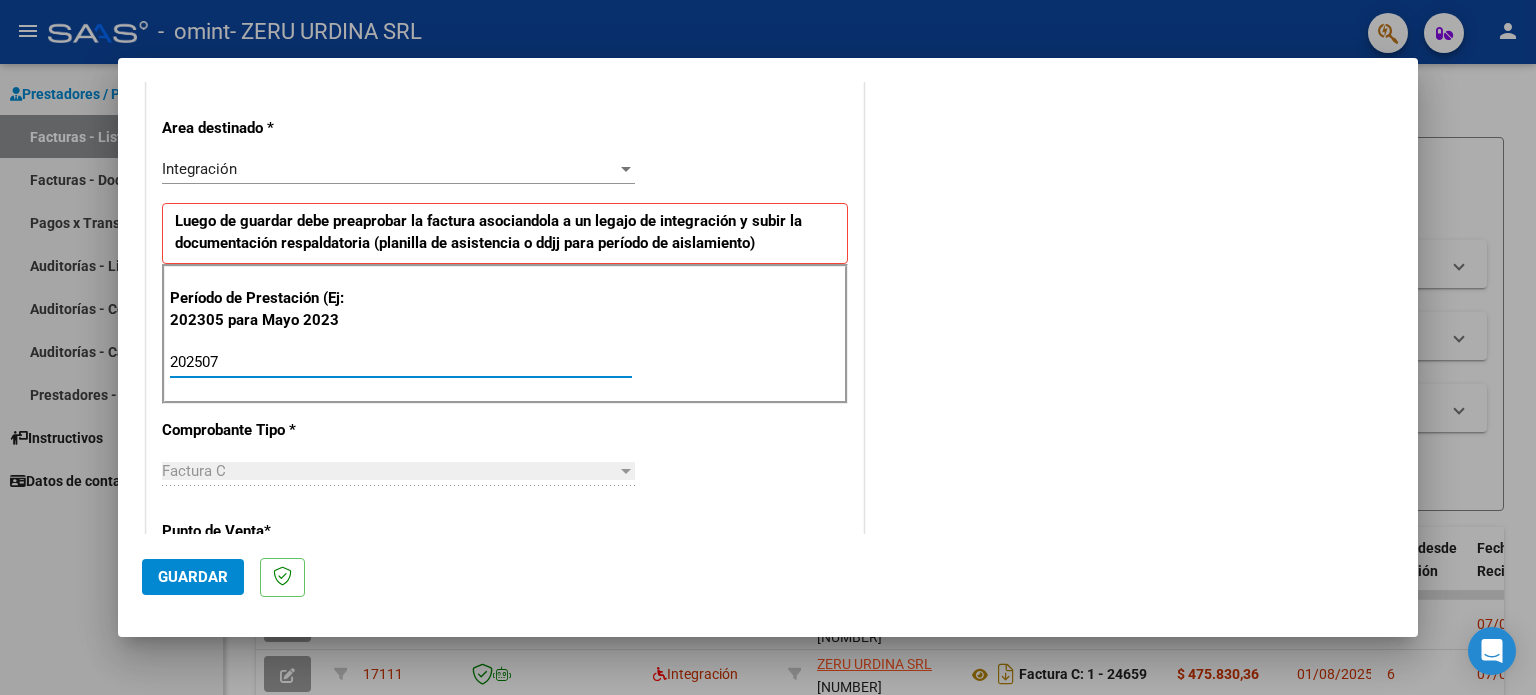 type on "202507" 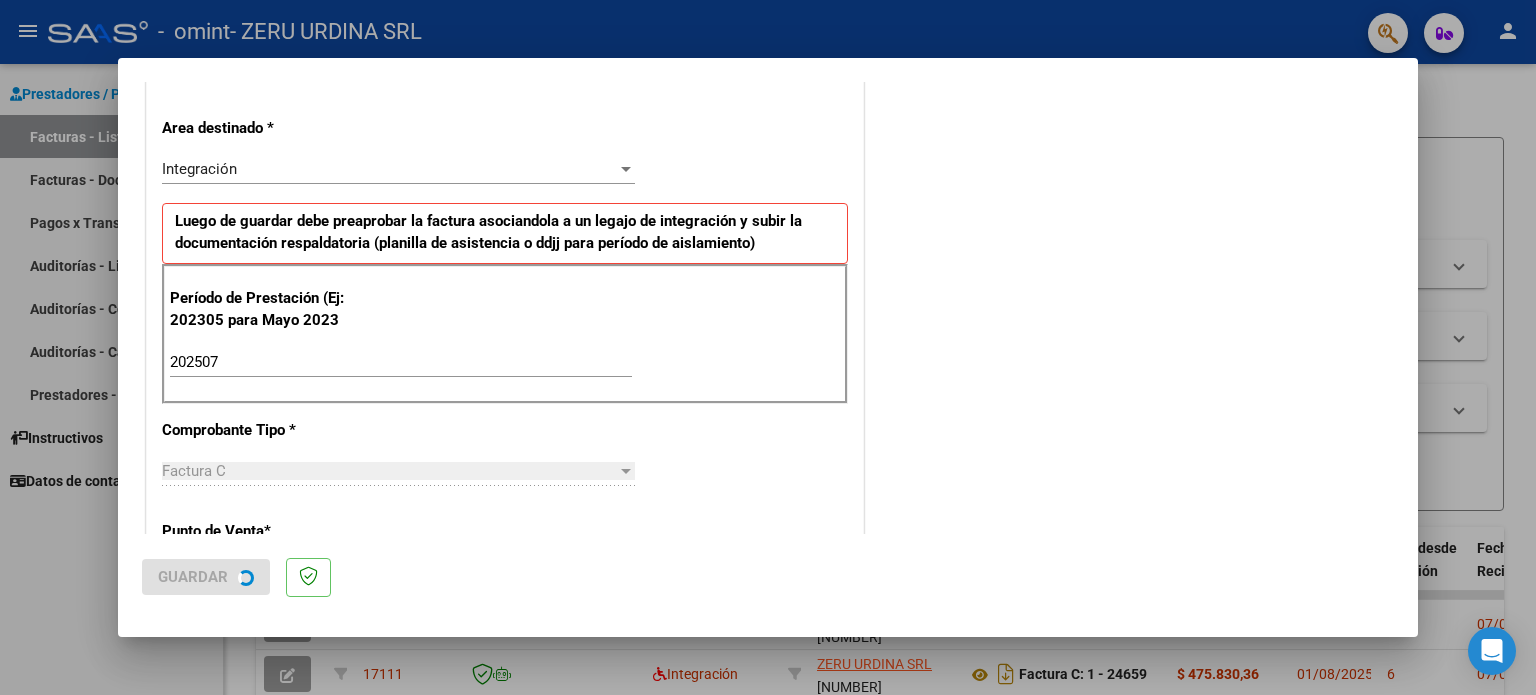 scroll, scrollTop: 0, scrollLeft: 0, axis: both 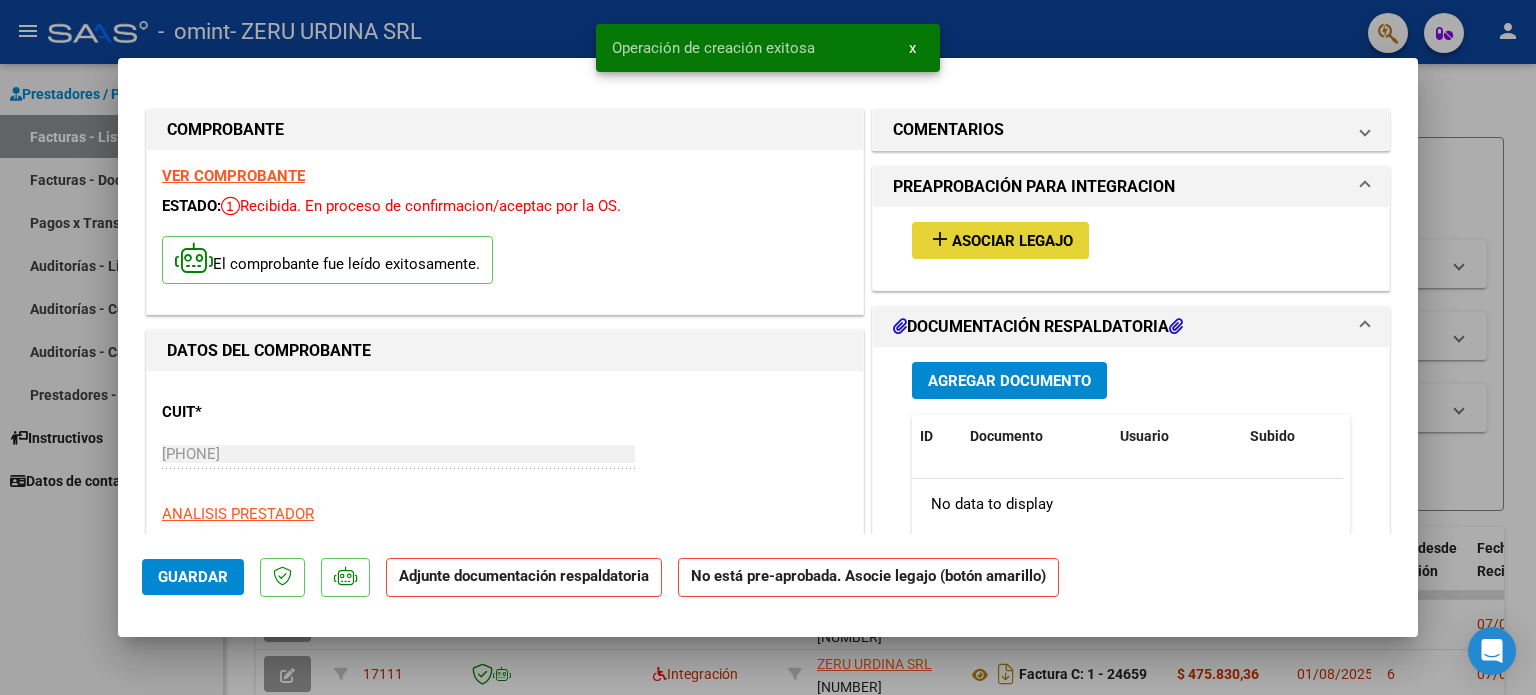 click on "add Asociar Legajo" at bounding box center (1000, 240) 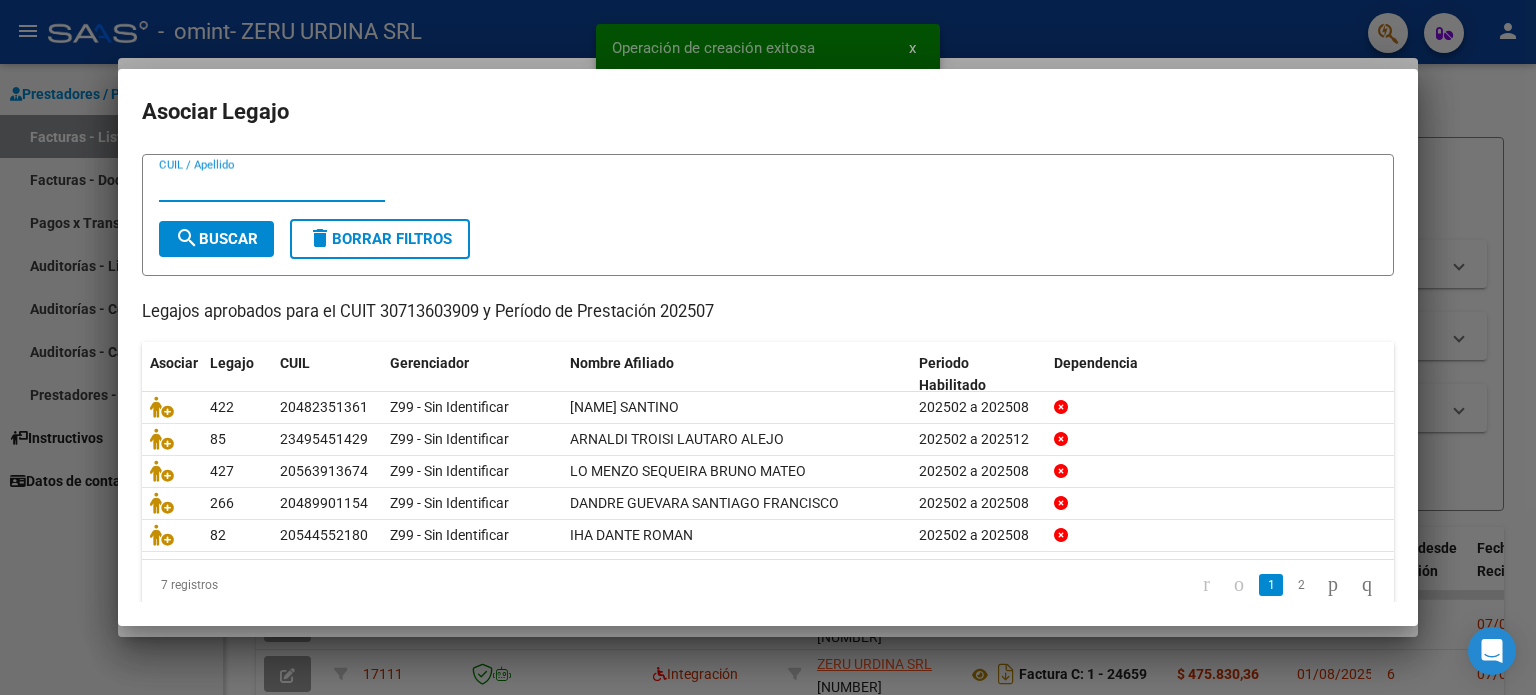 scroll, scrollTop: 67, scrollLeft: 0, axis: vertical 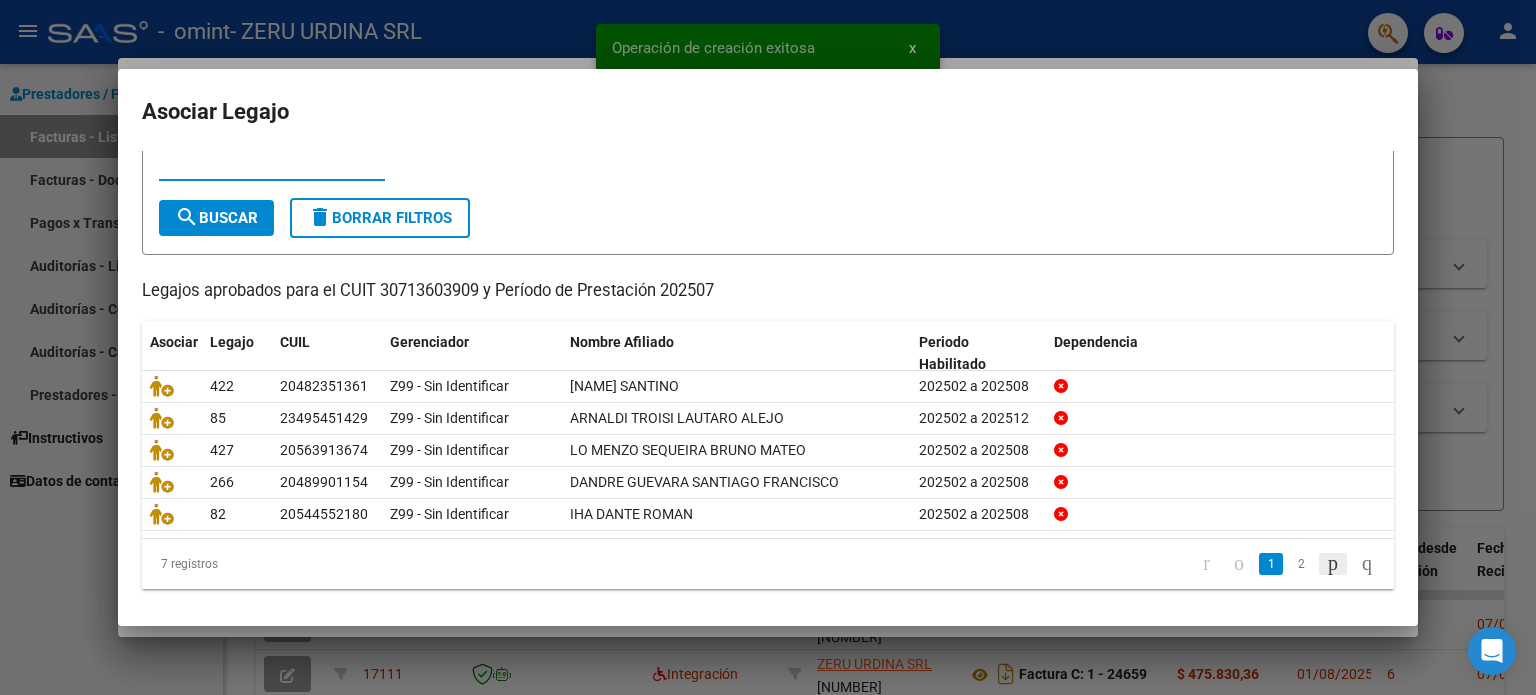 click 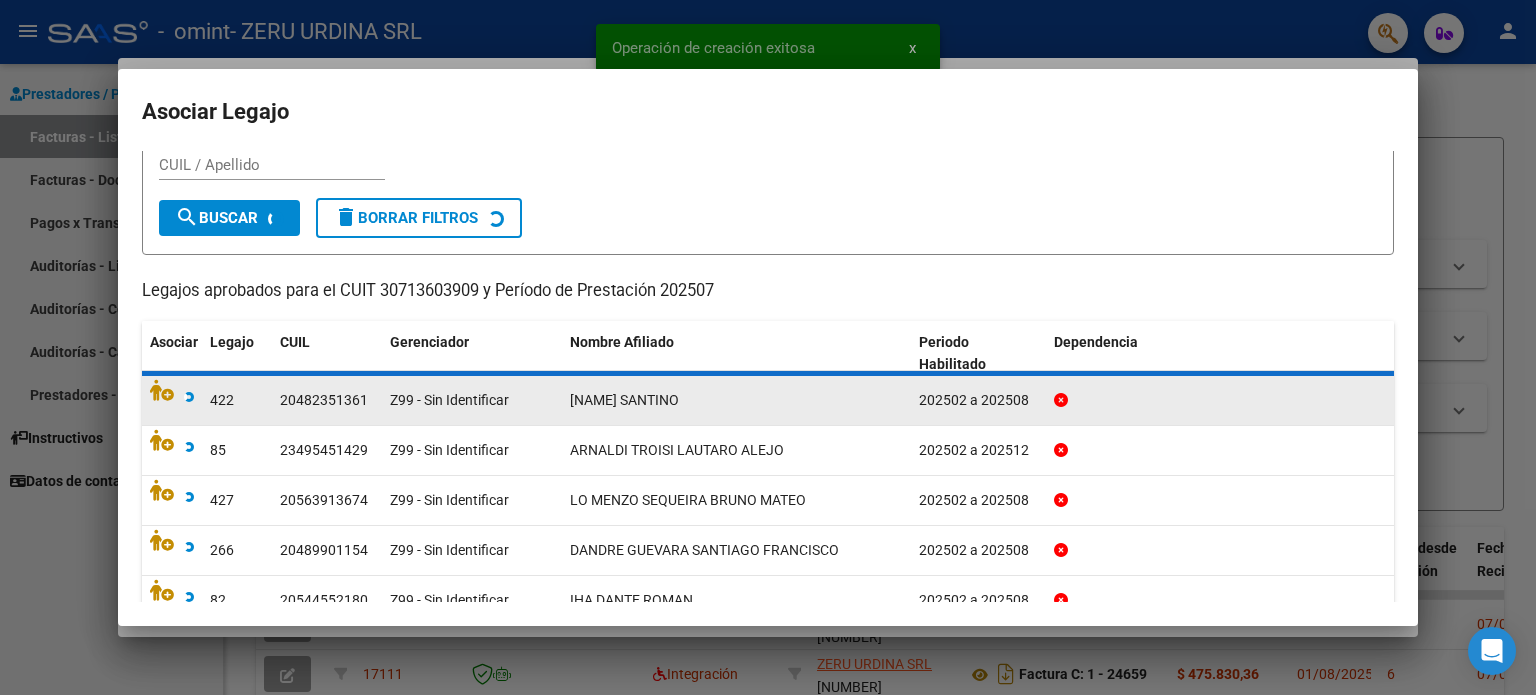 scroll, scrollTop: 0, scrollLeft: 0, axis: both 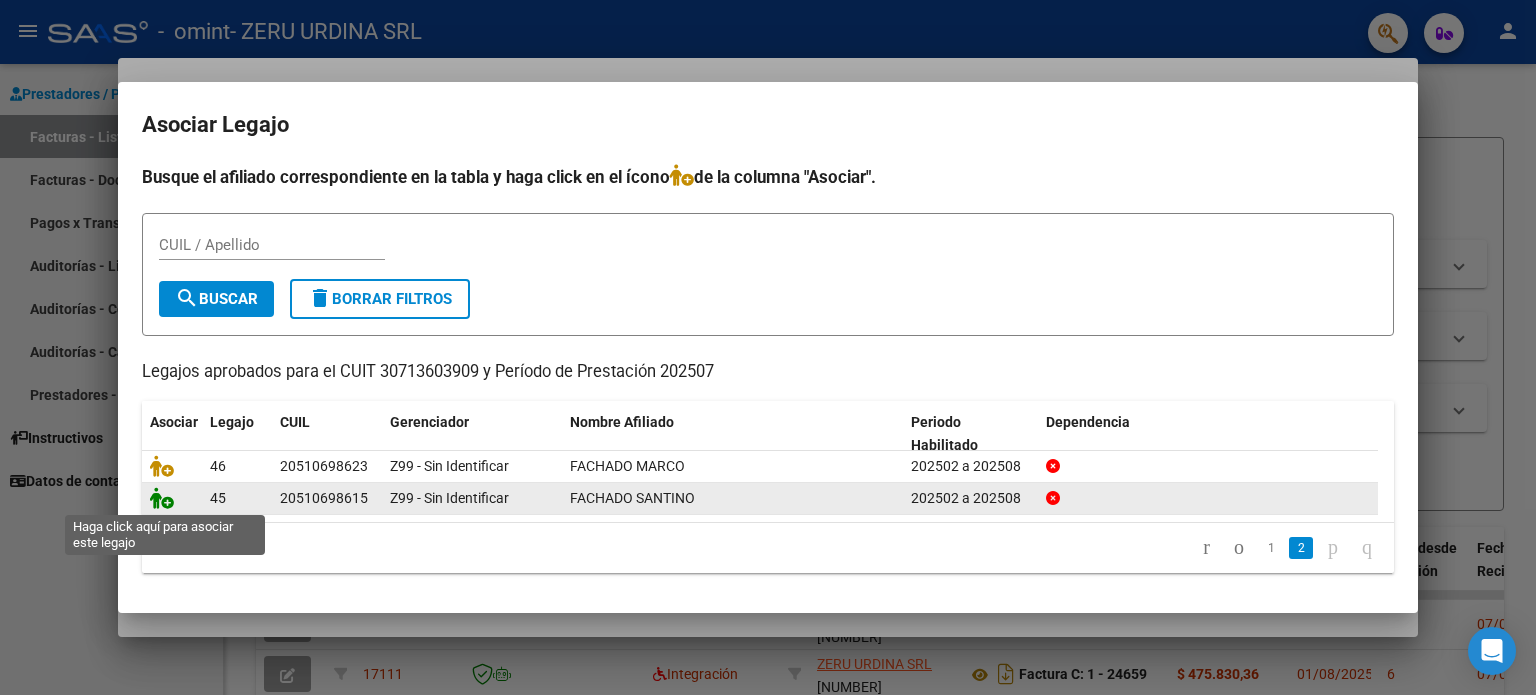 click 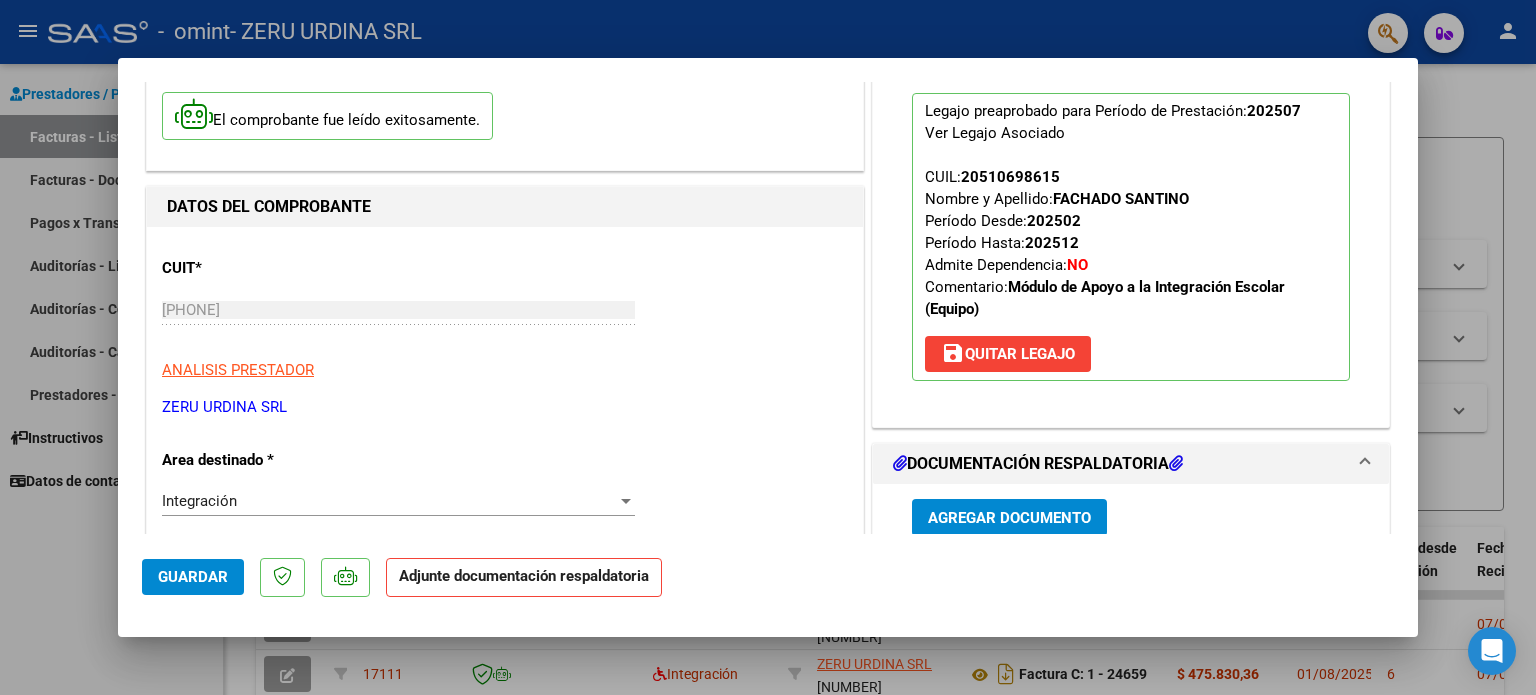 scroll, scrollTop: 400, scrollLeft: 0, axis: vertical 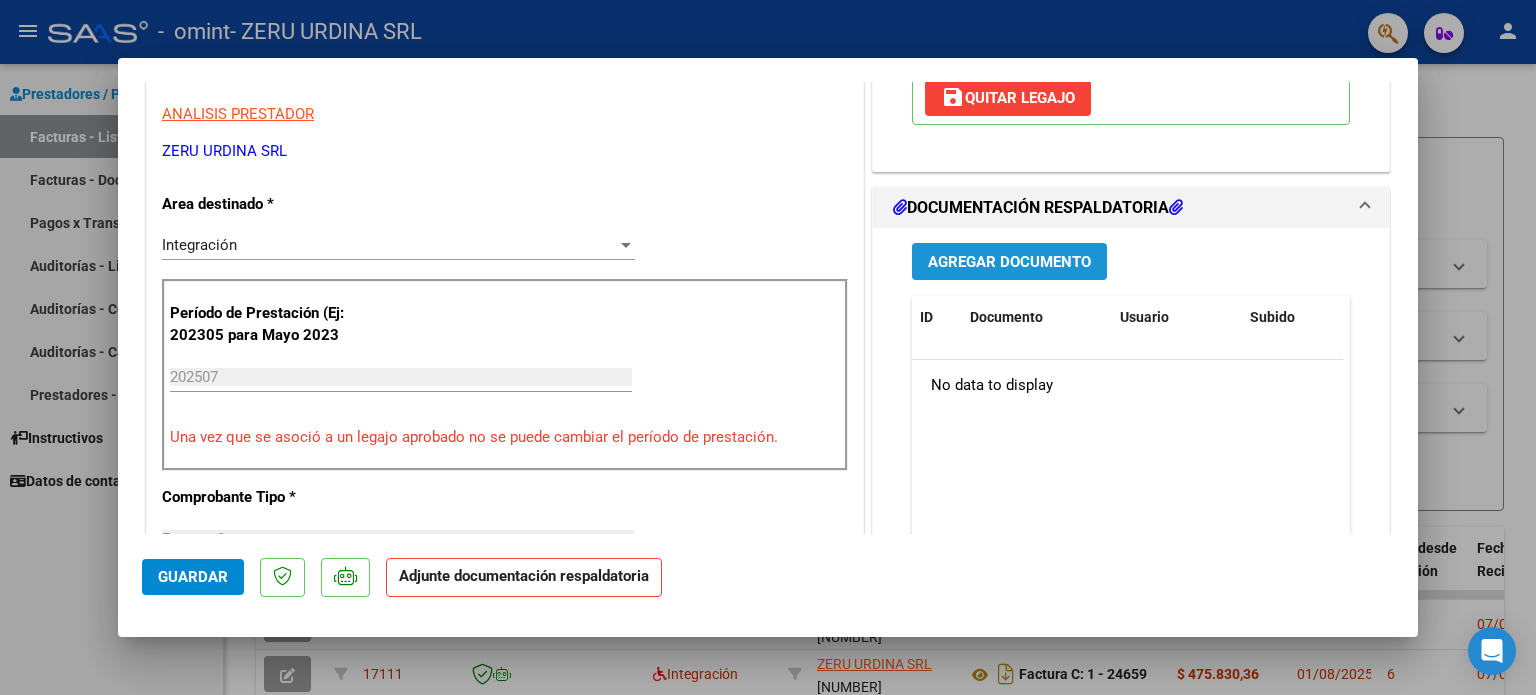 click on "Agregar Documento" at bounding box center (1009, 262) 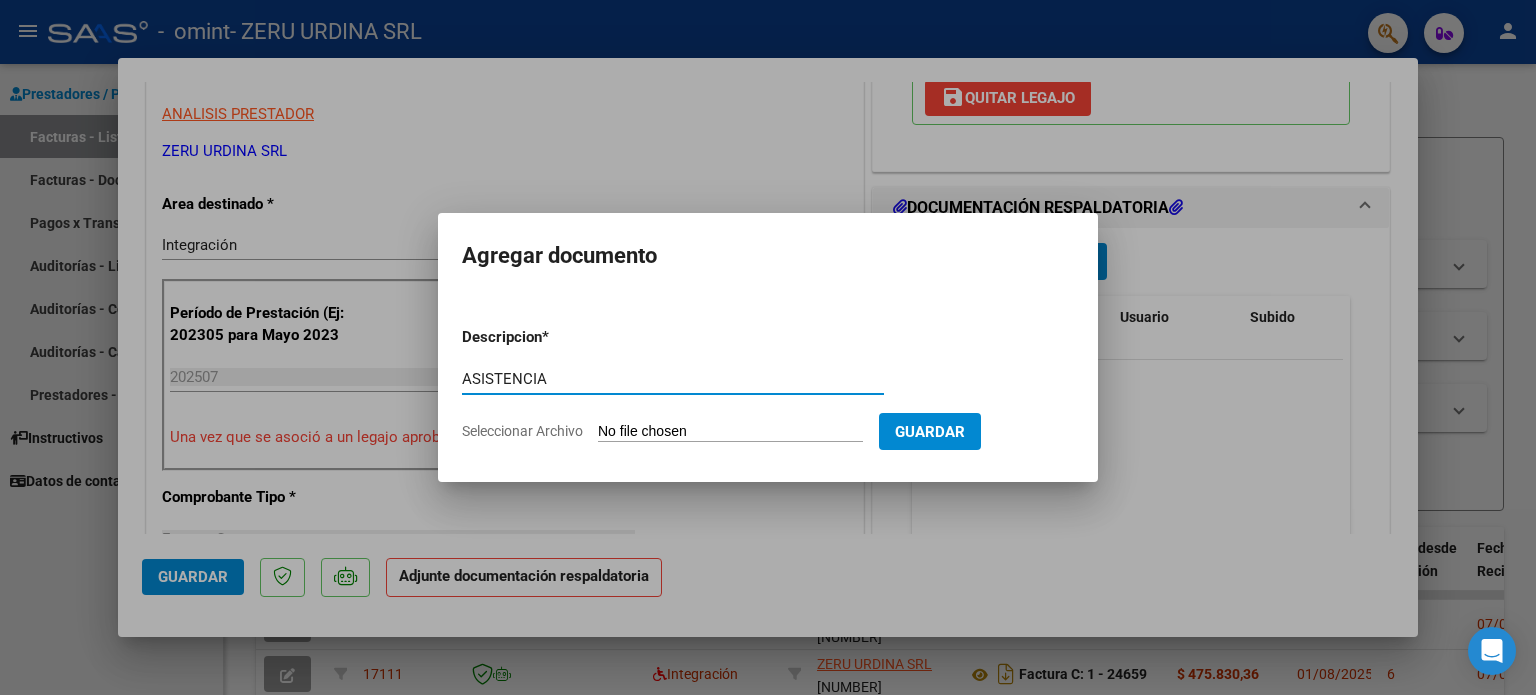 type on "ASISTENCIA" 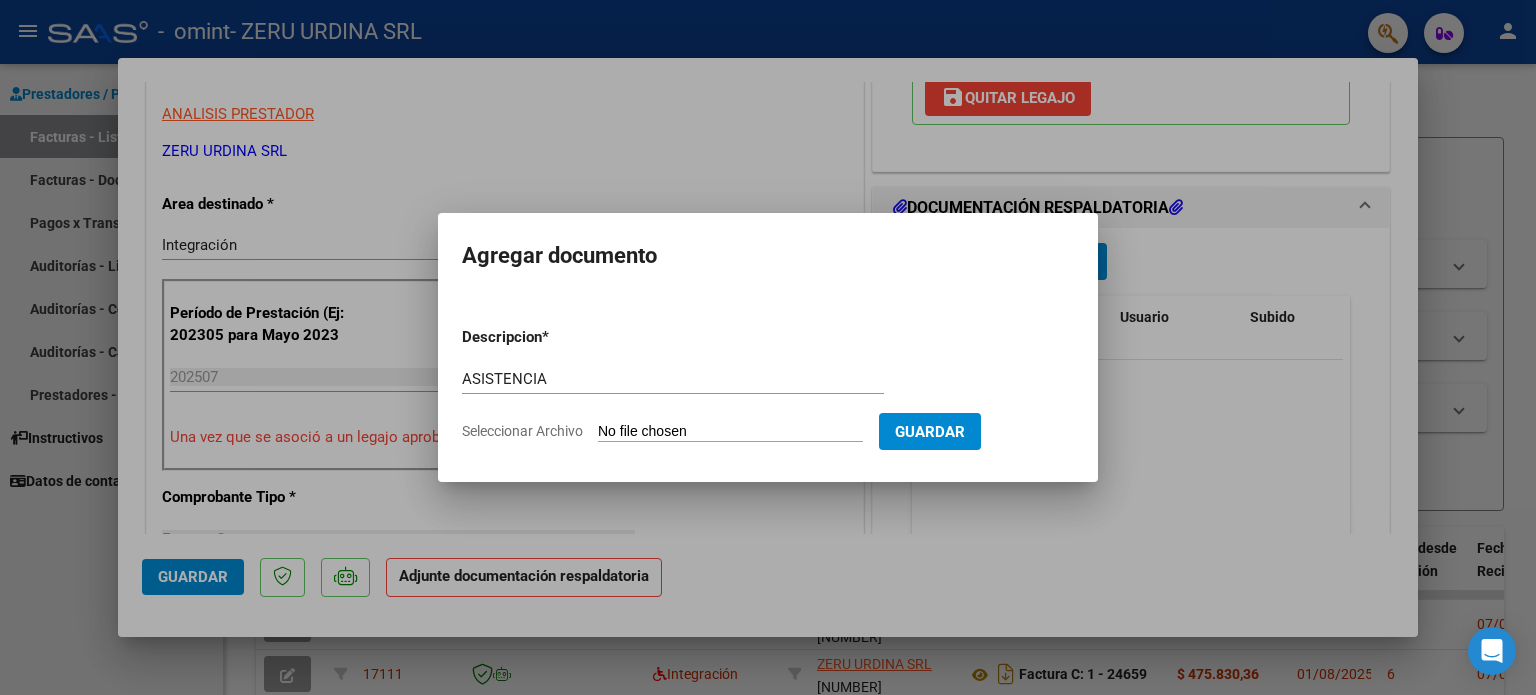 click on "Seleccionar Archivo" at bounding box center [730, 432] 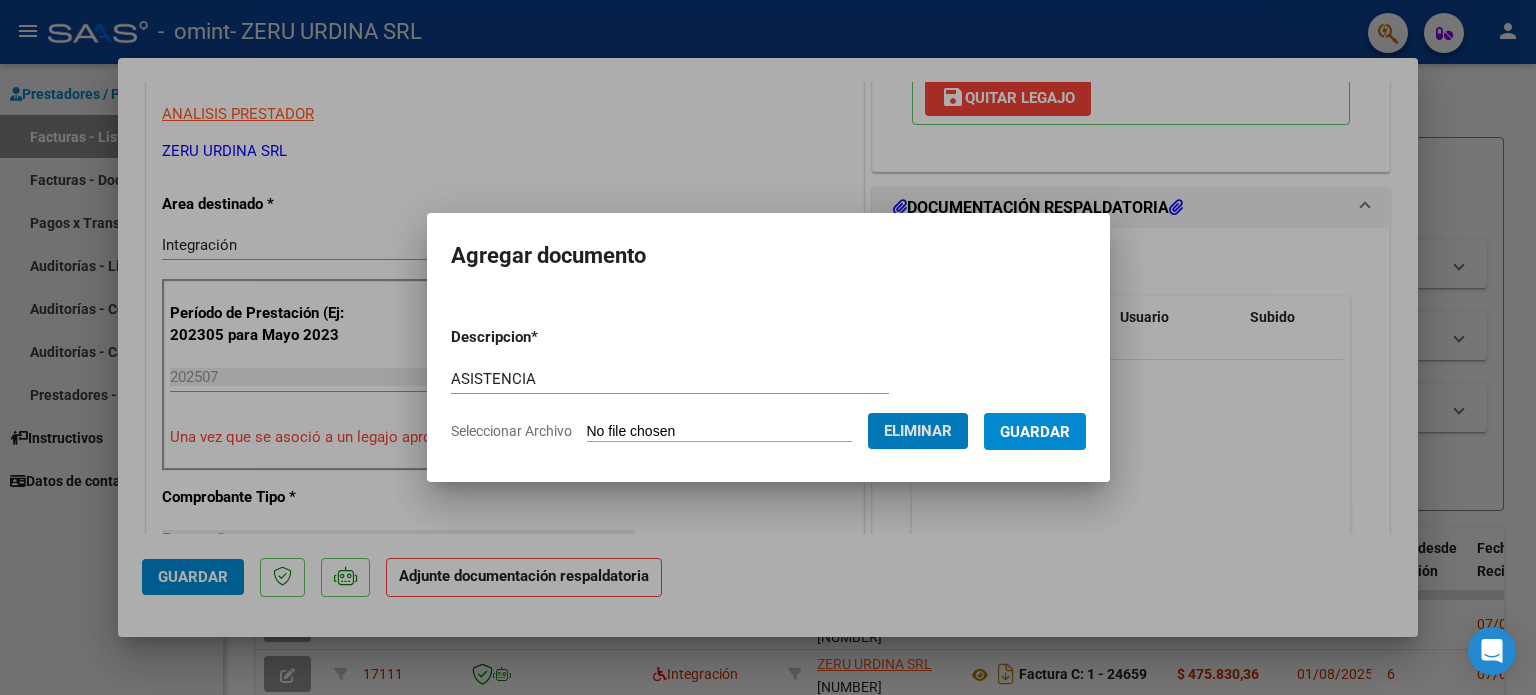 type 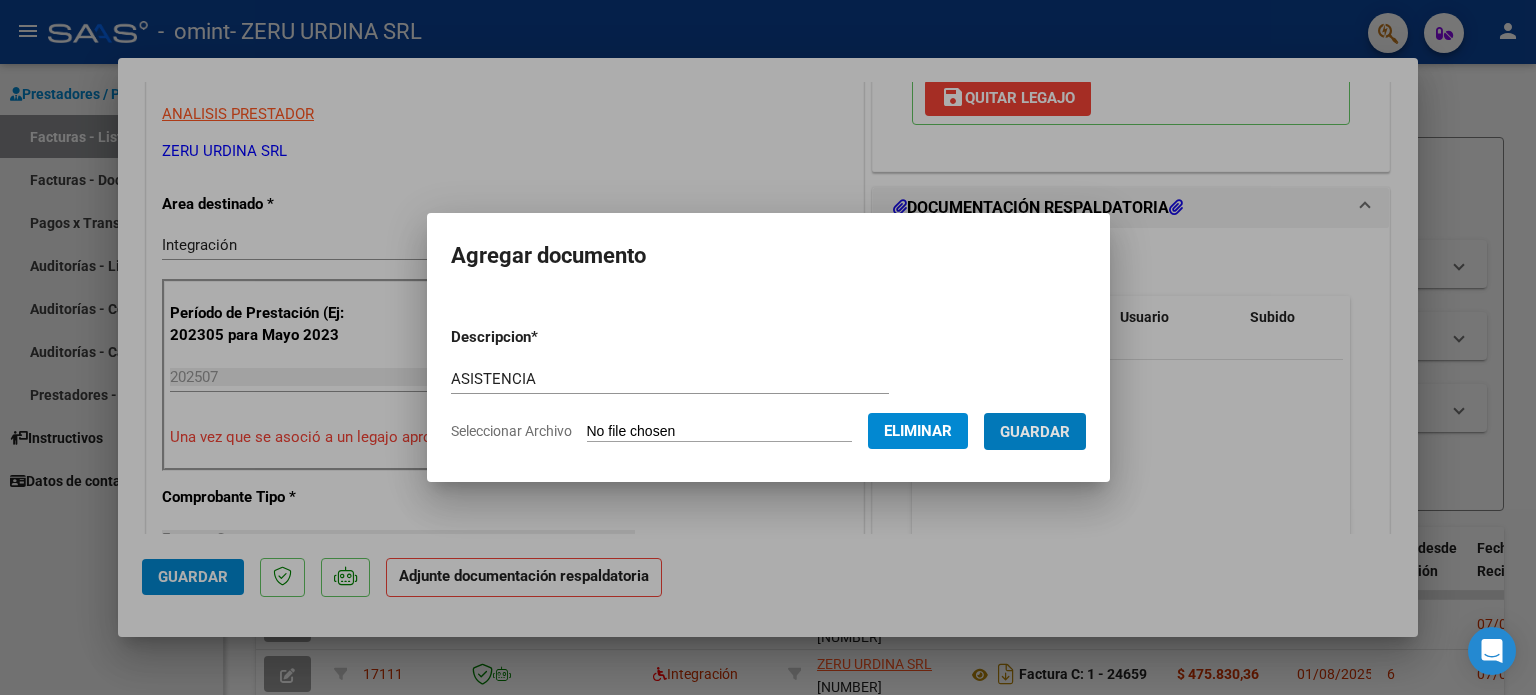 type 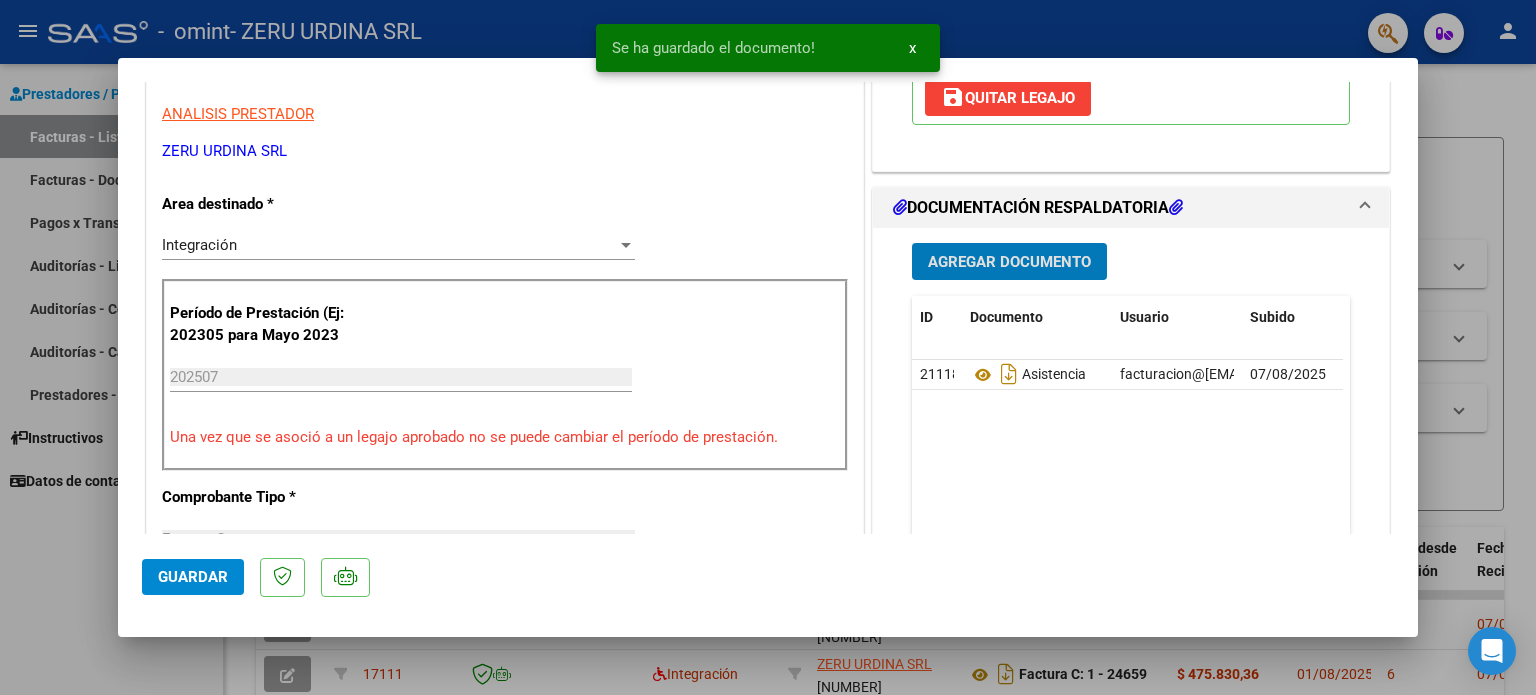 type 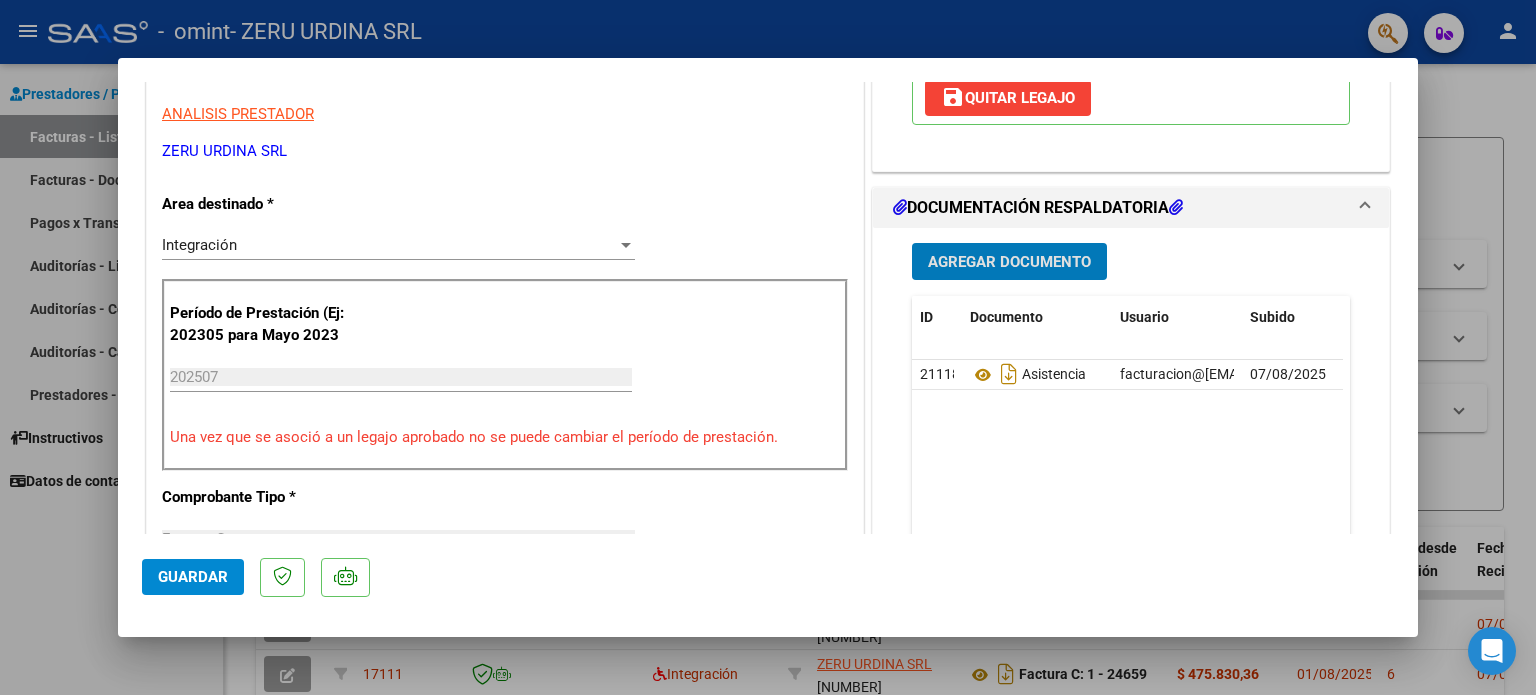 click at bounding box center [768, 347] 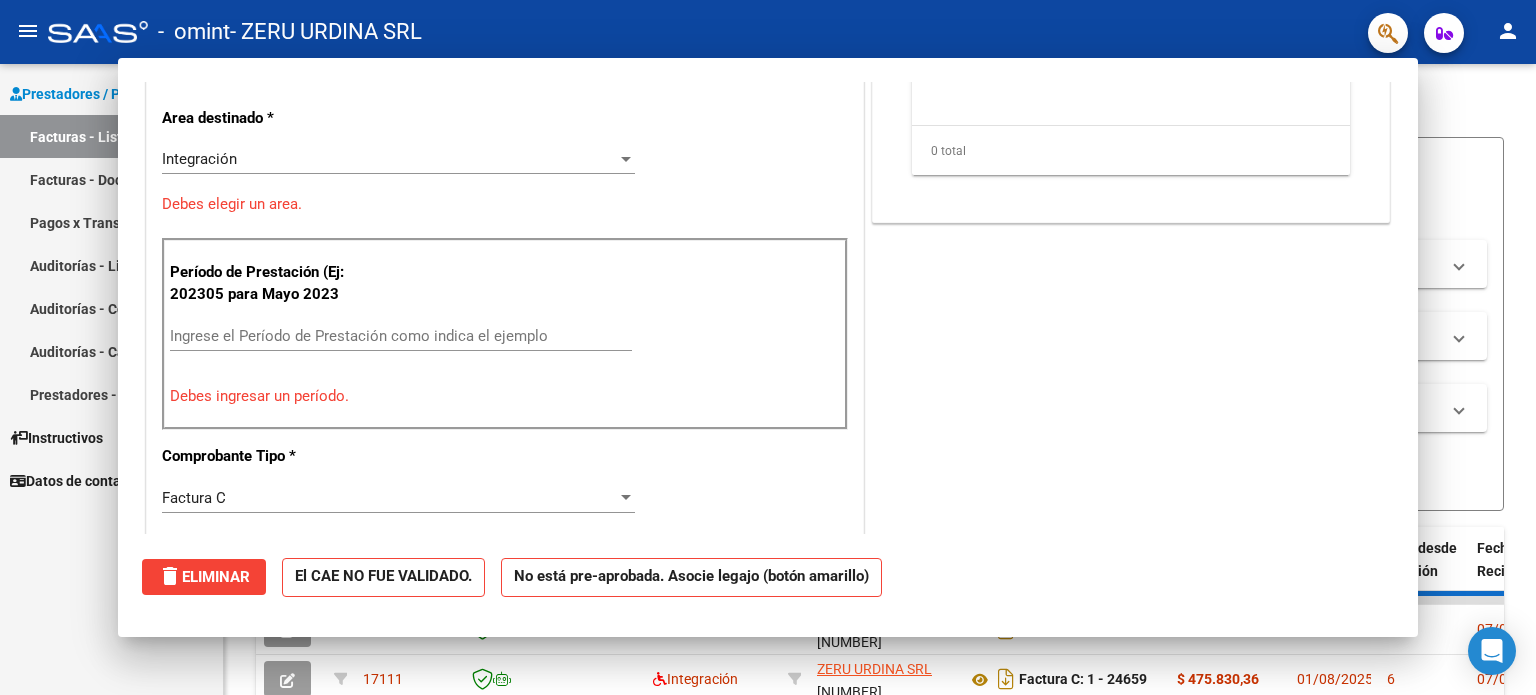 scroll, scrollTop: 0, scrollLeft: 0, axis: both 